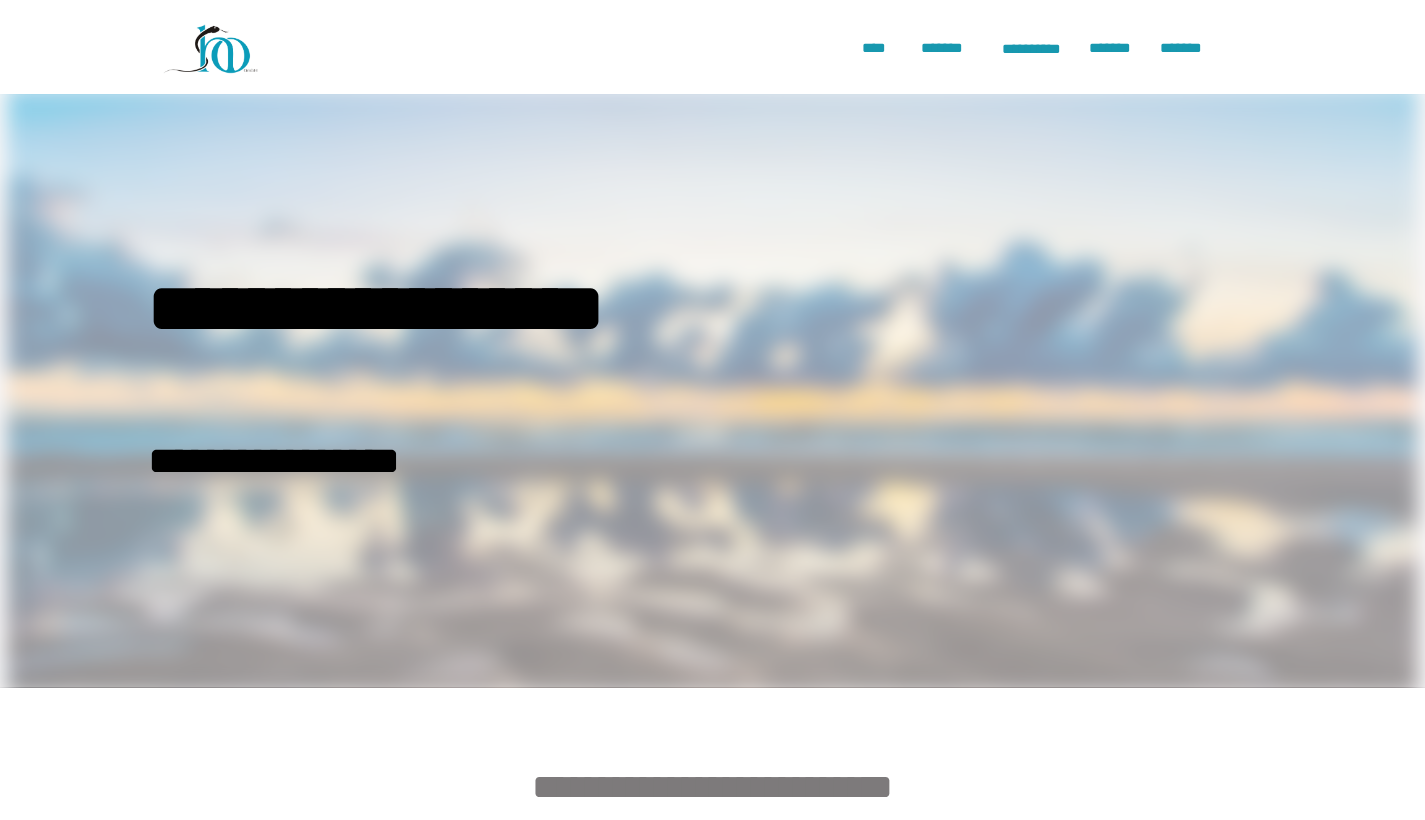 scroll, scrollTop: 0, scrollLeft: 0, axis: both 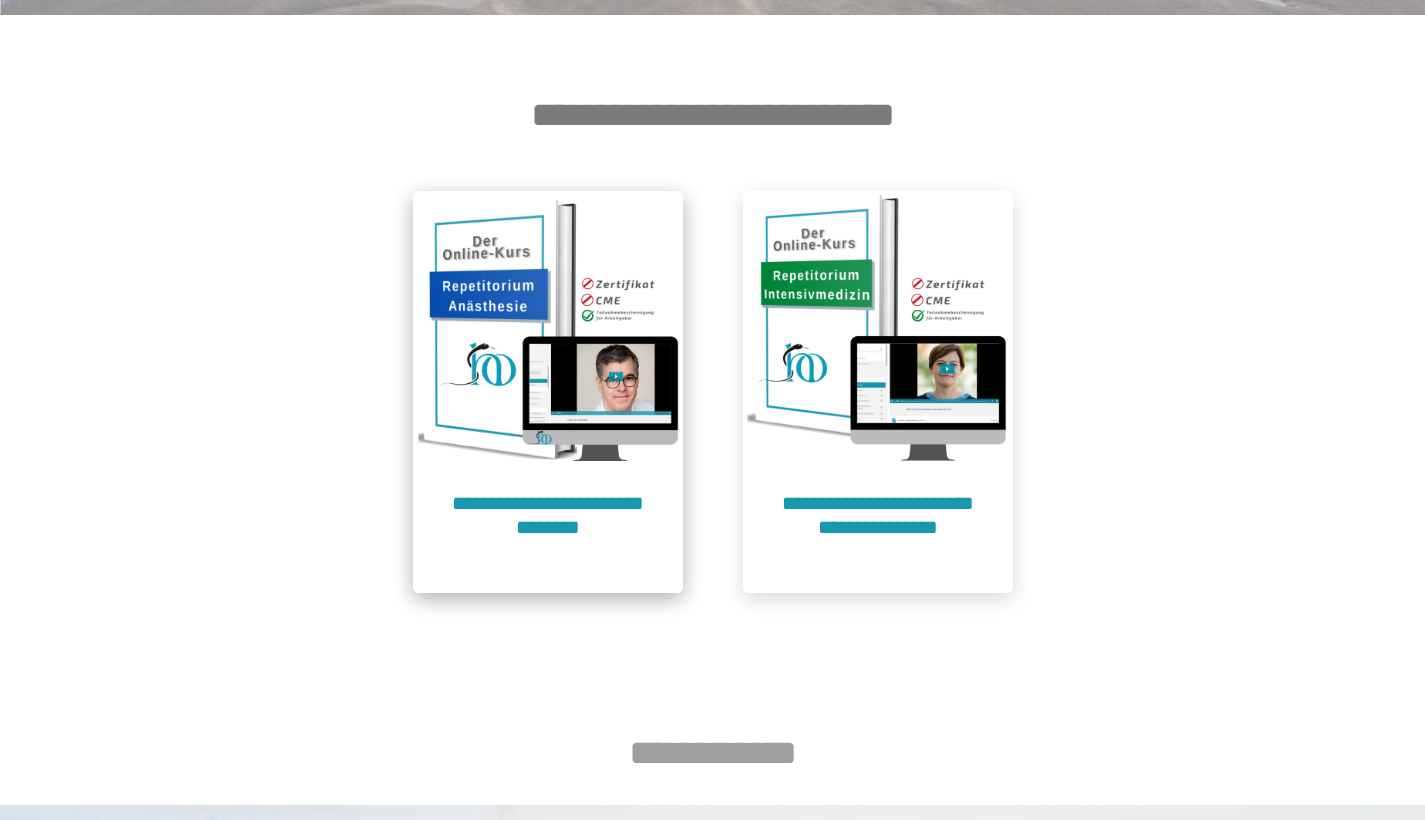 click at bounding box center (548, 326) 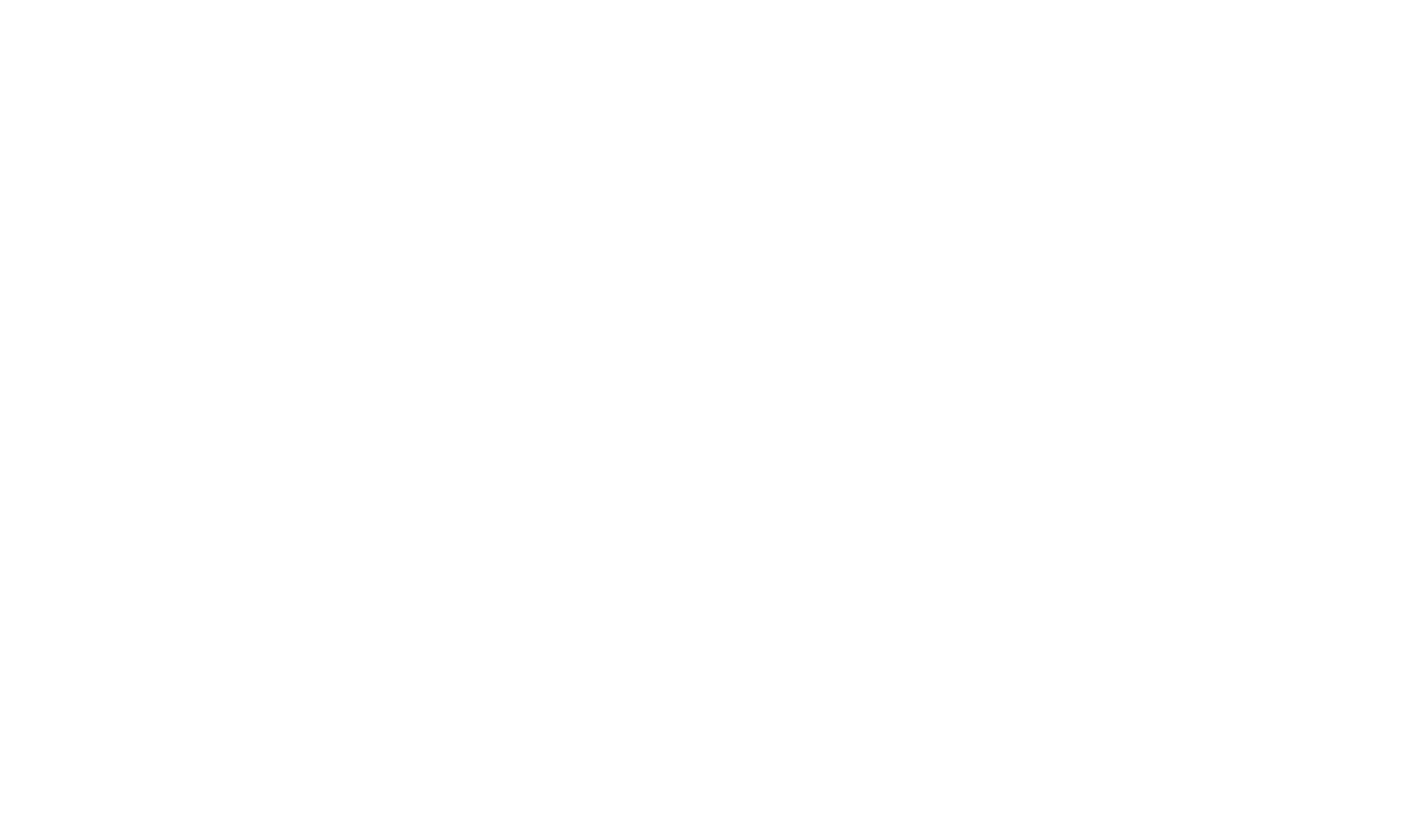 scroll, scrollTop: 91, scrollLeft: 0, axis: vertical 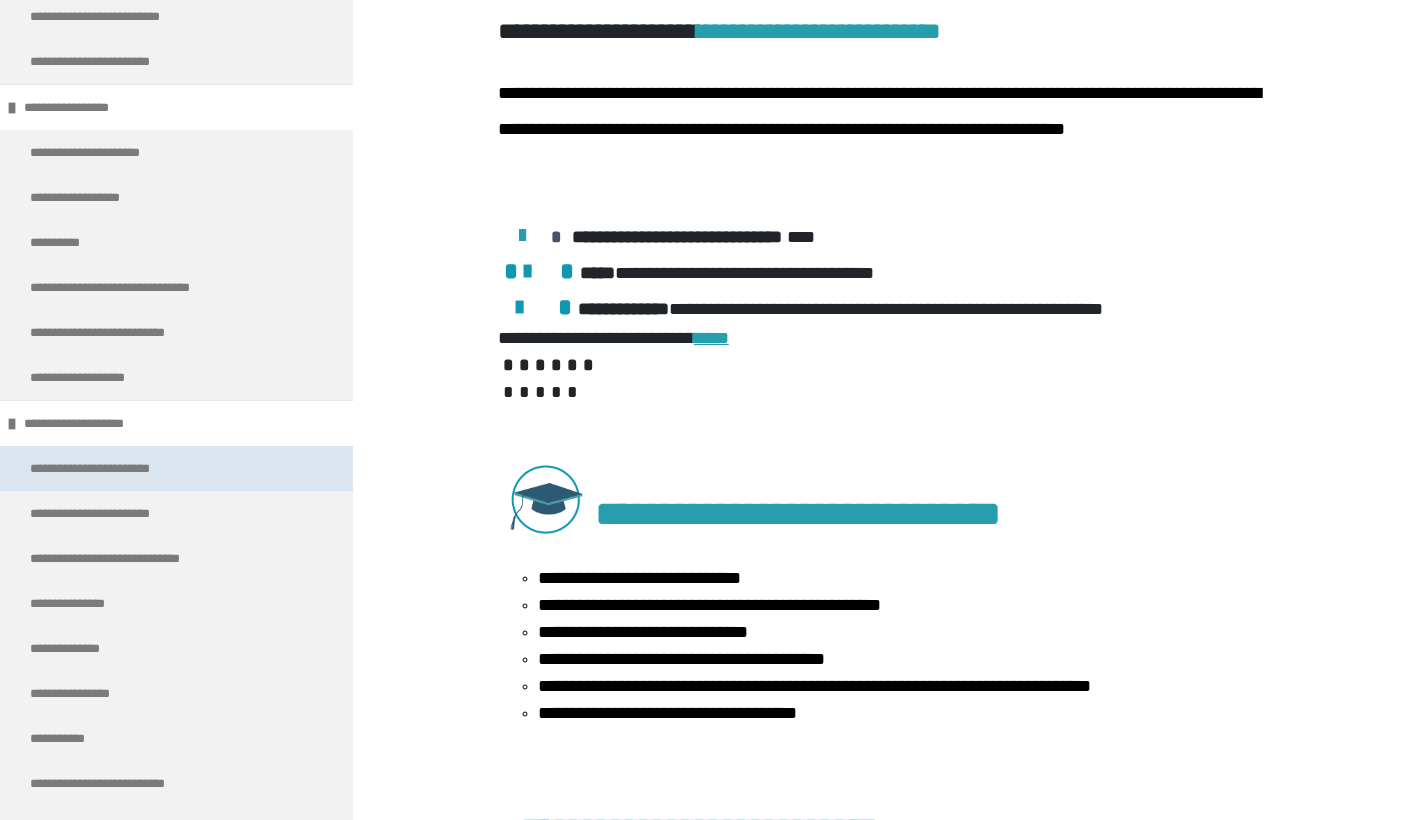 click on "**********" at bounding box center (109, 468) 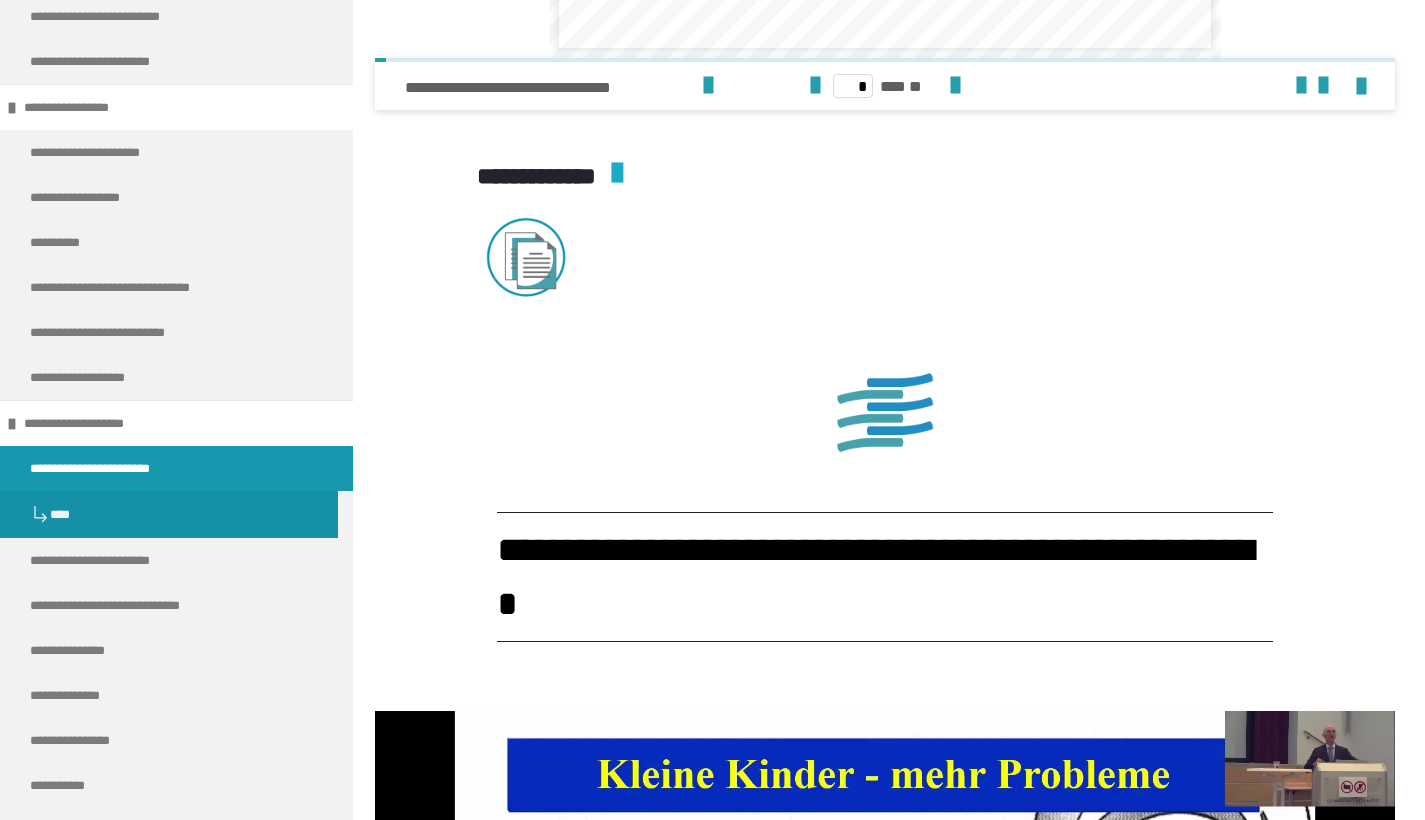 scroll, scrollTop: 2090, scrollLeft: 0, axis: vertical 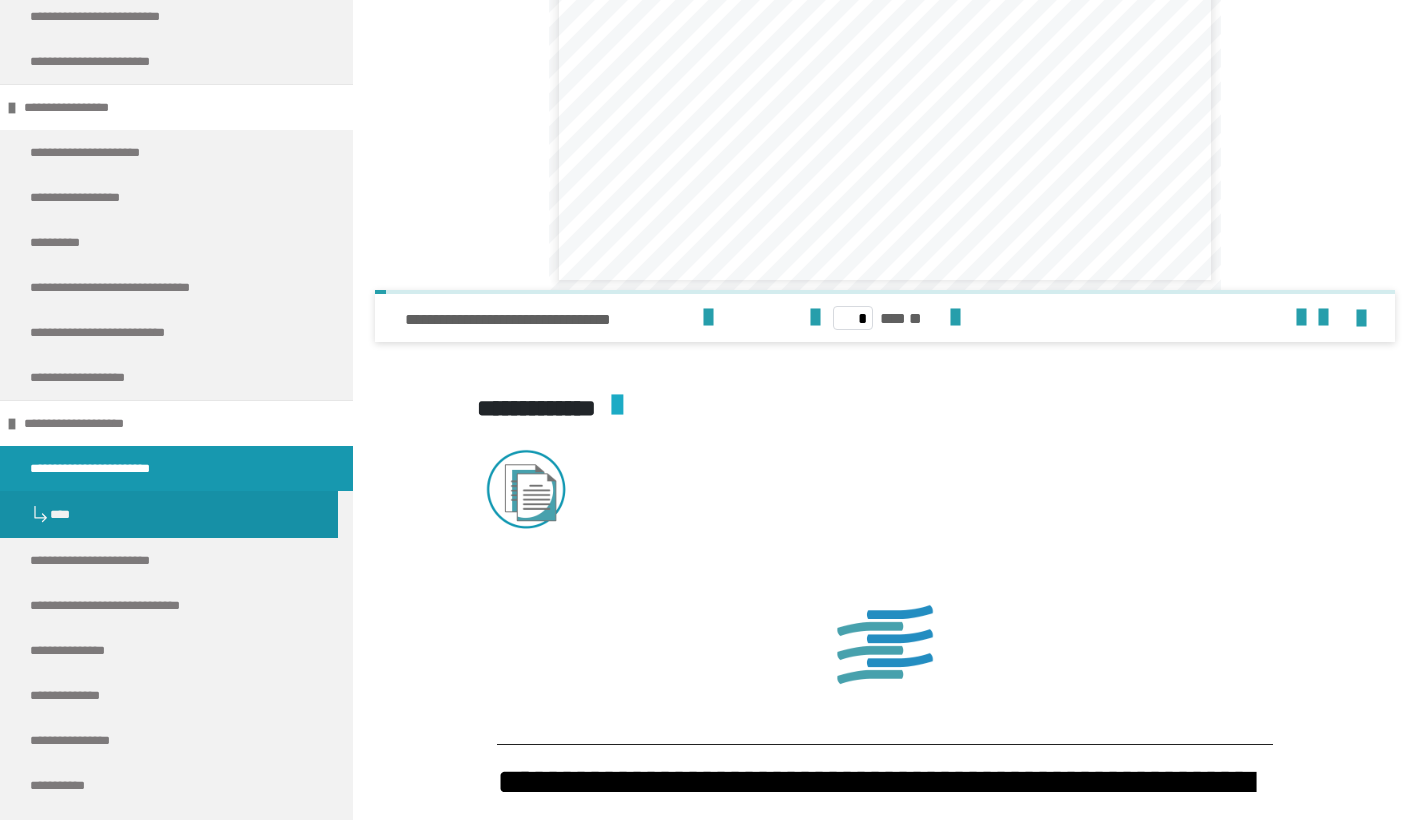 click at bounding box center [1349, 318] 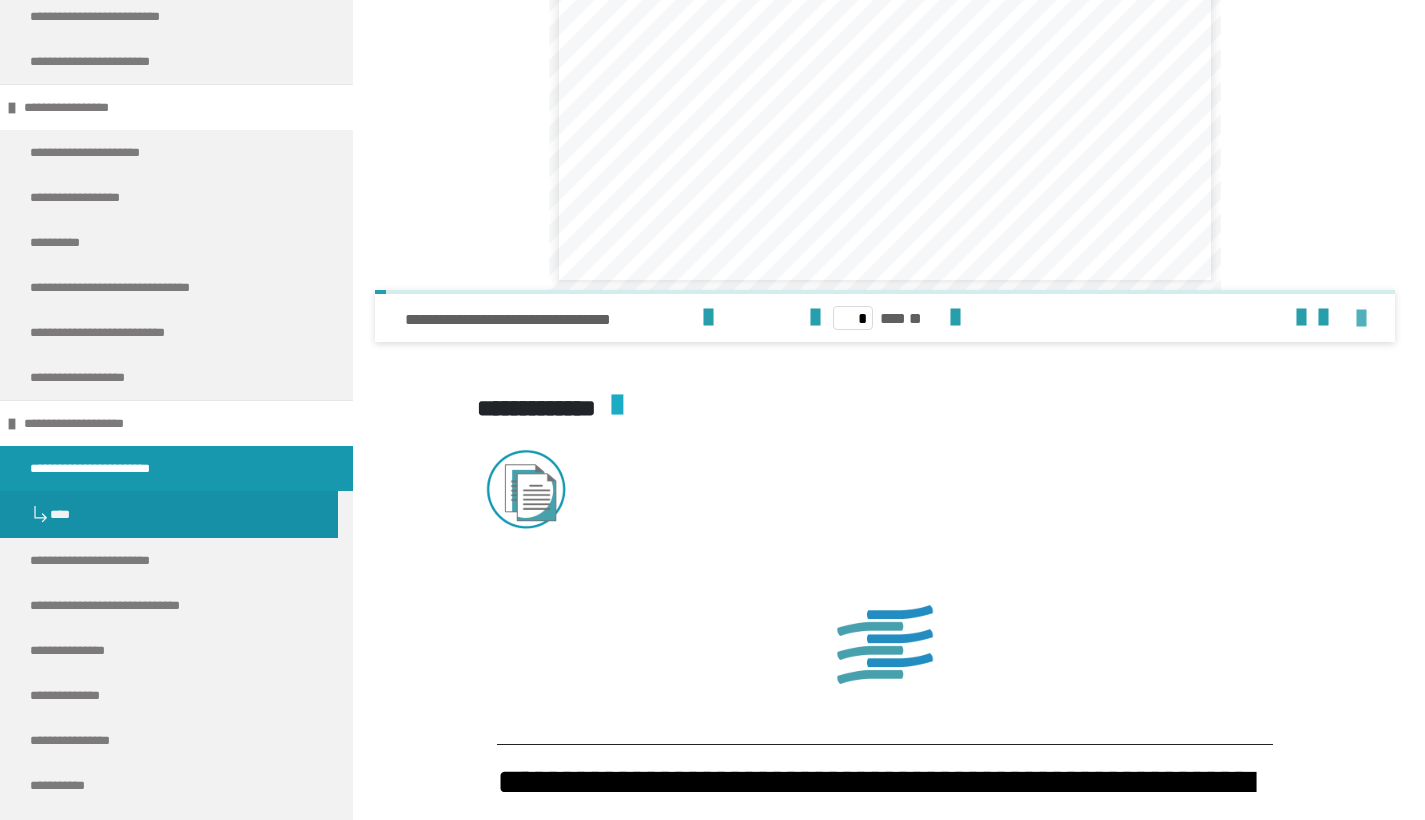 click at bounding box center [1361, 319] 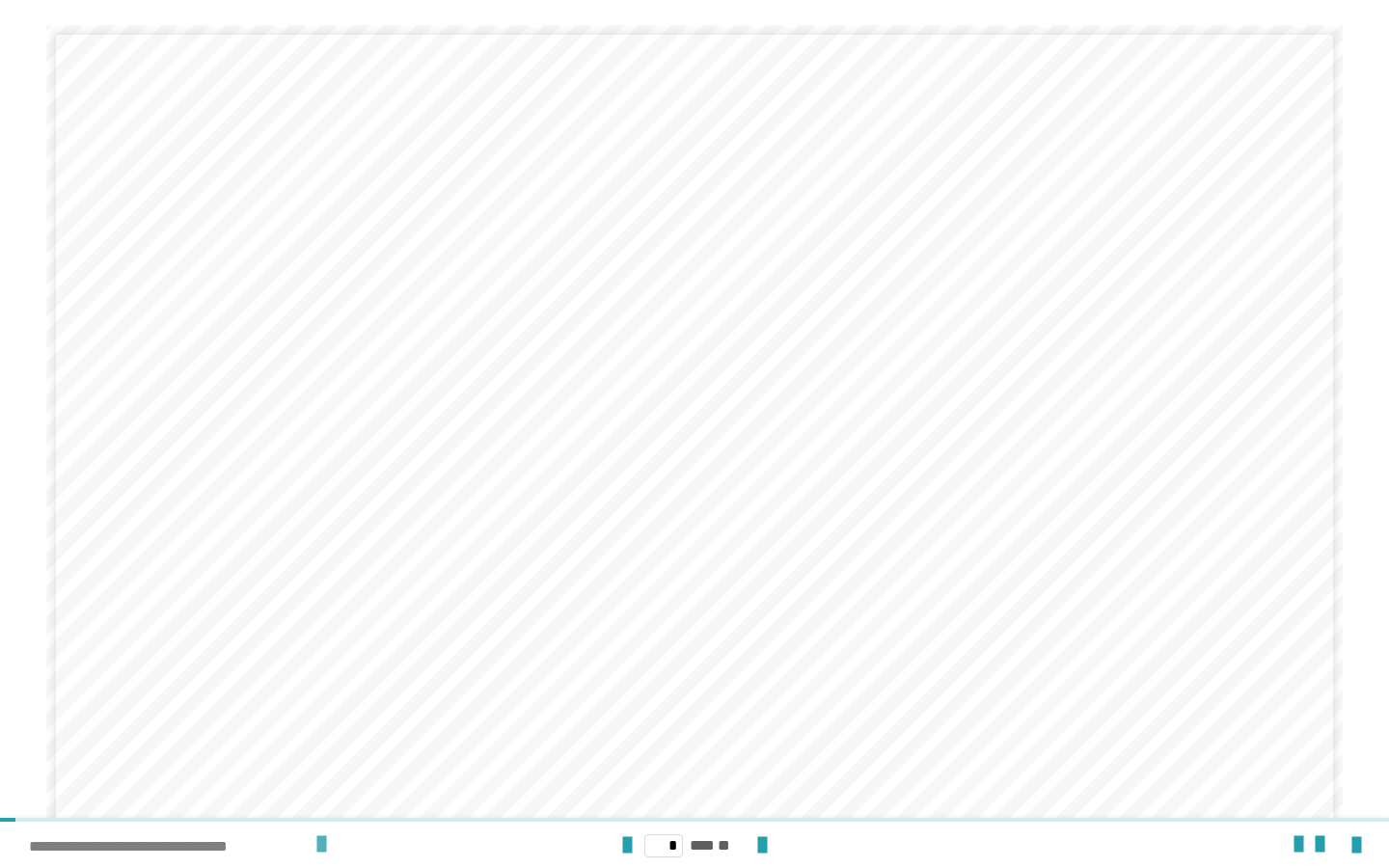 click at bounding box center [321, 845] 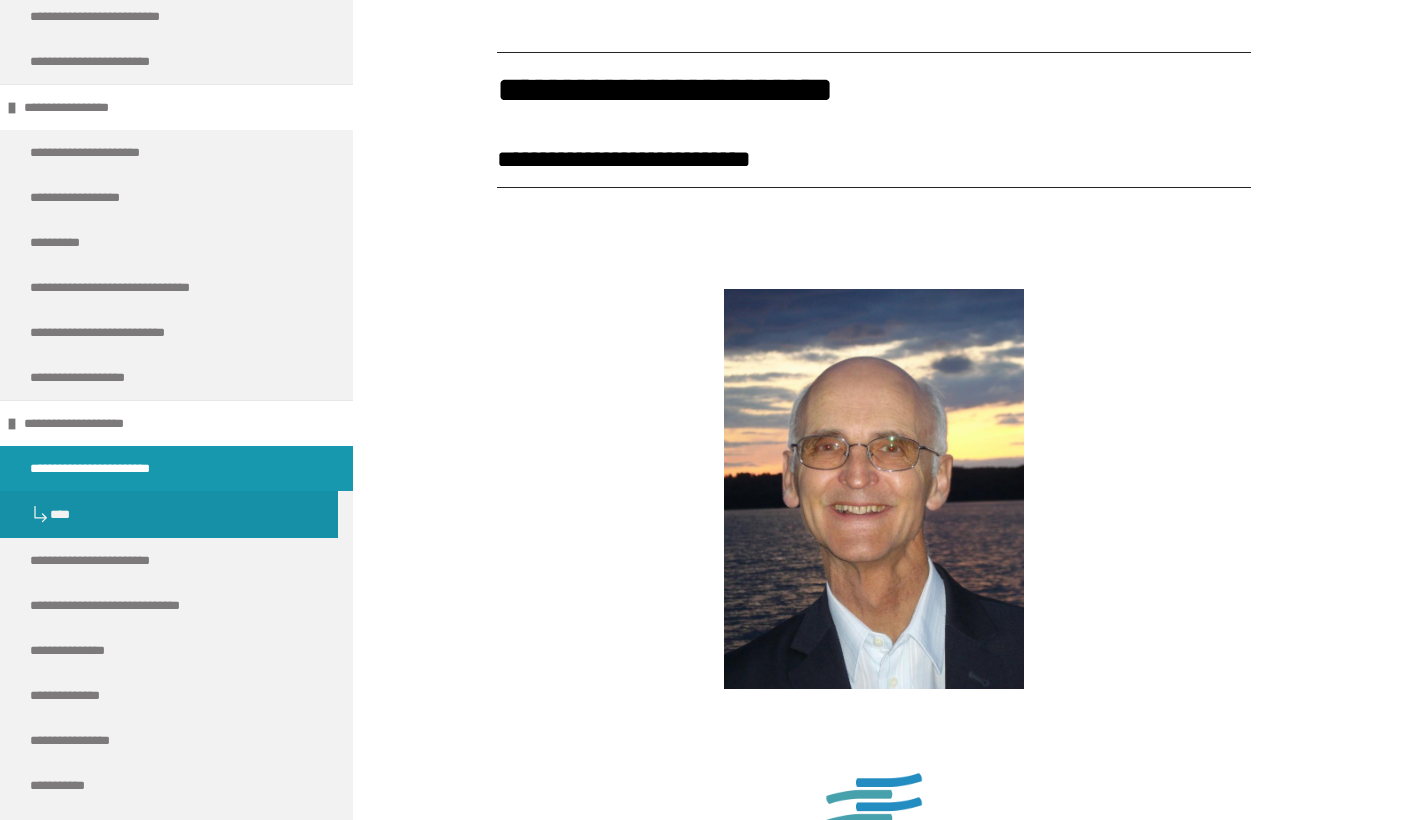 scroll, scrollTop: 207, scrollLeft: 0, axis: vertical 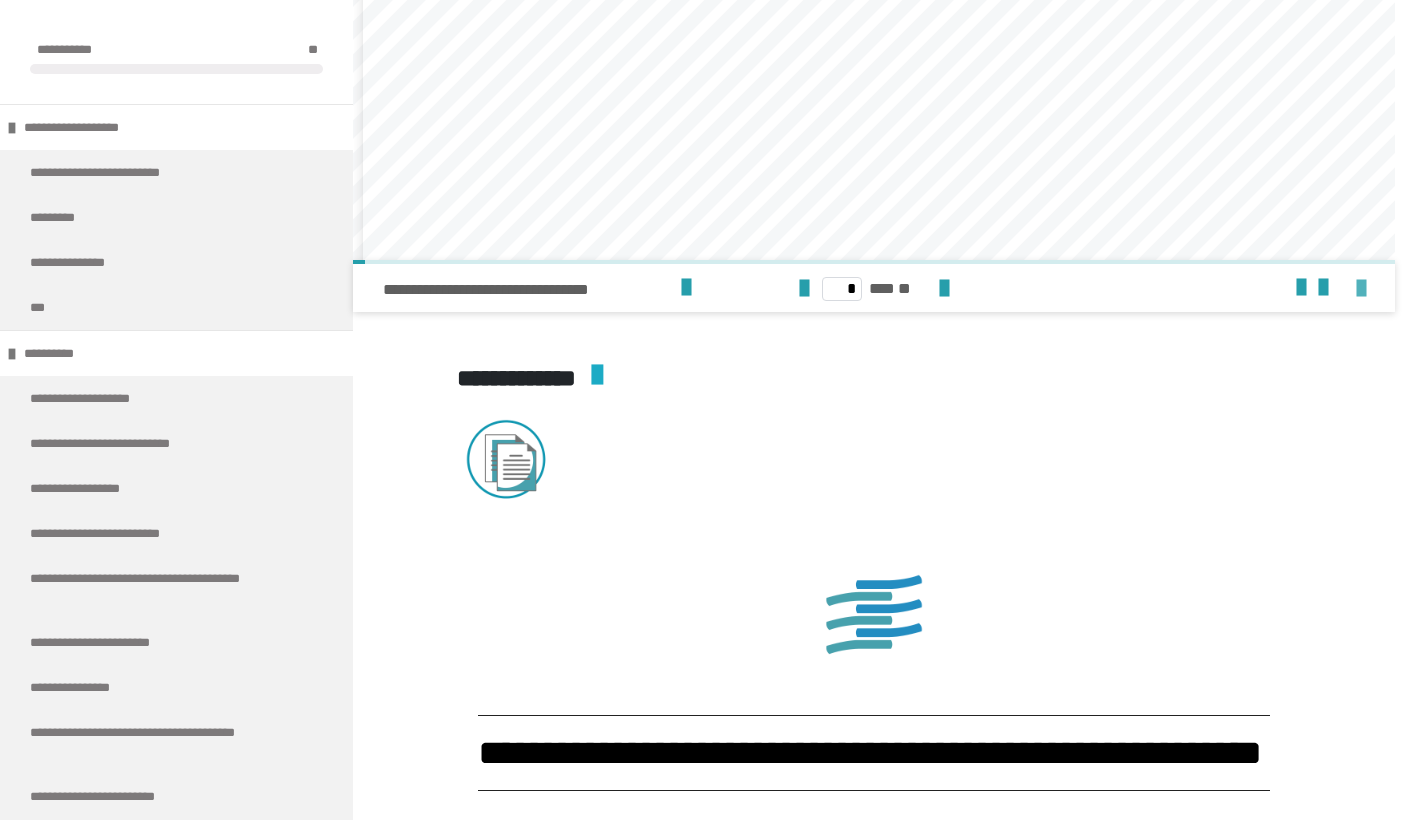 click at bounding box center [1361, 289] 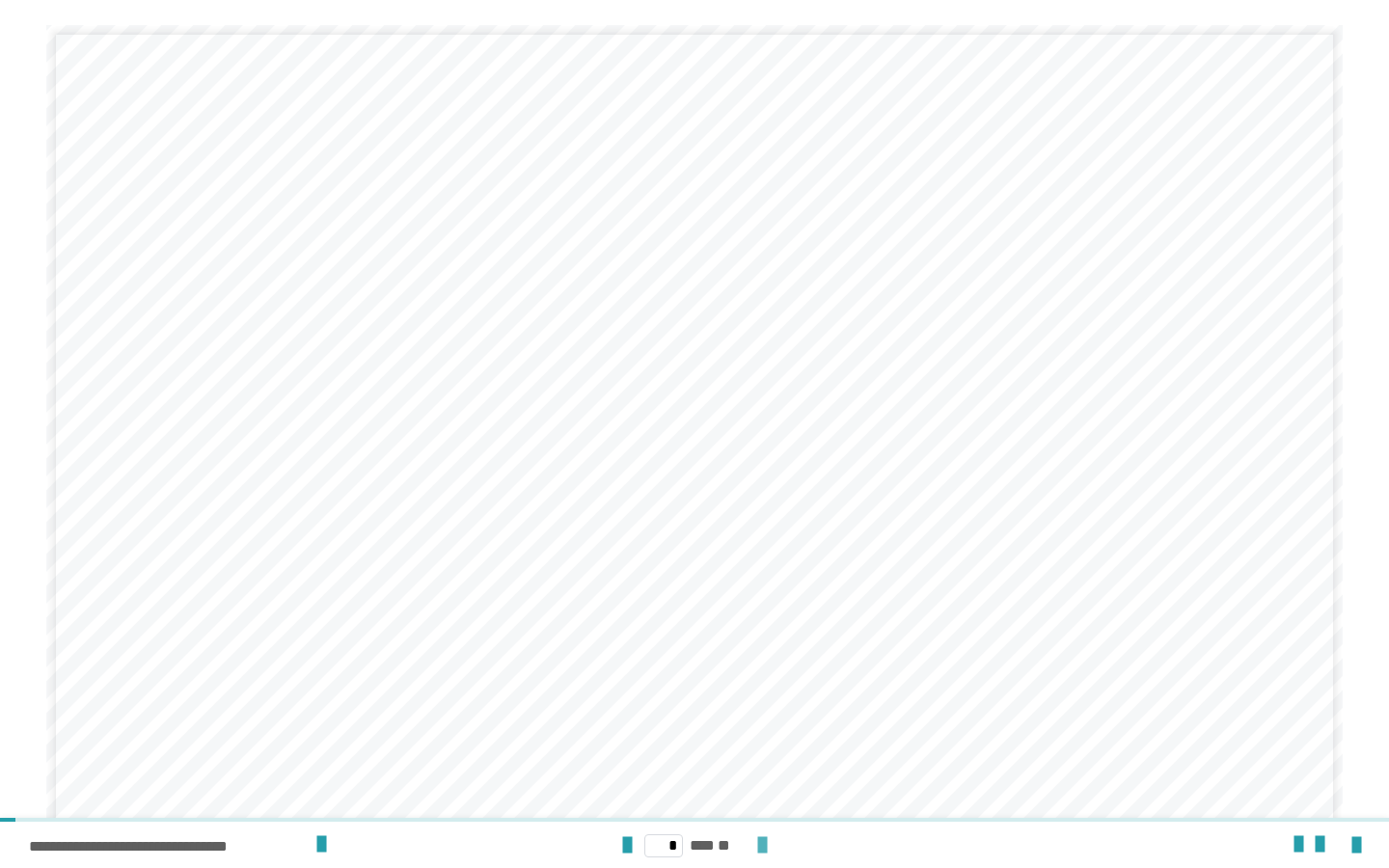 click at bounding box center (762, 846) 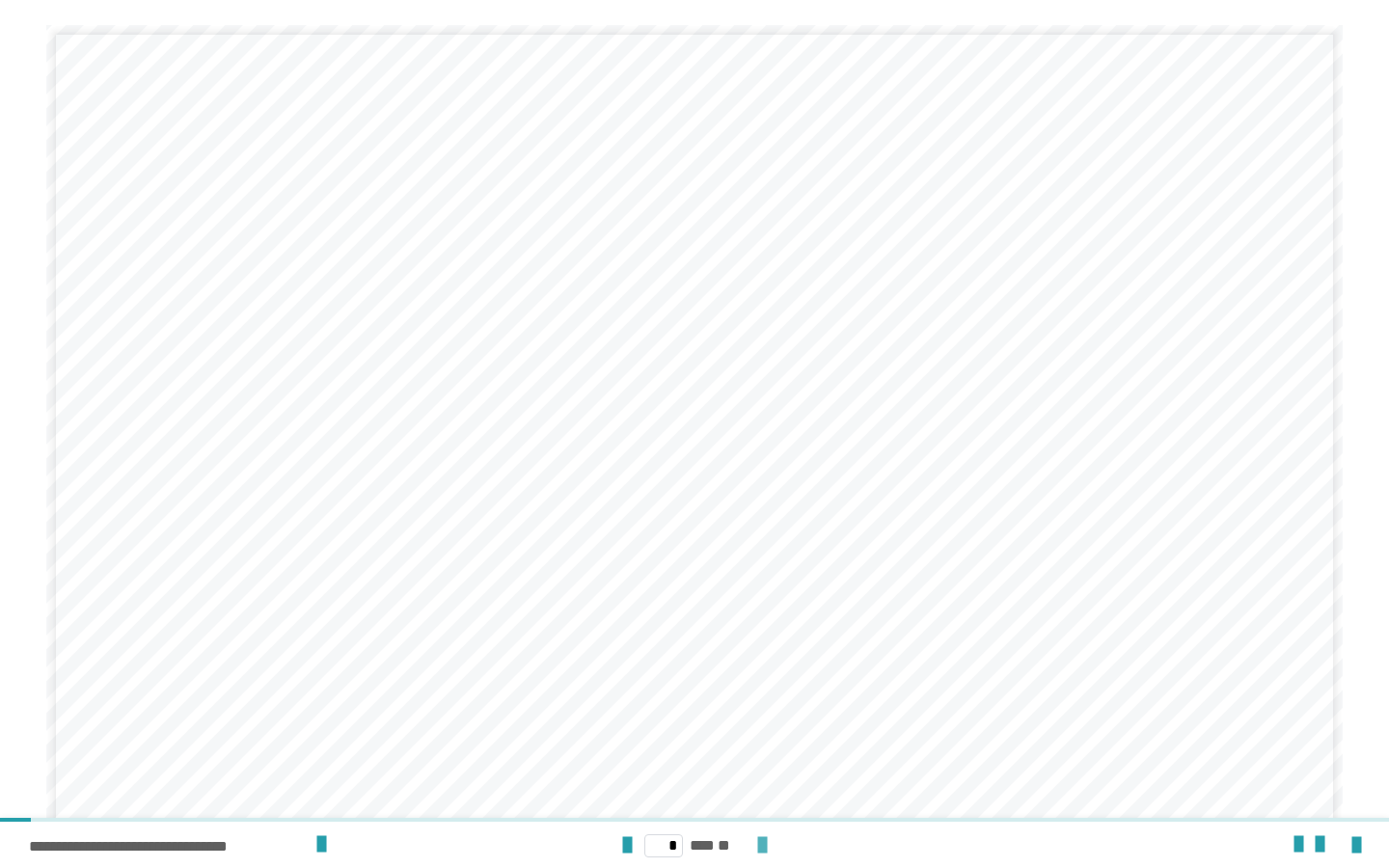 click at bounding box center (762, 846) 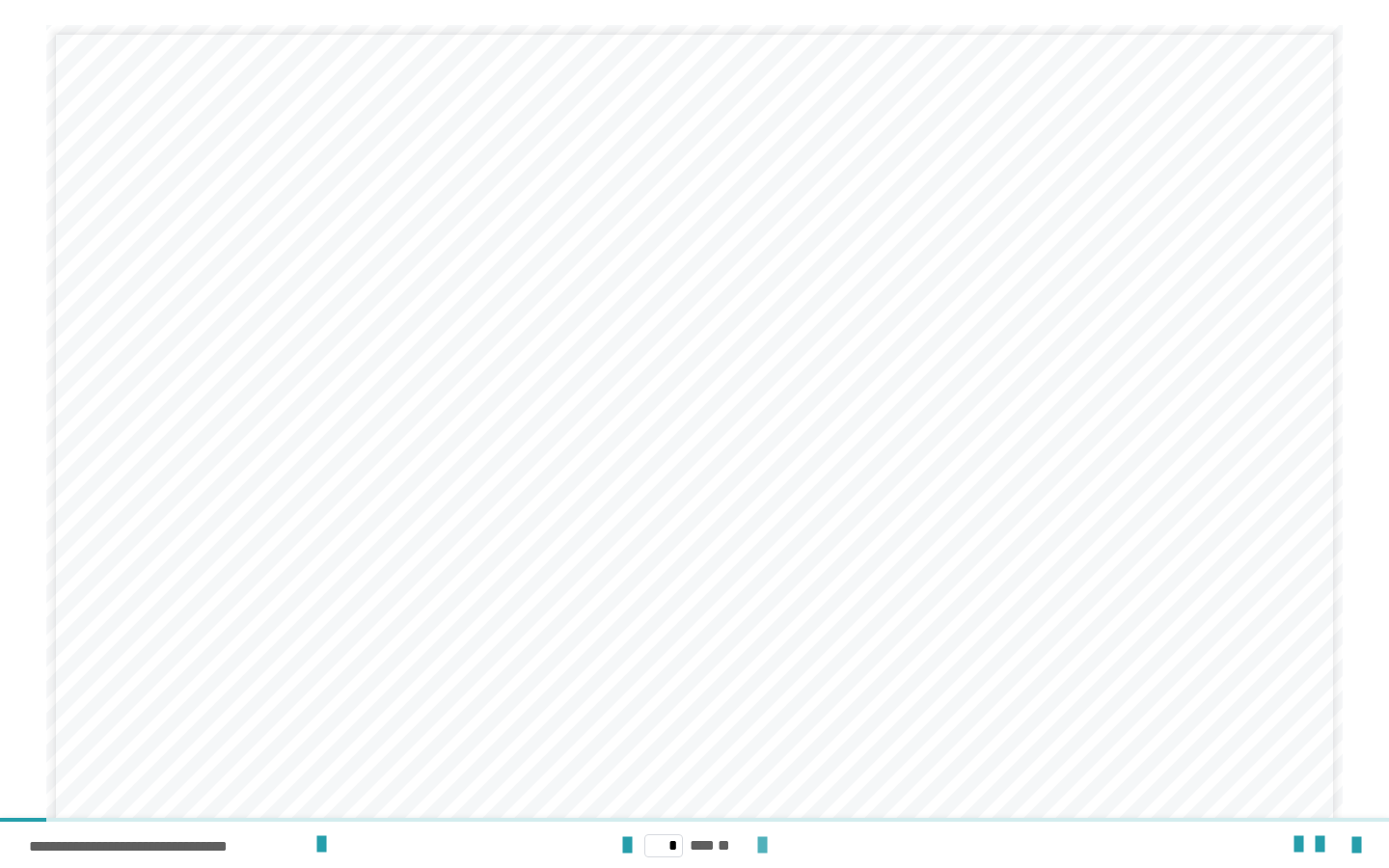 click at bounding box center (762, 846) 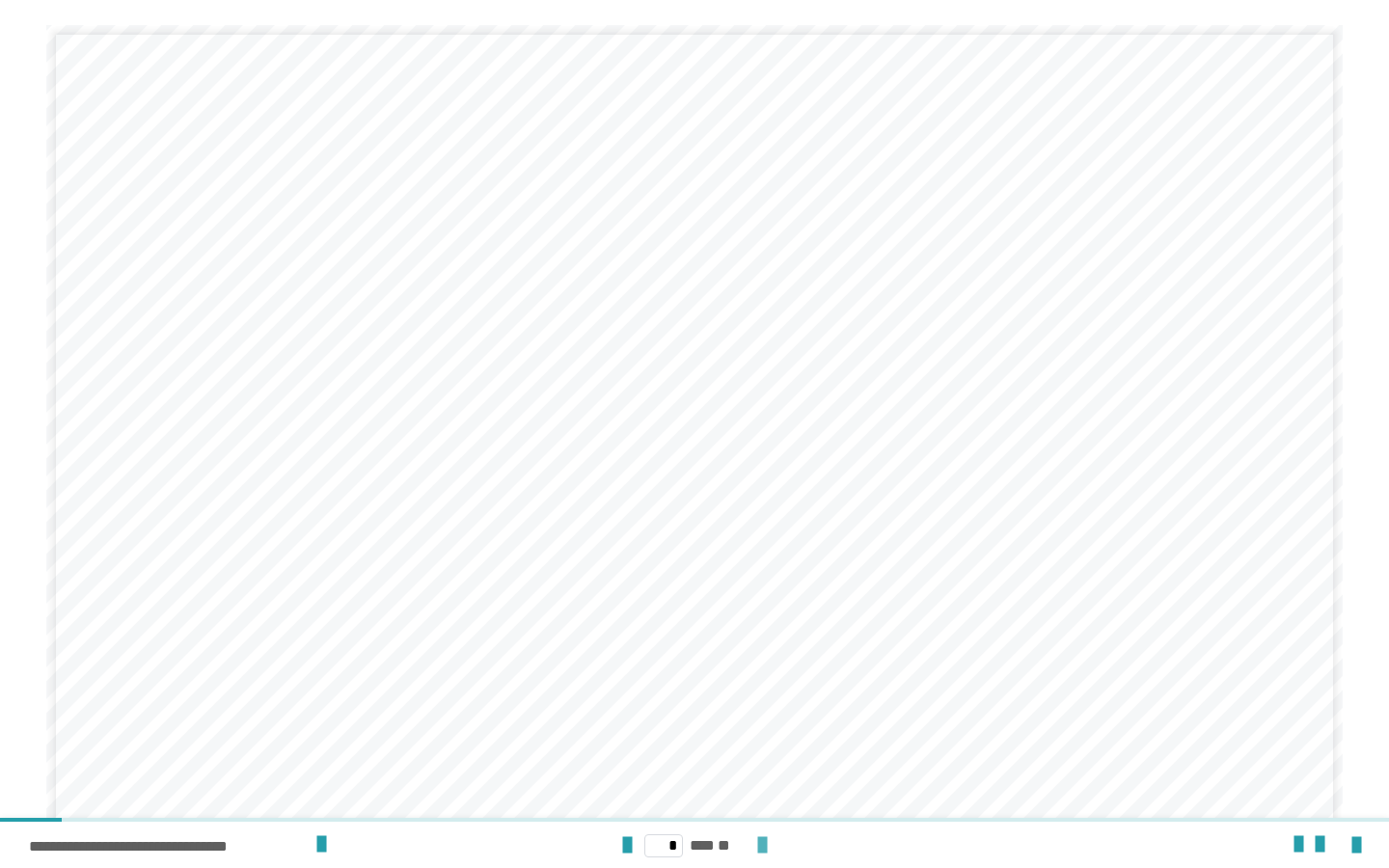 click at bounding box center [762, 846] 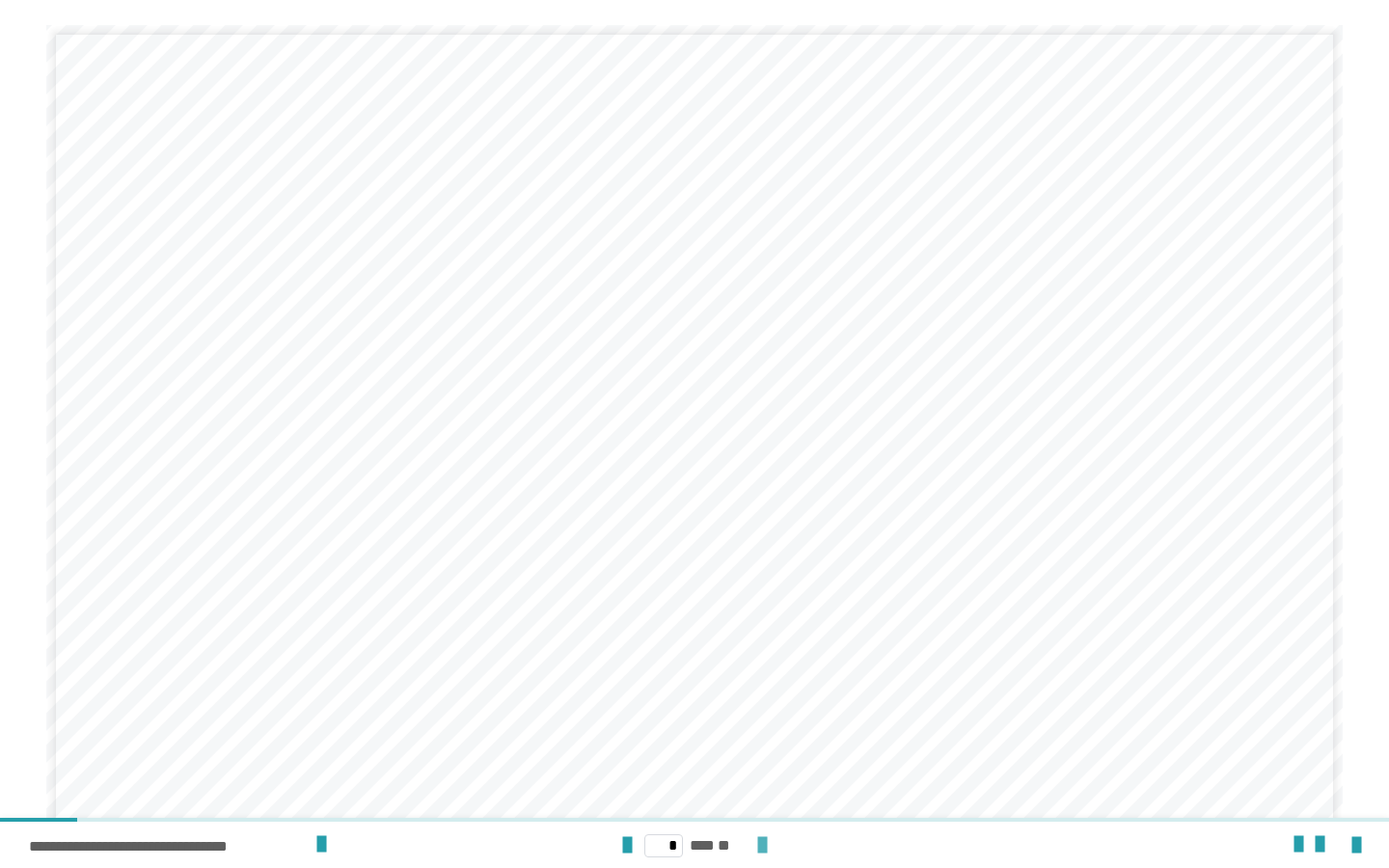 click at bounding box center (762, 846) 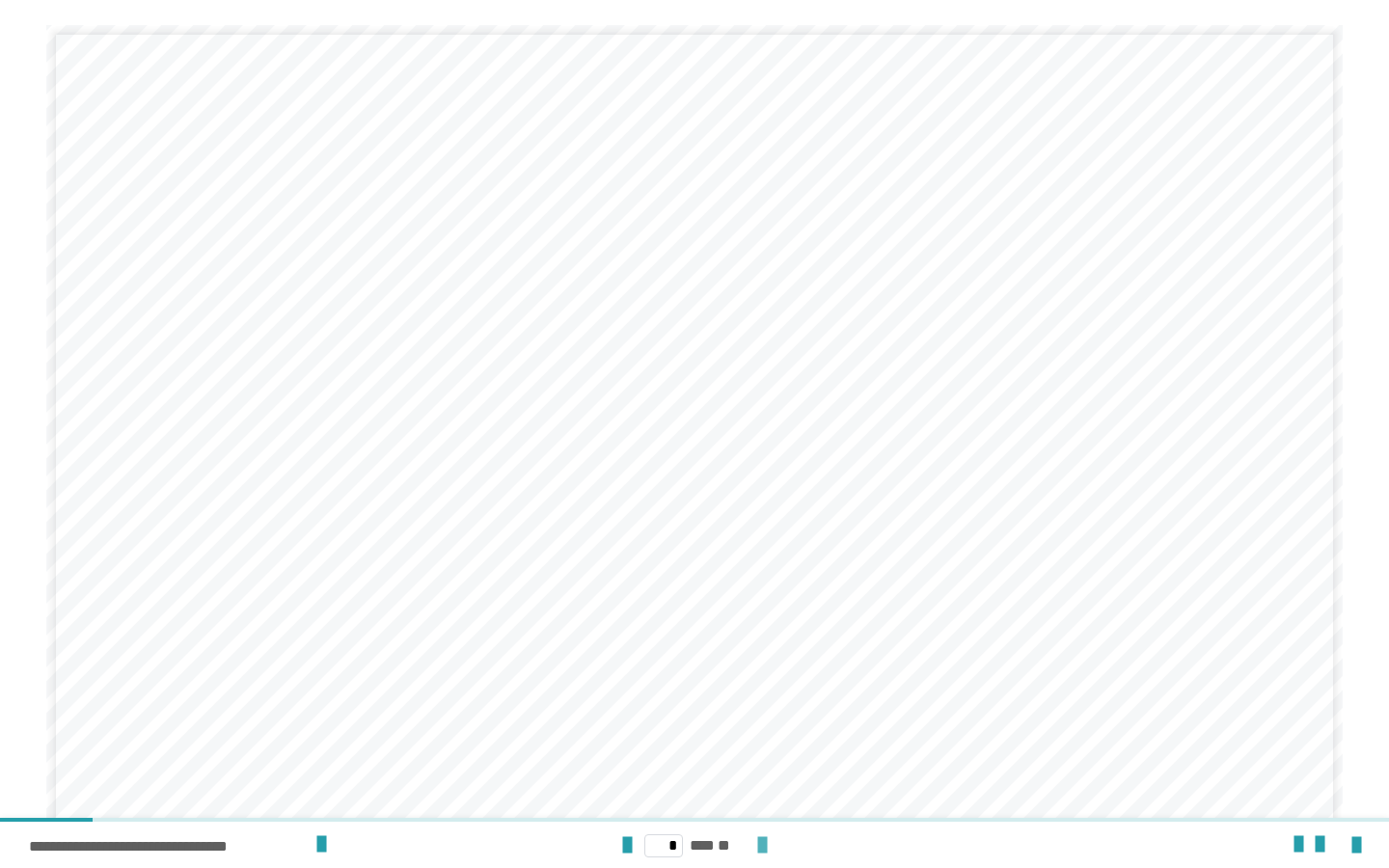 click at bounding box center (762, 846) 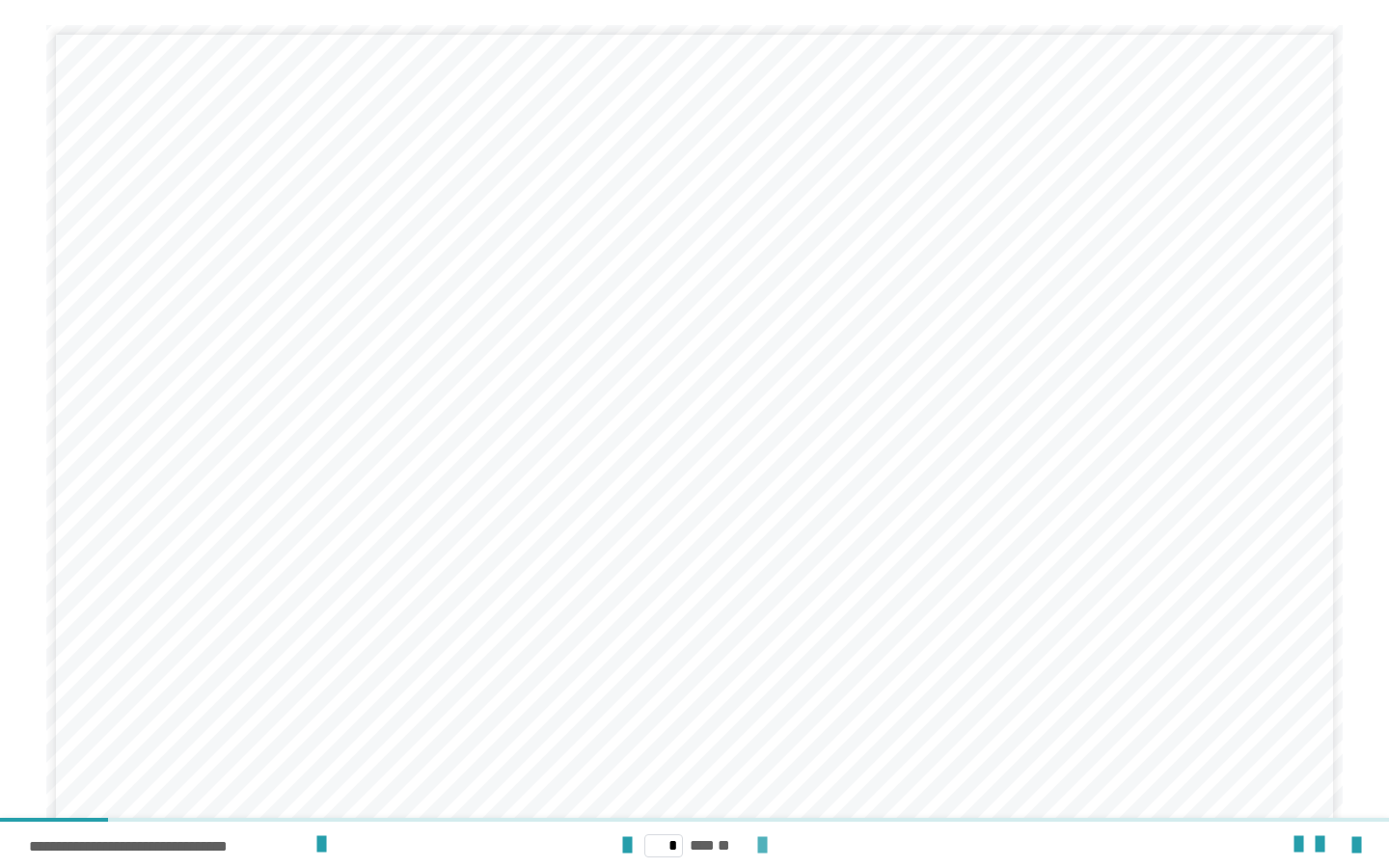 click at bounding box center [762, 846] 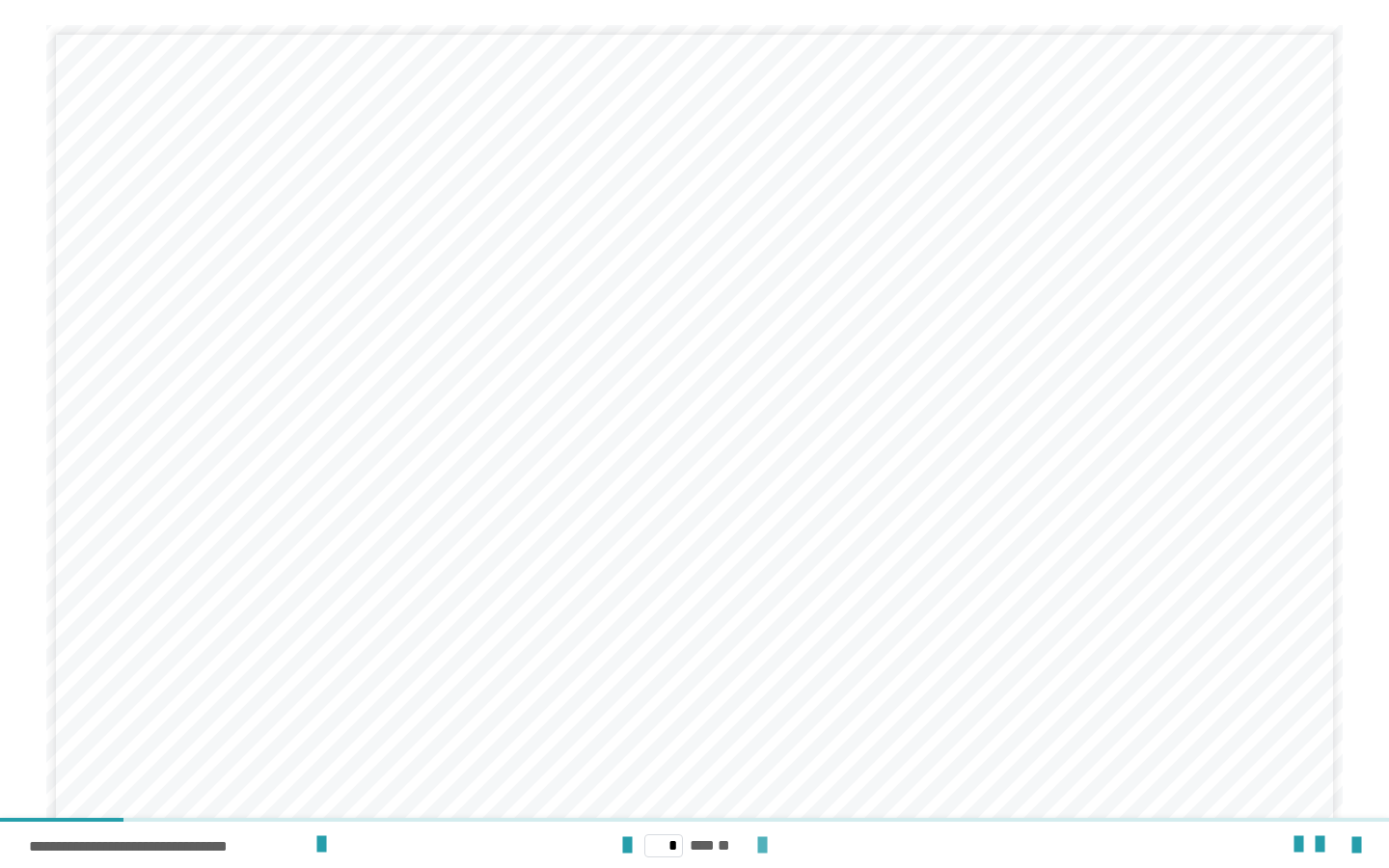 click at bounding box center [762, 846] 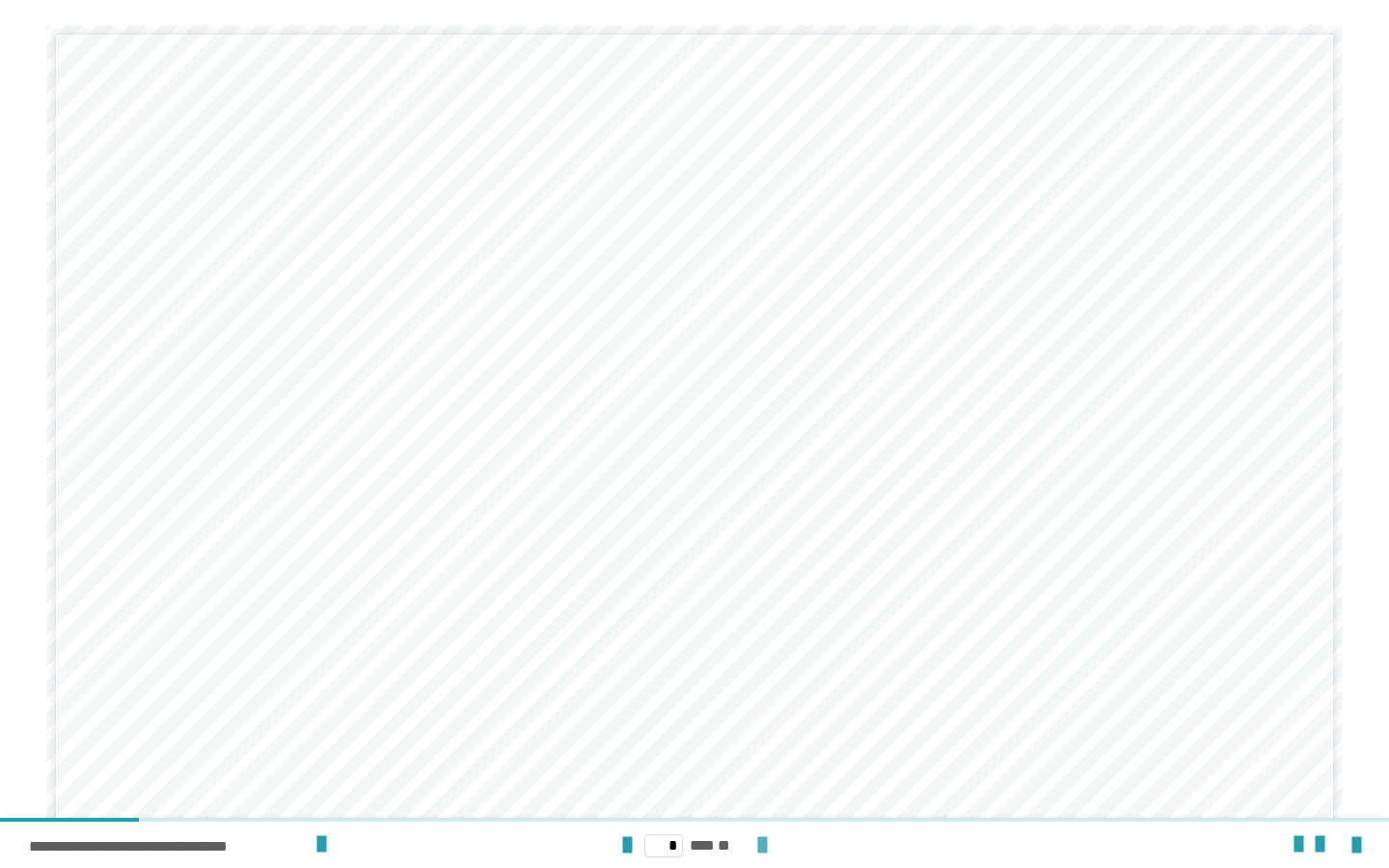 click at bounding box center [762, 846] 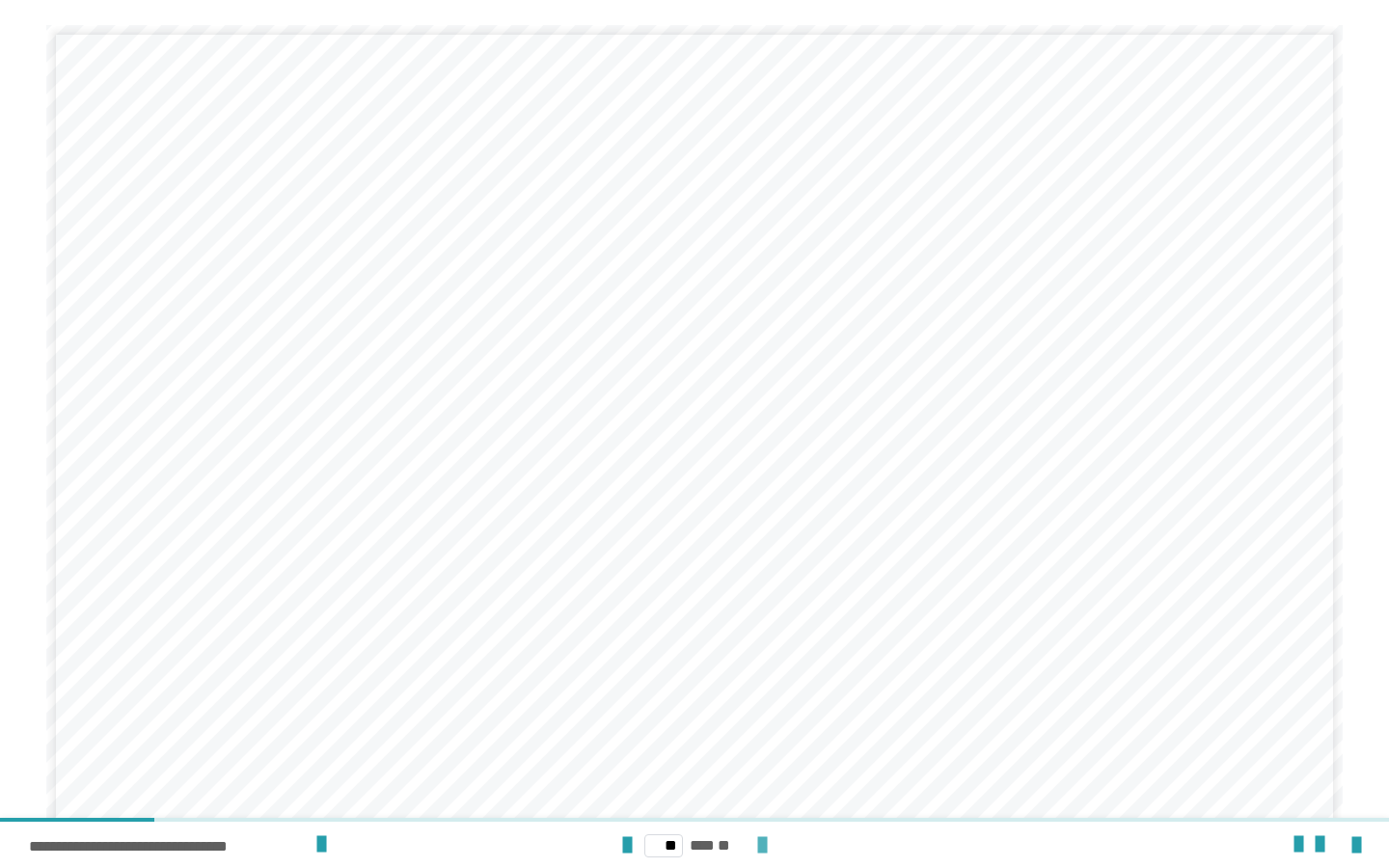 click at bounding box center (762, 846) 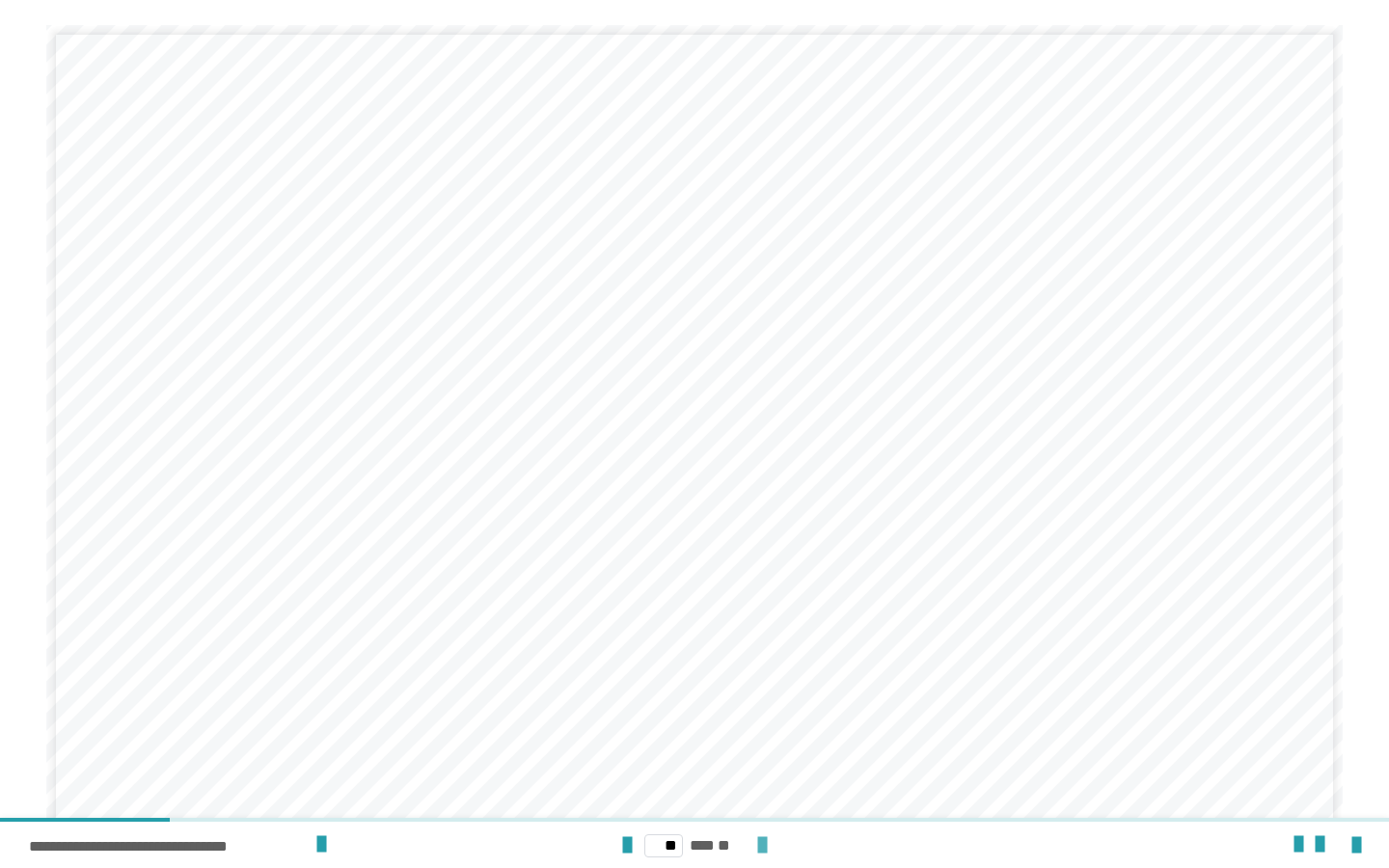click at bounding box center [762, 846] 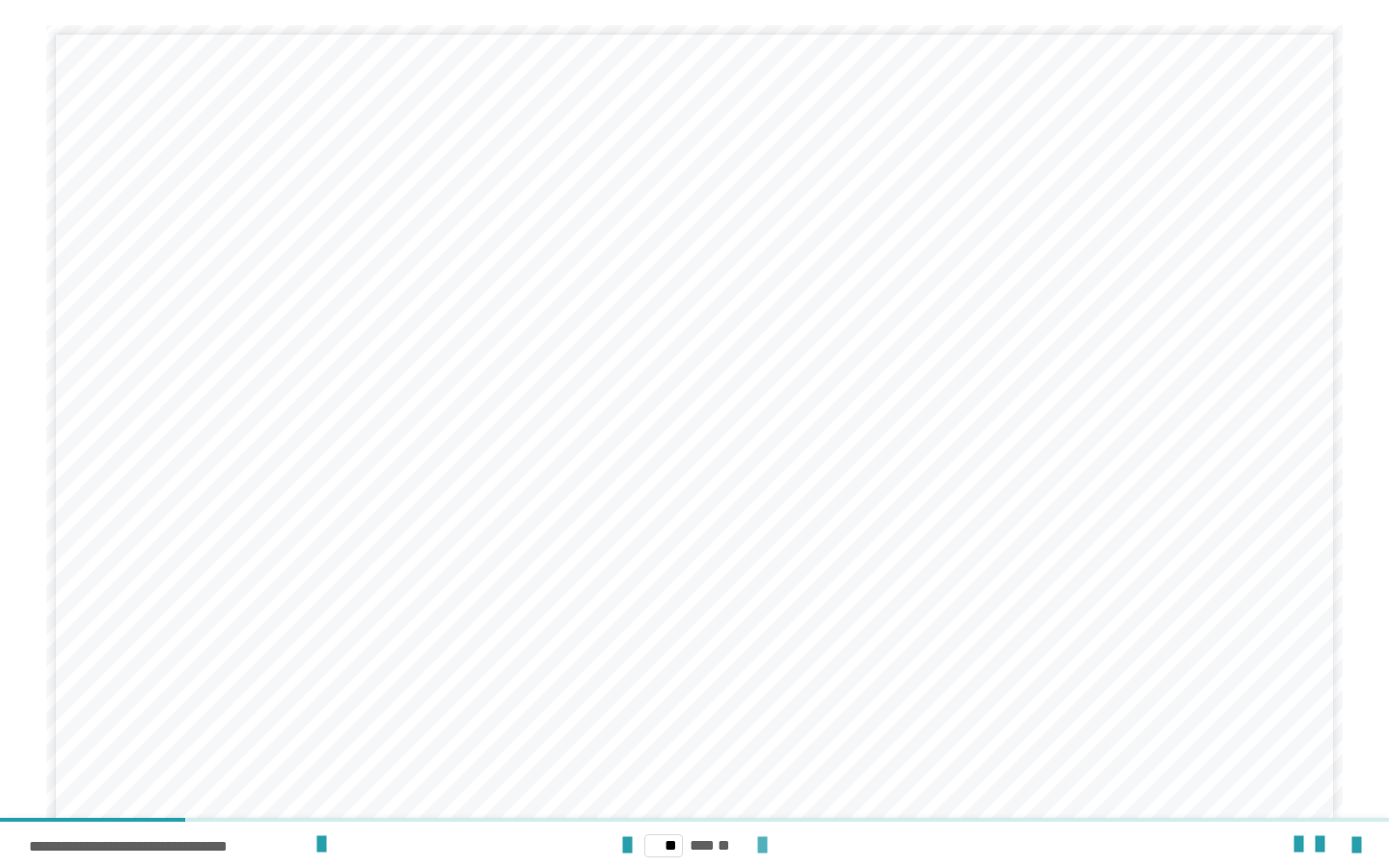 click at bounding box center [762, 846] 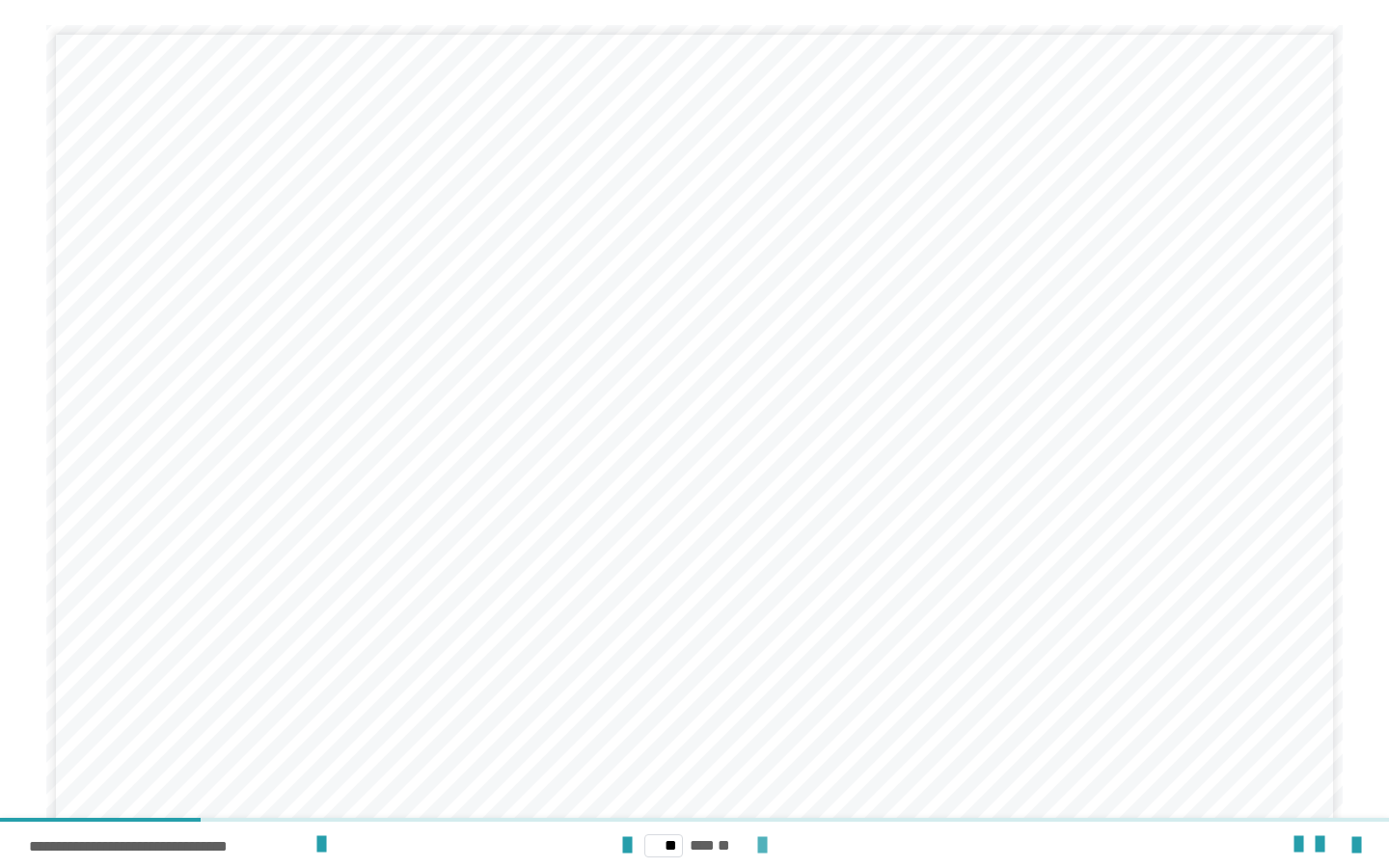 click at bounding box center (762, 846) 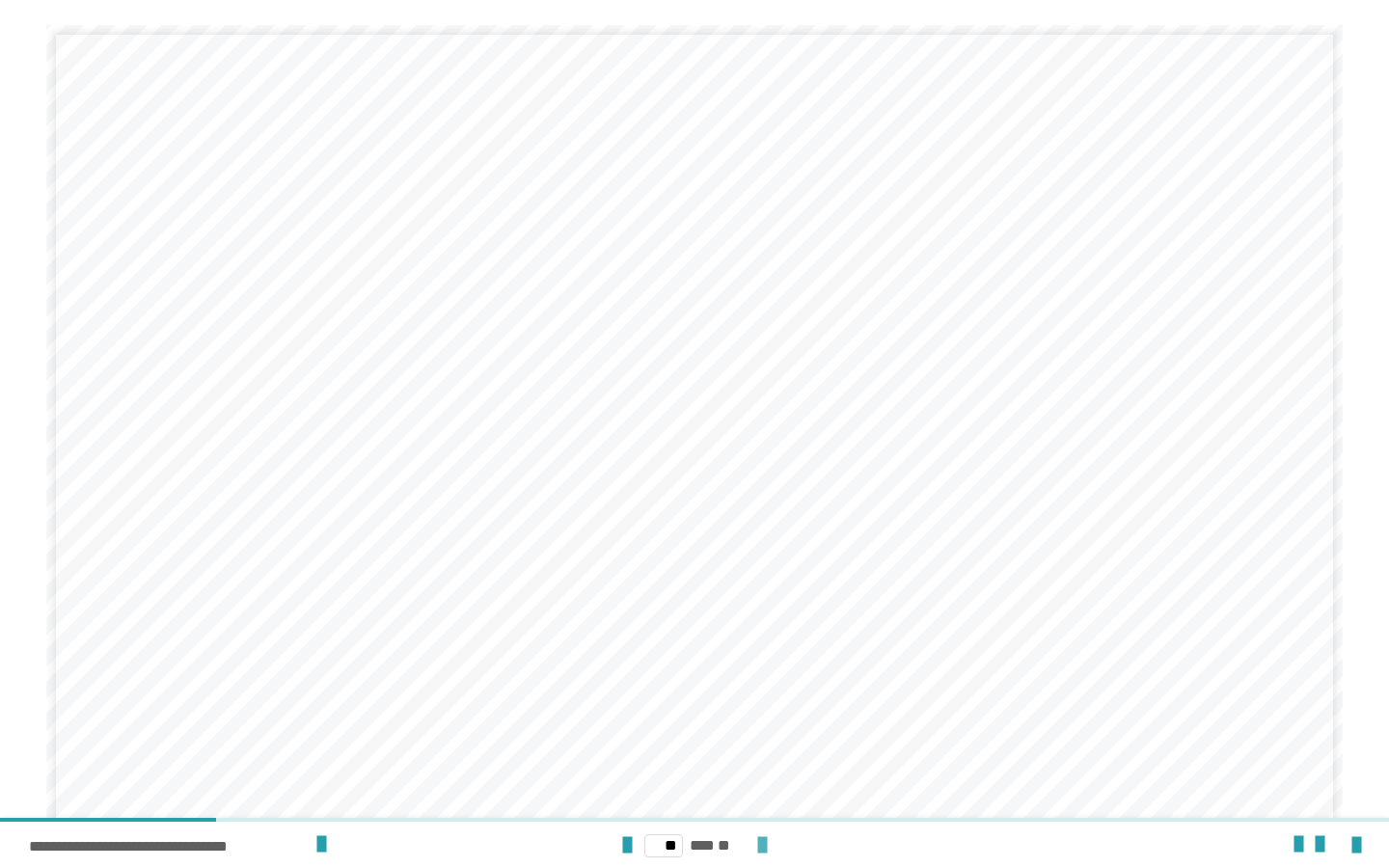 click at bounding box center [762, 846] 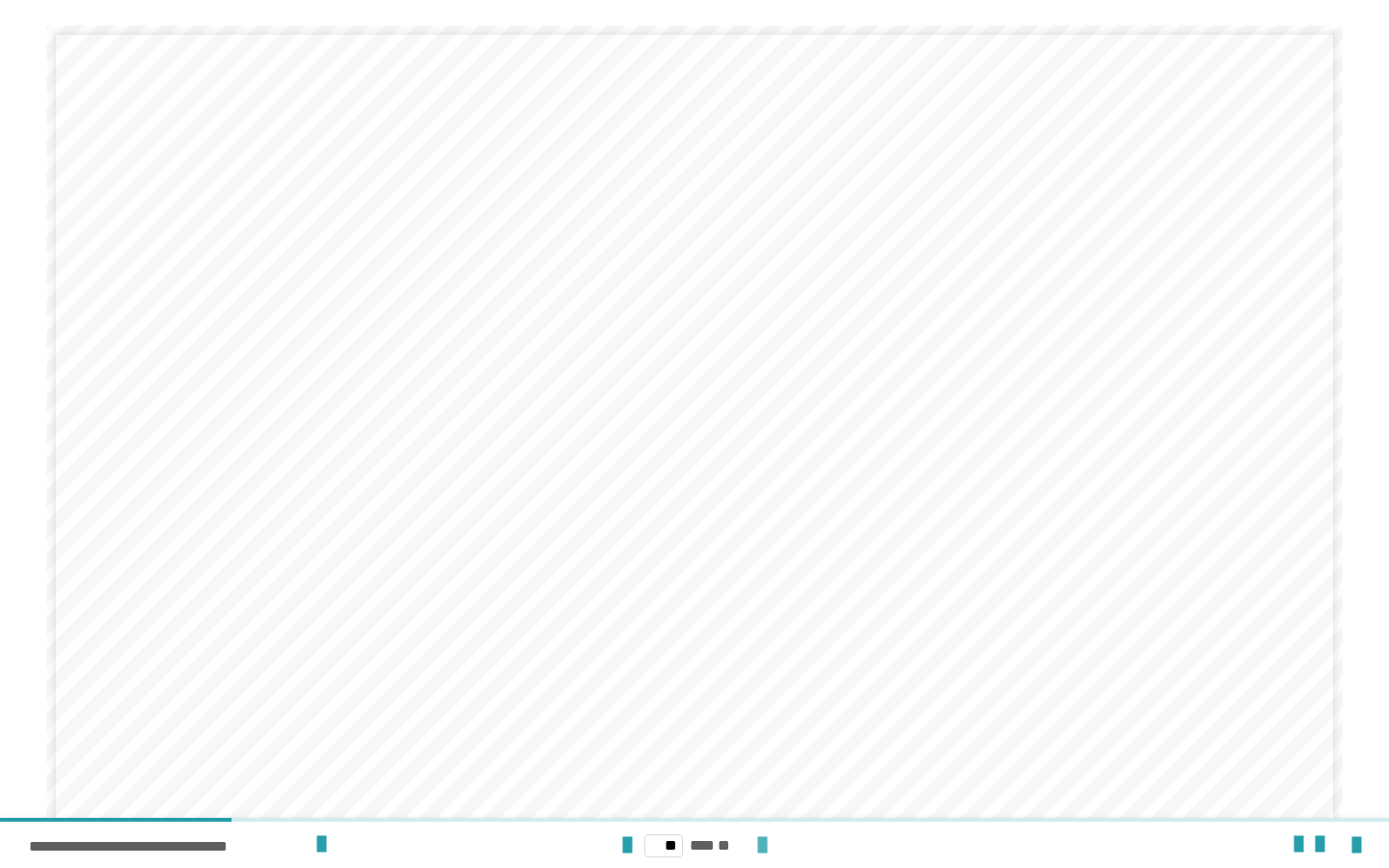 click at bounding box center (762, 846) 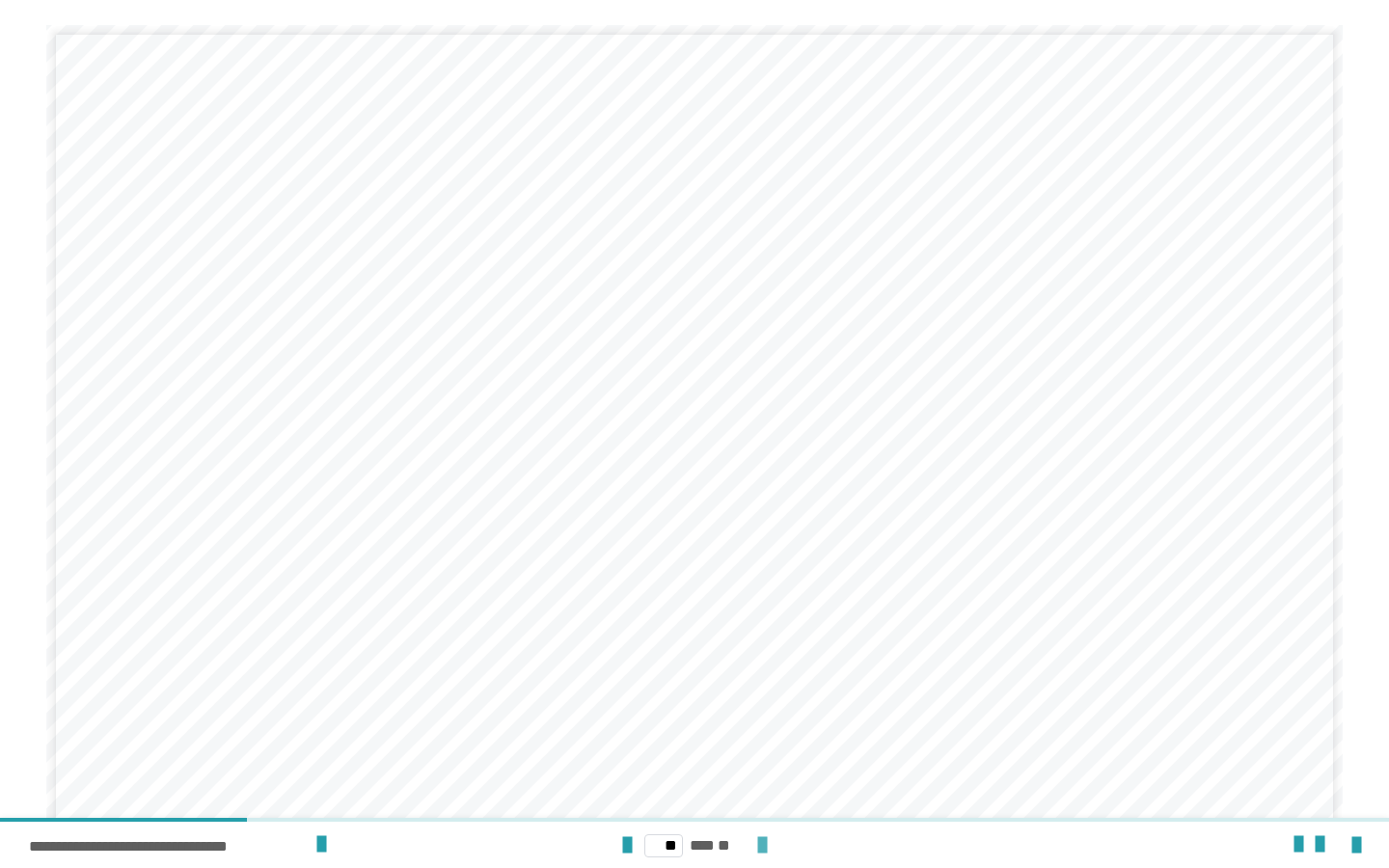 click at bounding box center (762, 846) 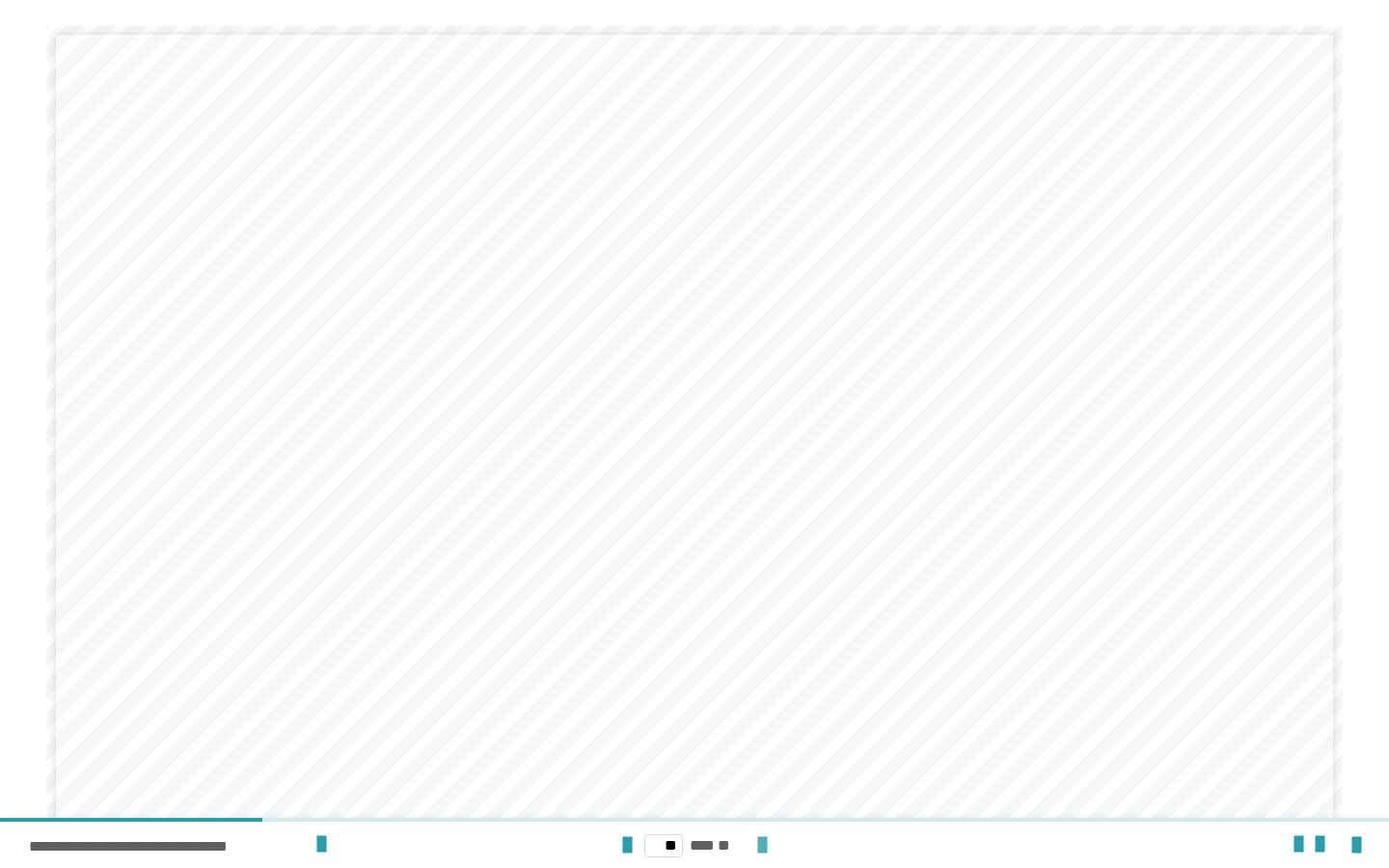 click at bounding box center (762, 846) 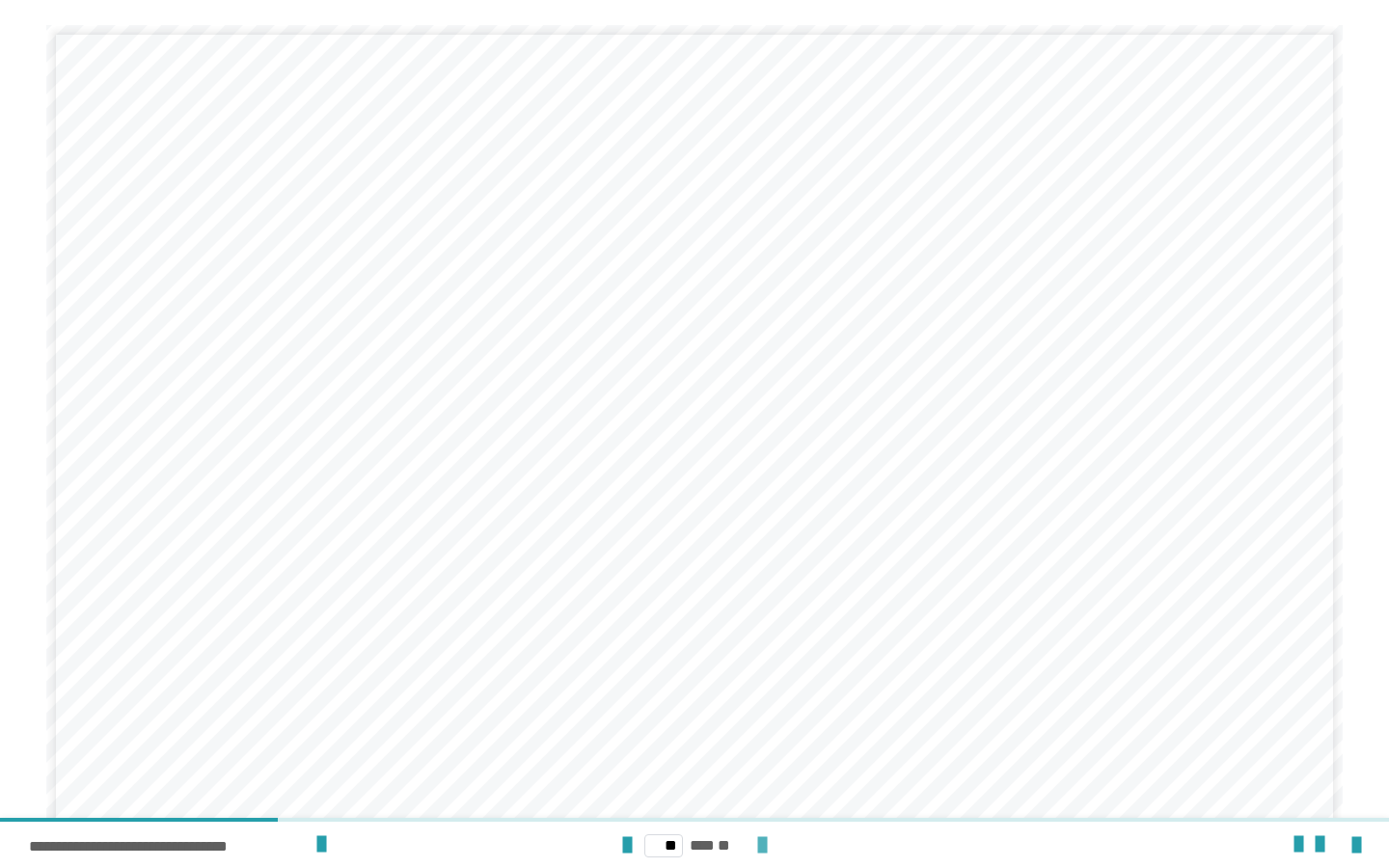 click at bounding box center [762, 846] 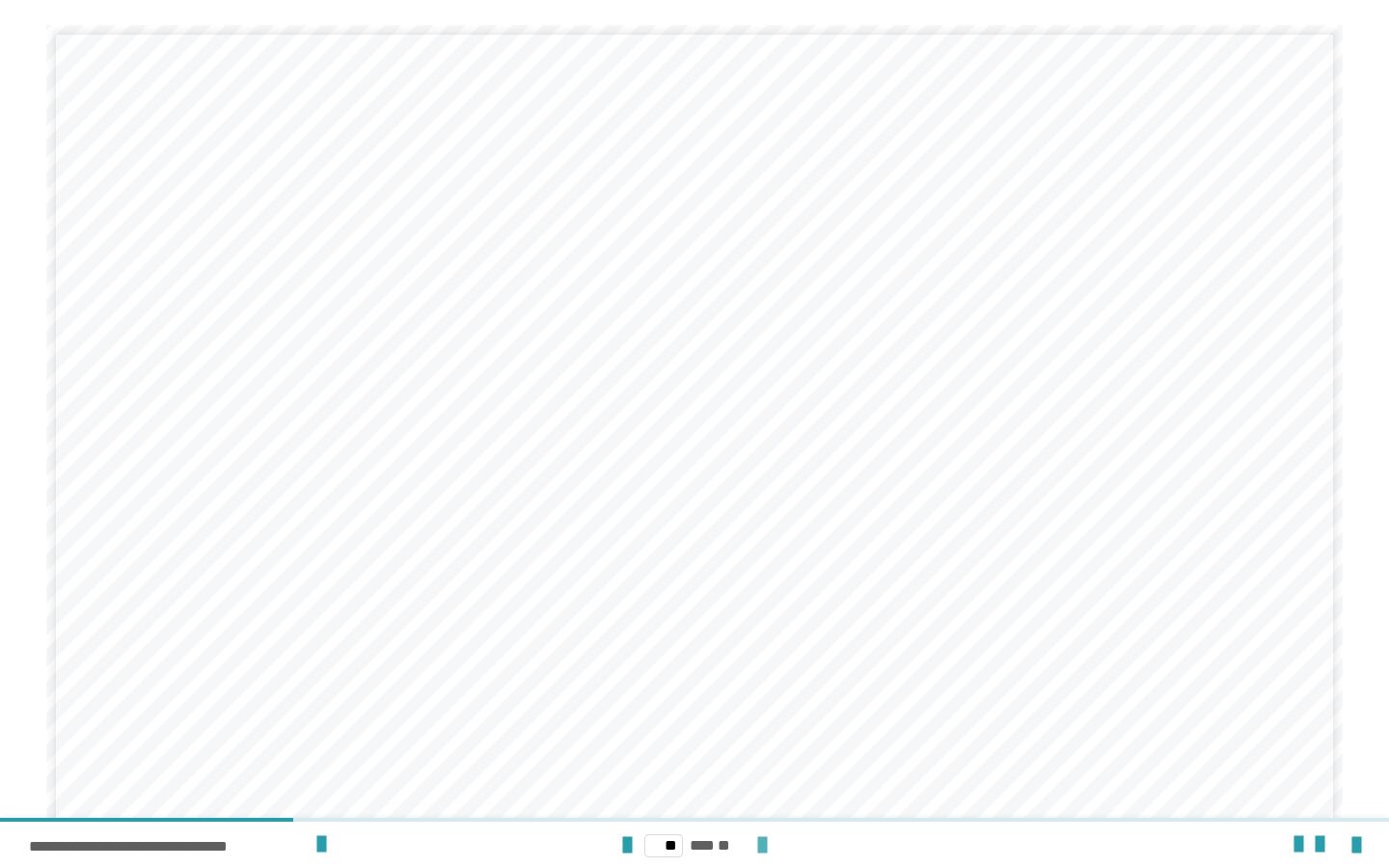 click at bounding box center [762, 846] 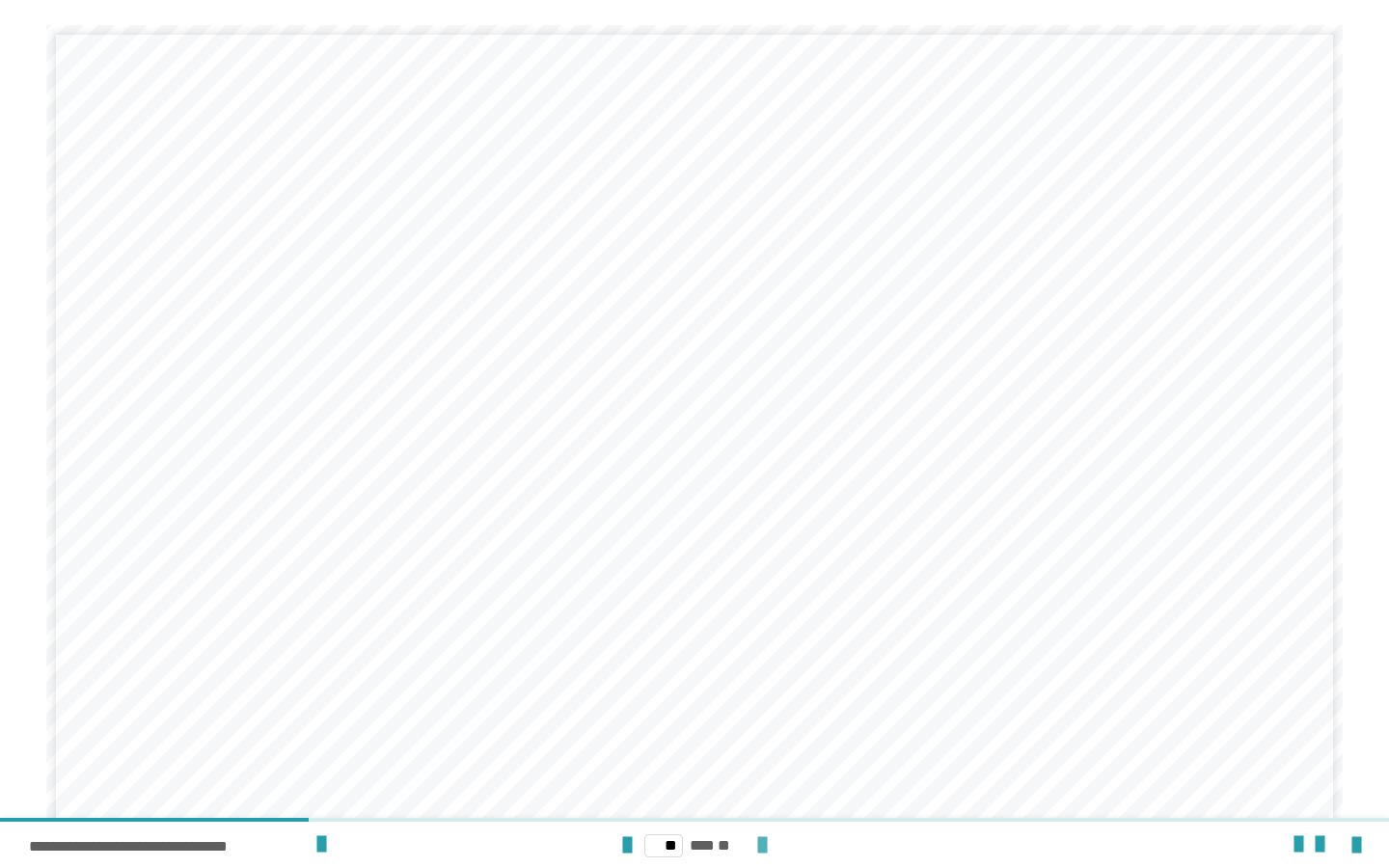 click at bounding box center (762, 846) 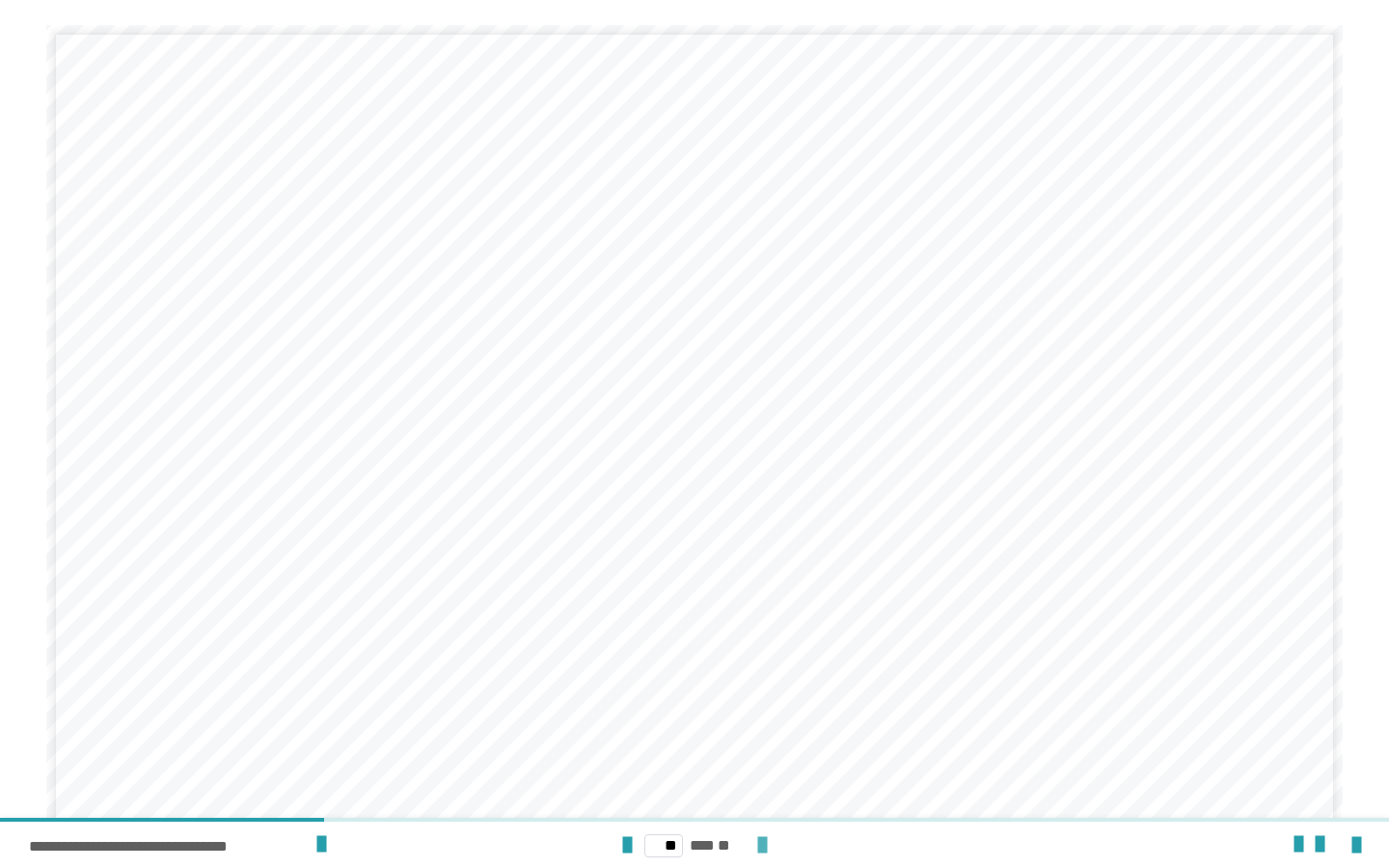 click at bounding box center [762, 846] 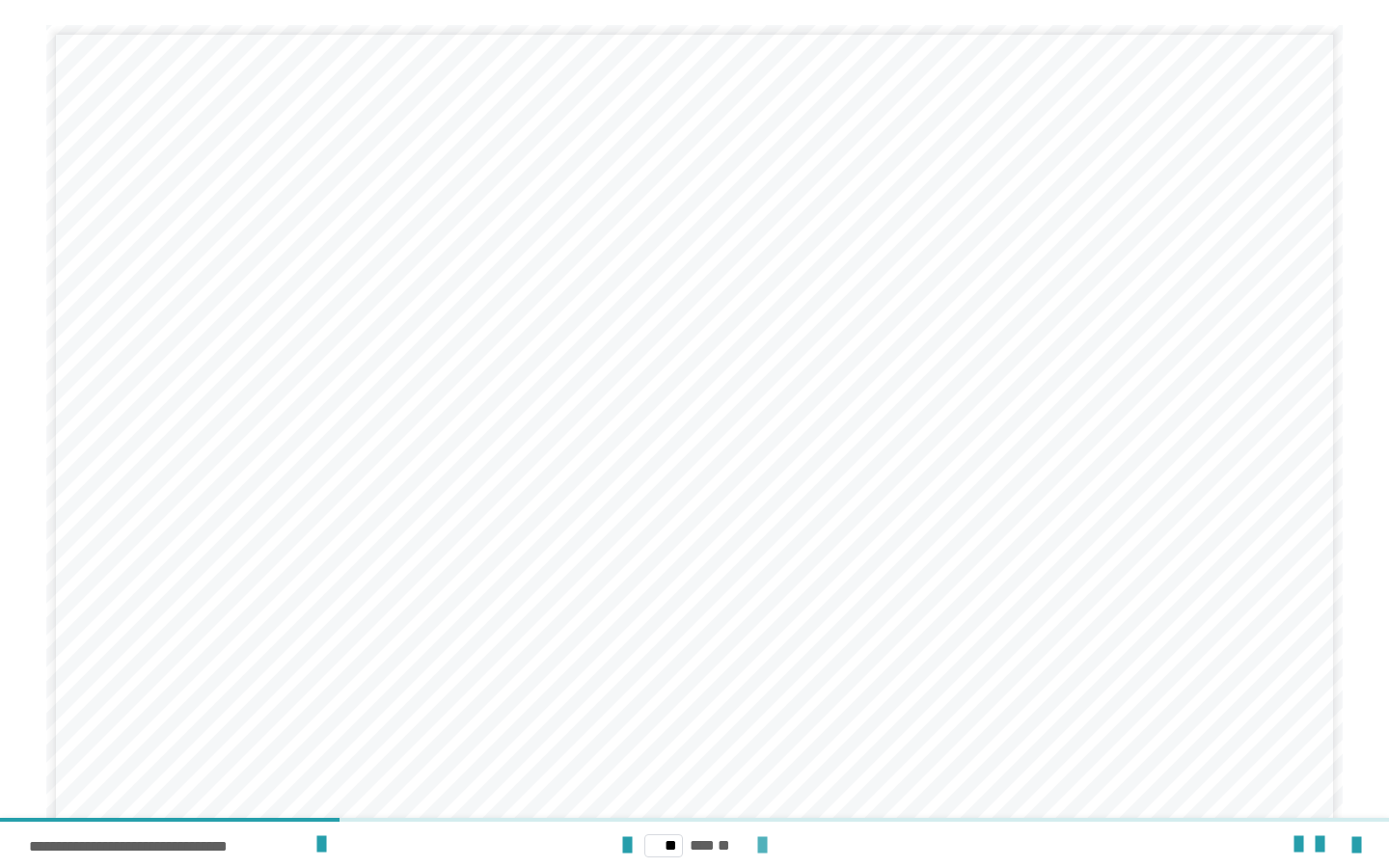 click at bounding box center (762, 846) 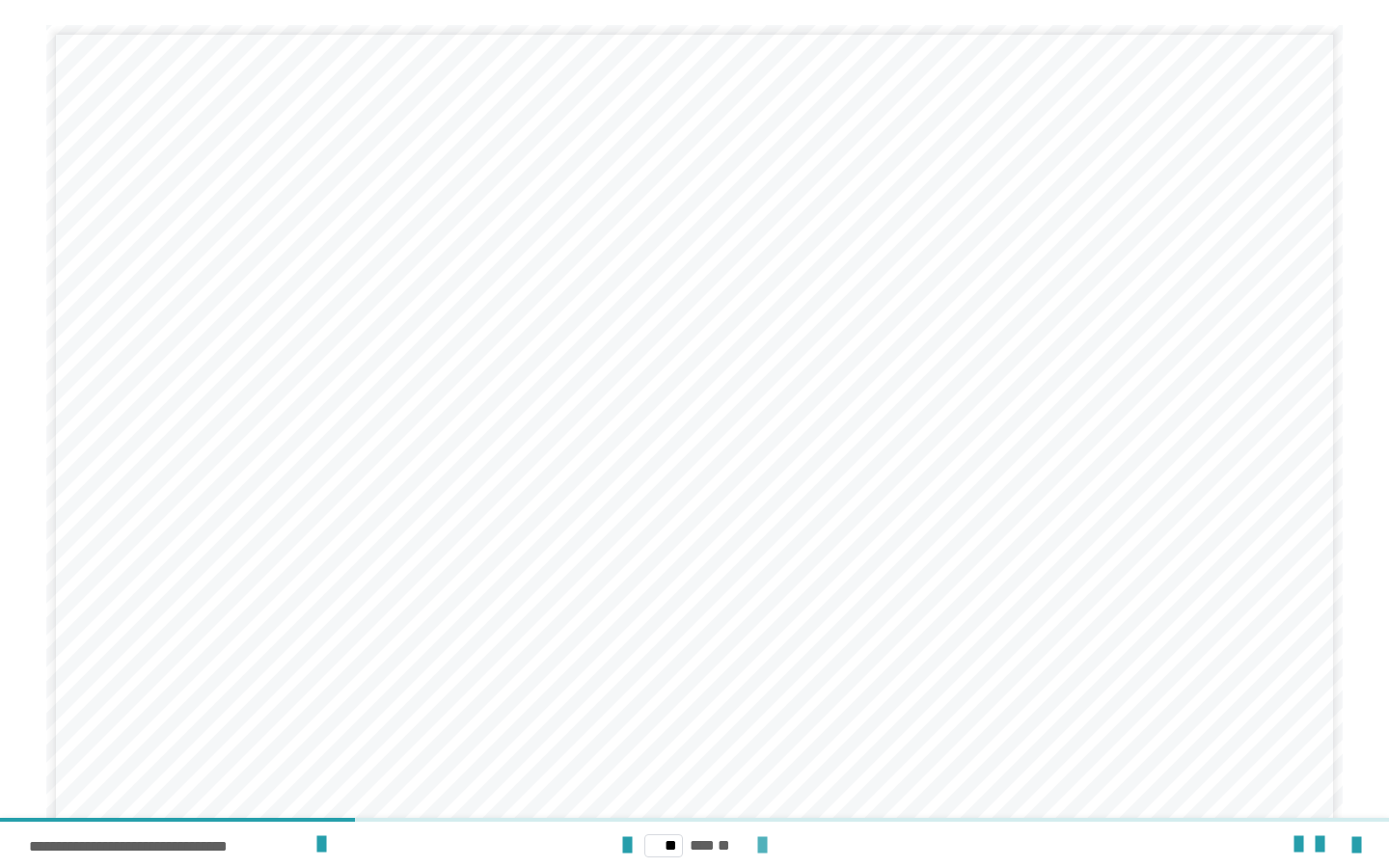 click at bounding box center (762, 846) 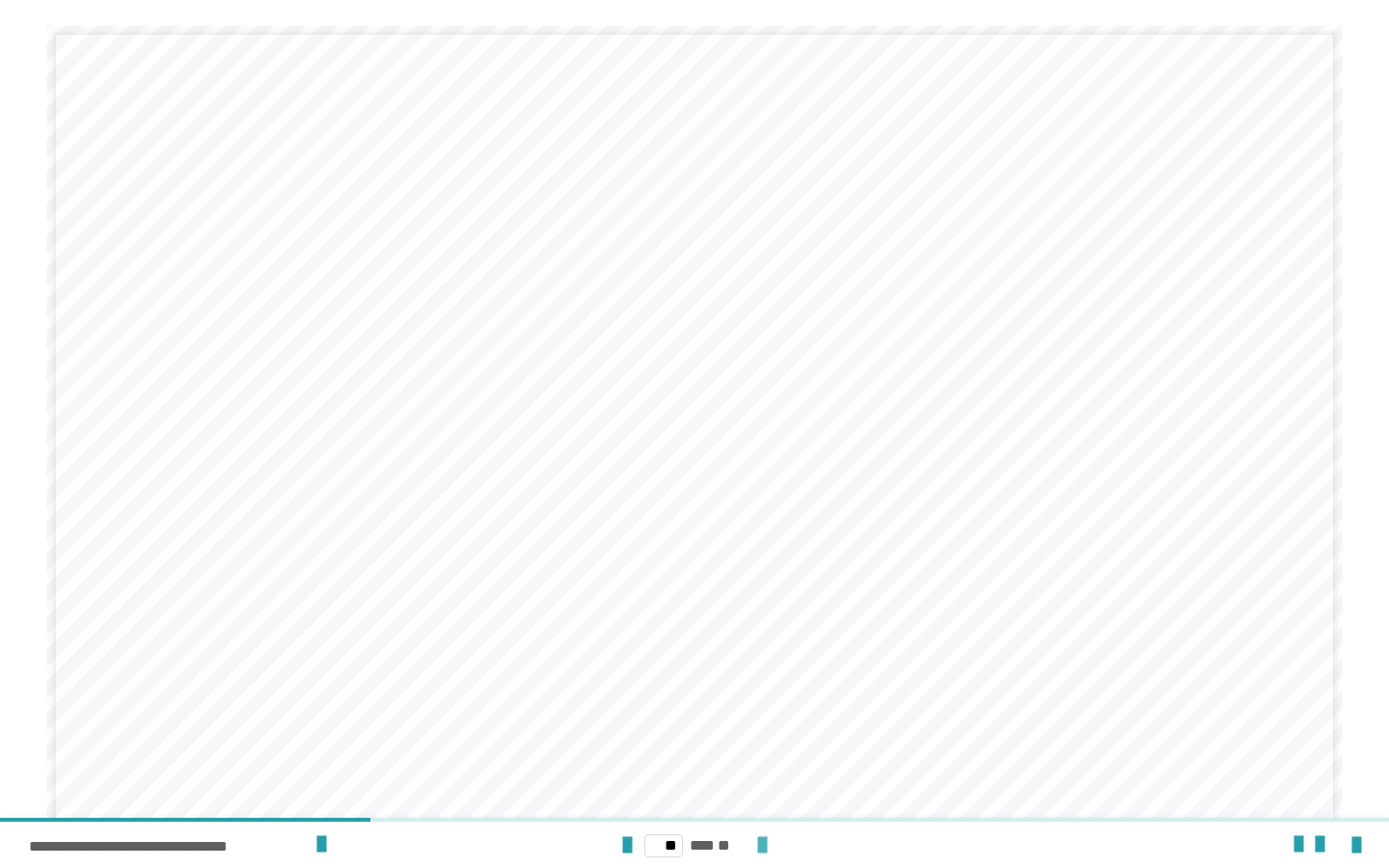 click at bounding box center [762, 846] 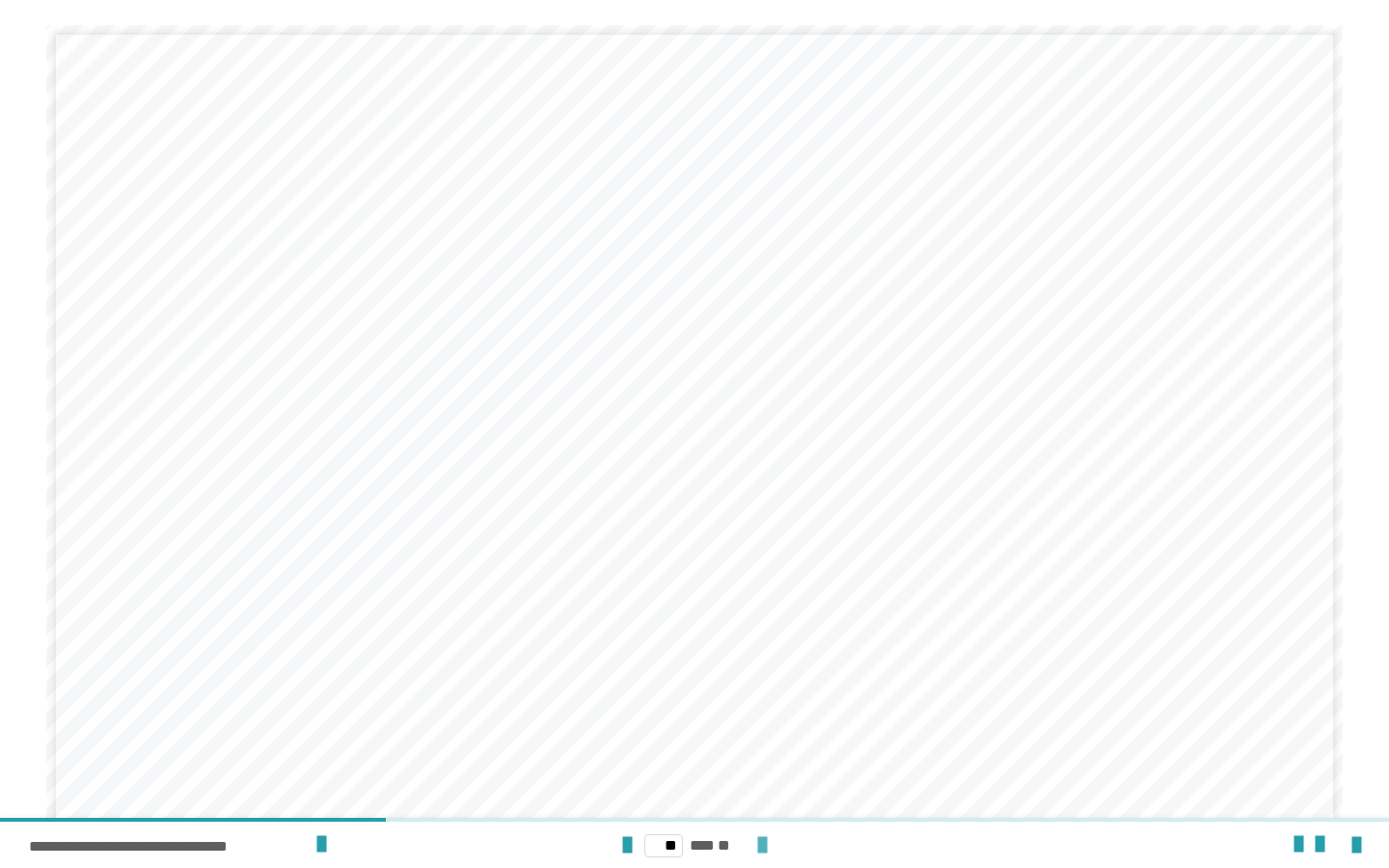click at bounding box center [762, 846] 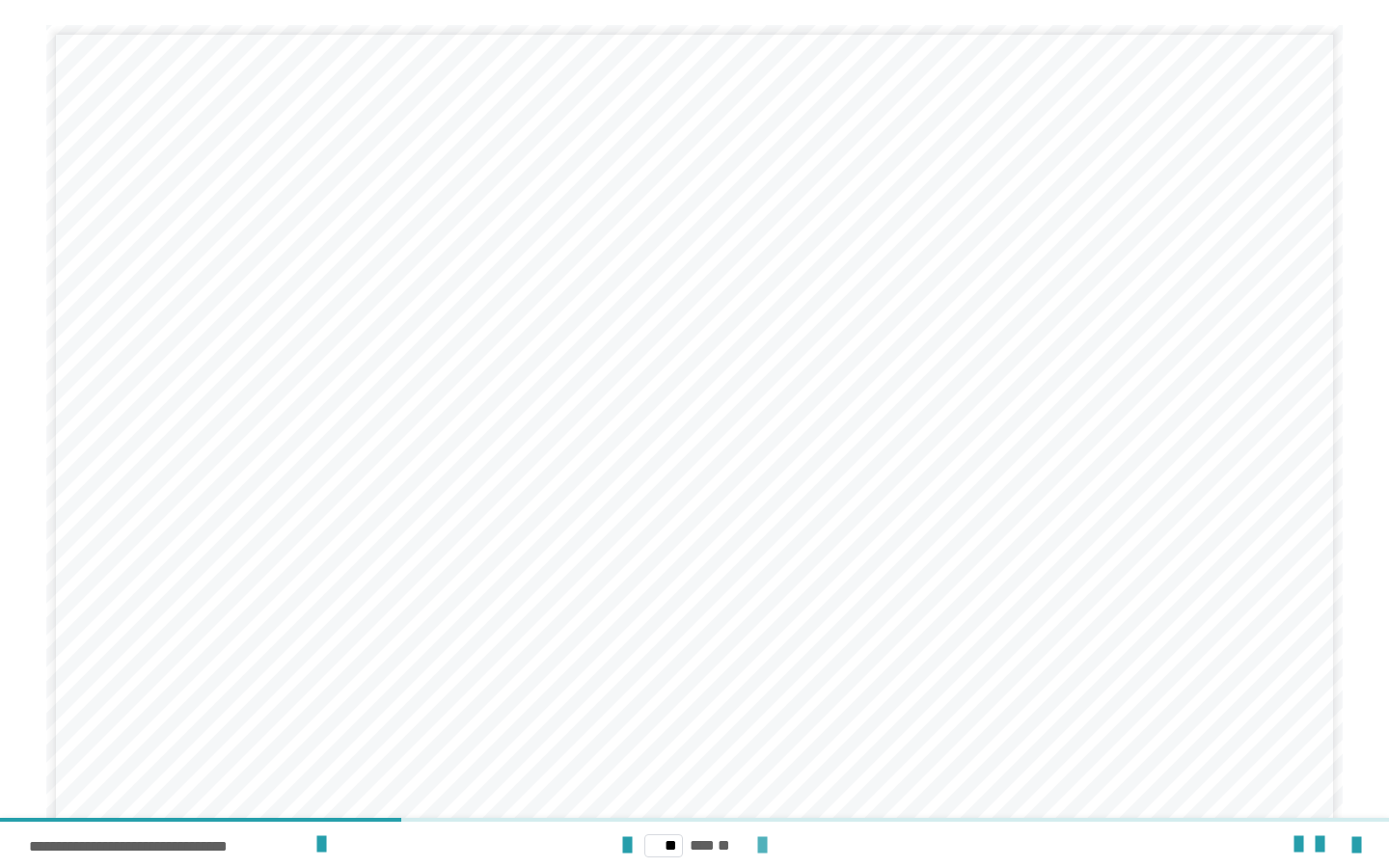 click at bounding box center (762, 846) 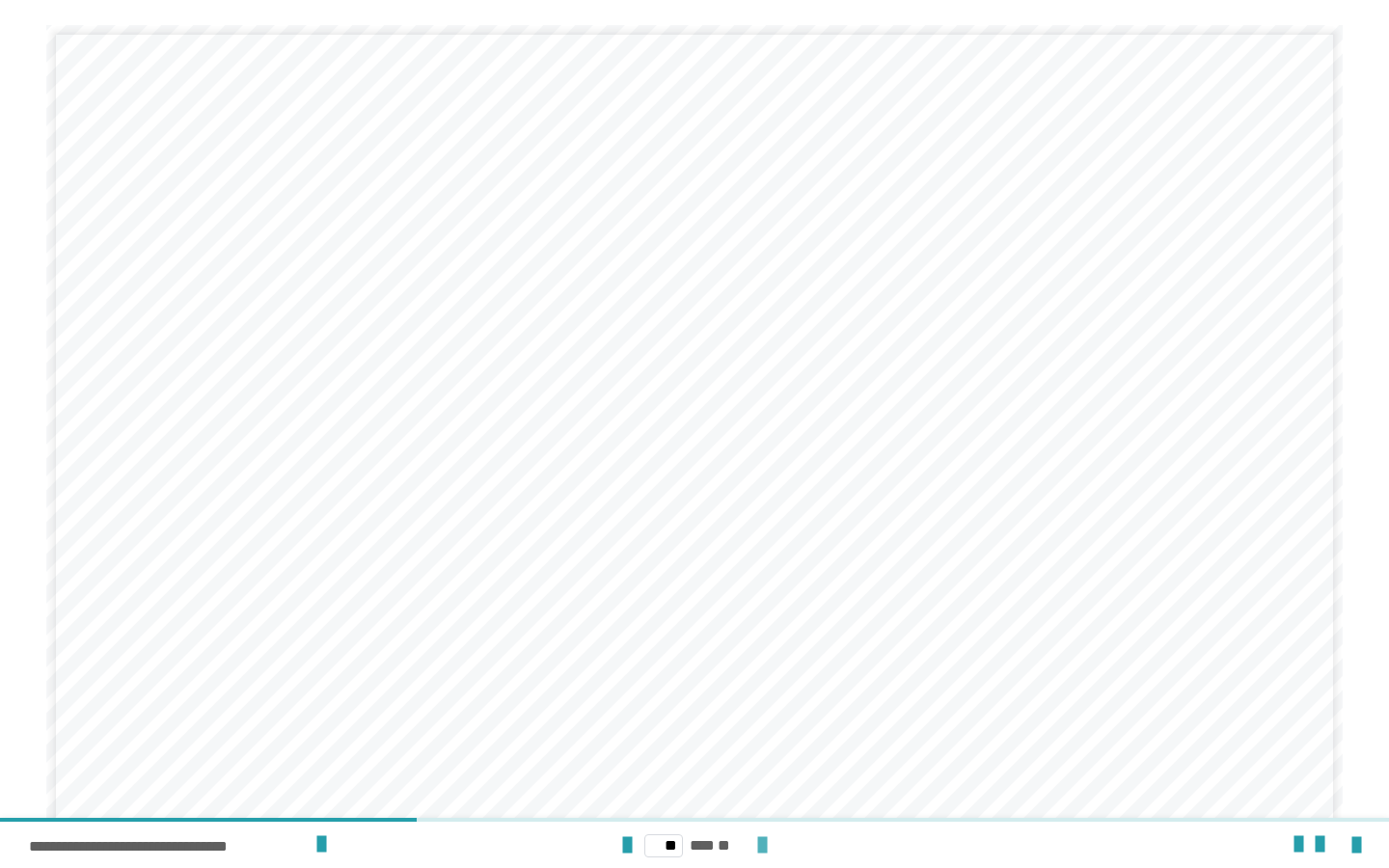 click at bounding box center [762, 846] 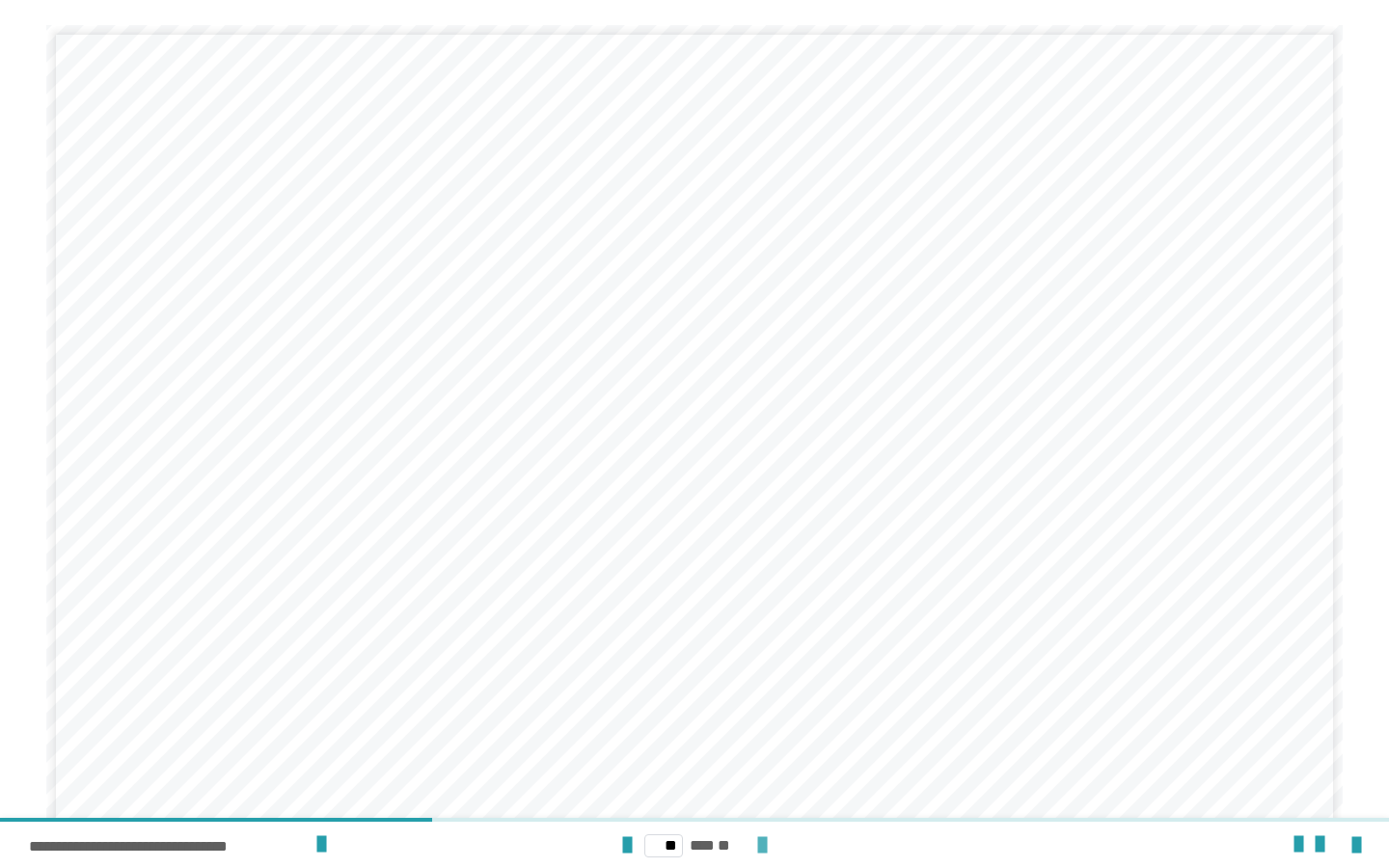 click at bounding box center (762, 846) 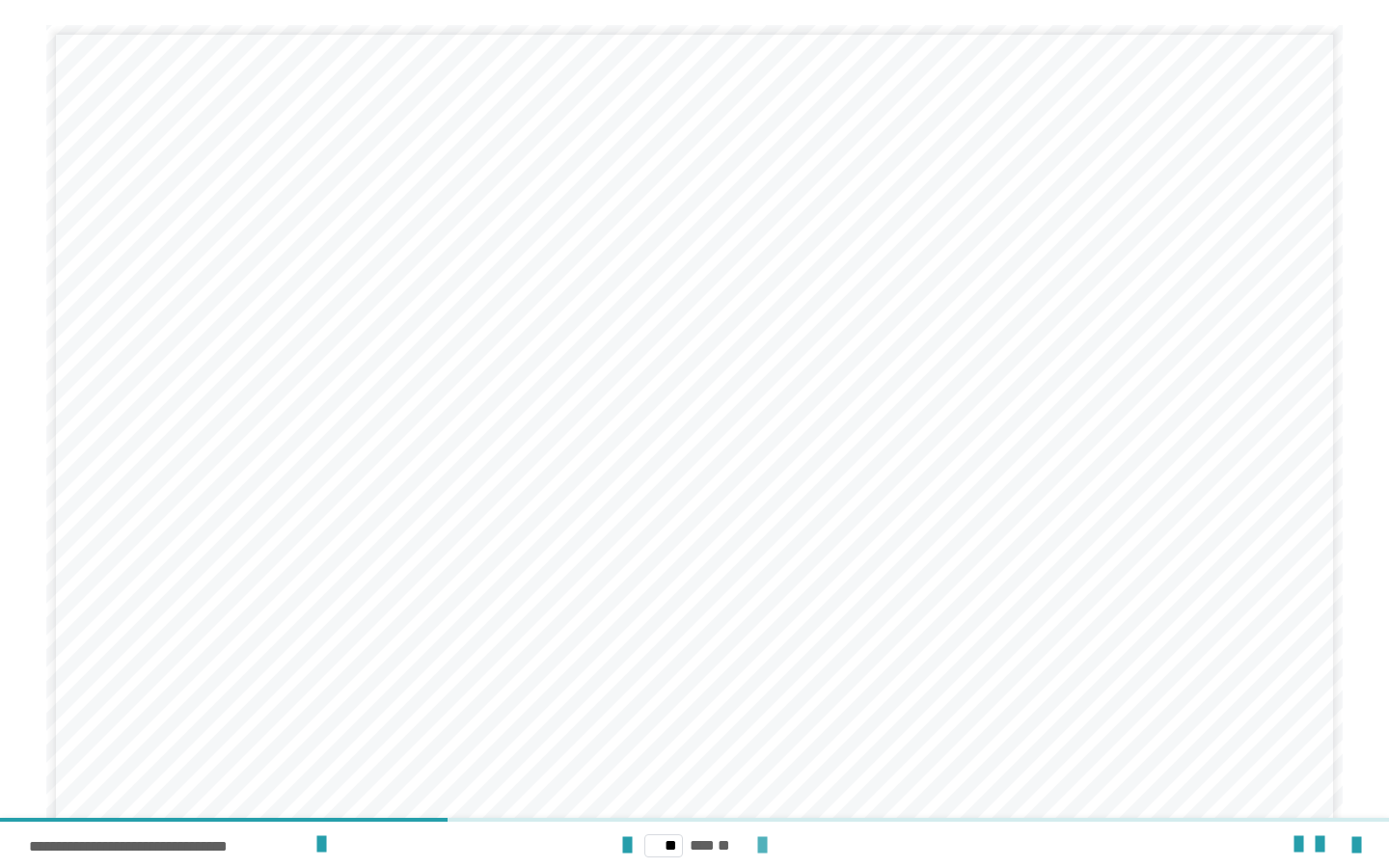 click at bounding box center (762, 846) 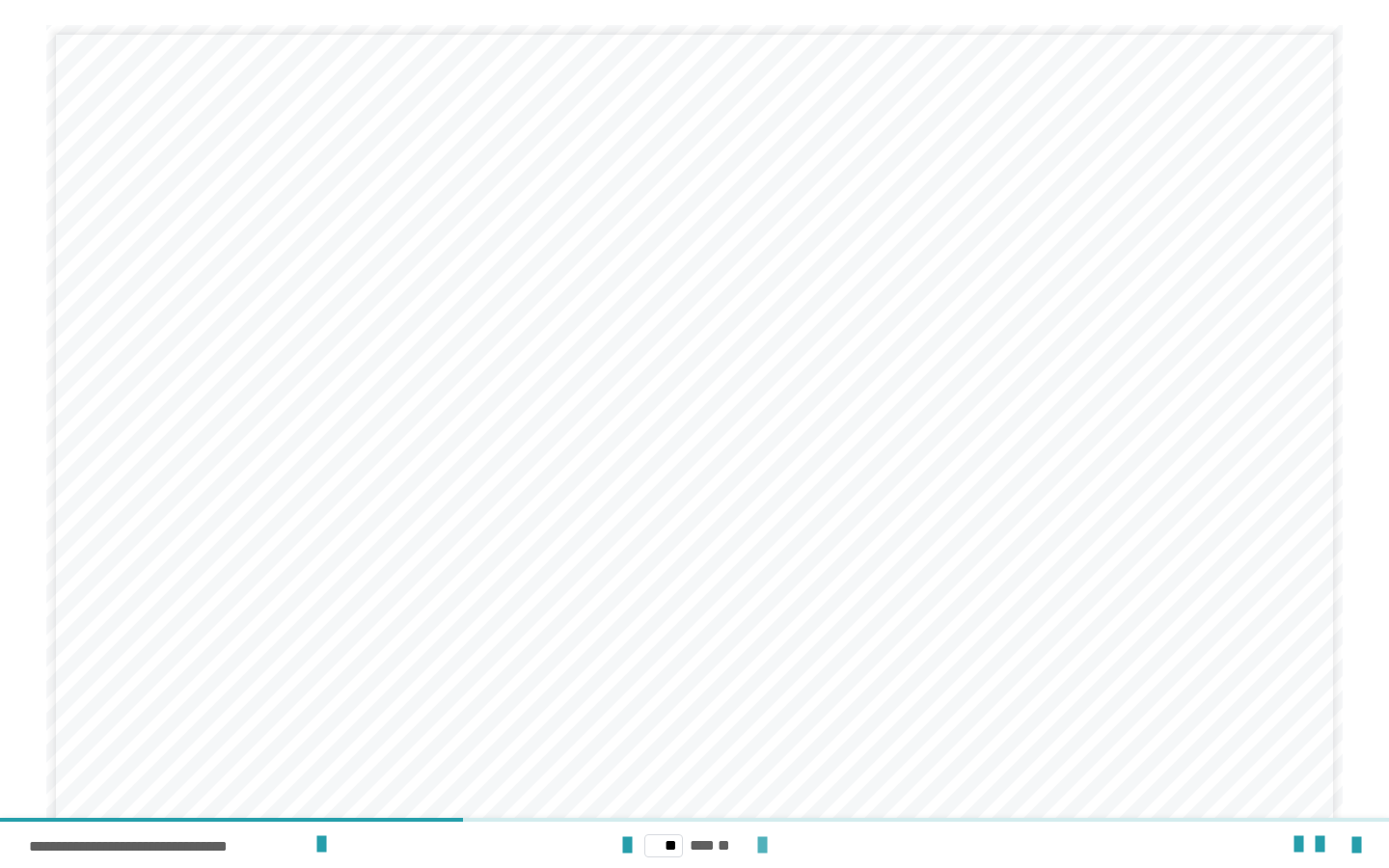 click at bounding box center [762, 846] 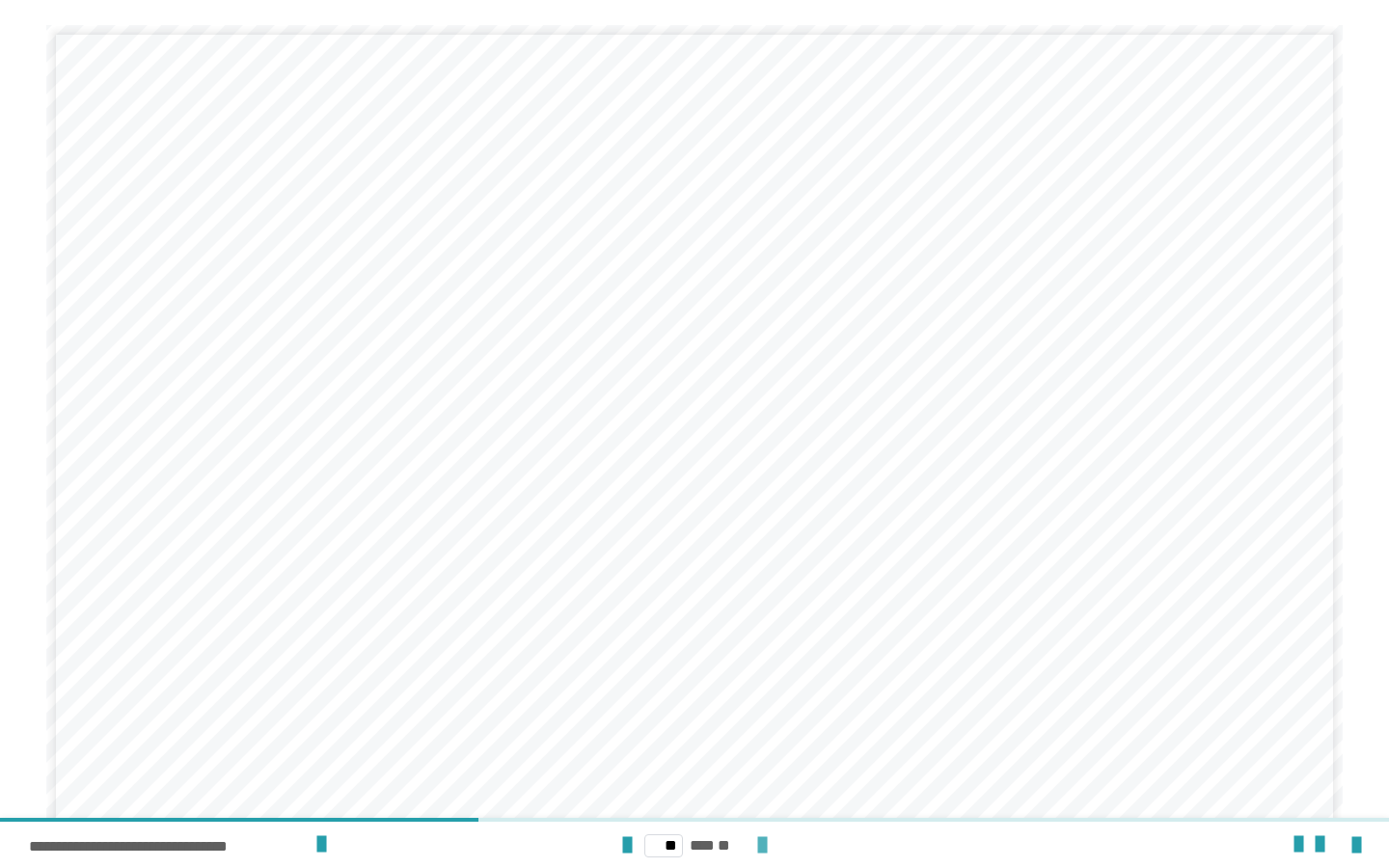 click at bounding box center [762, 846] 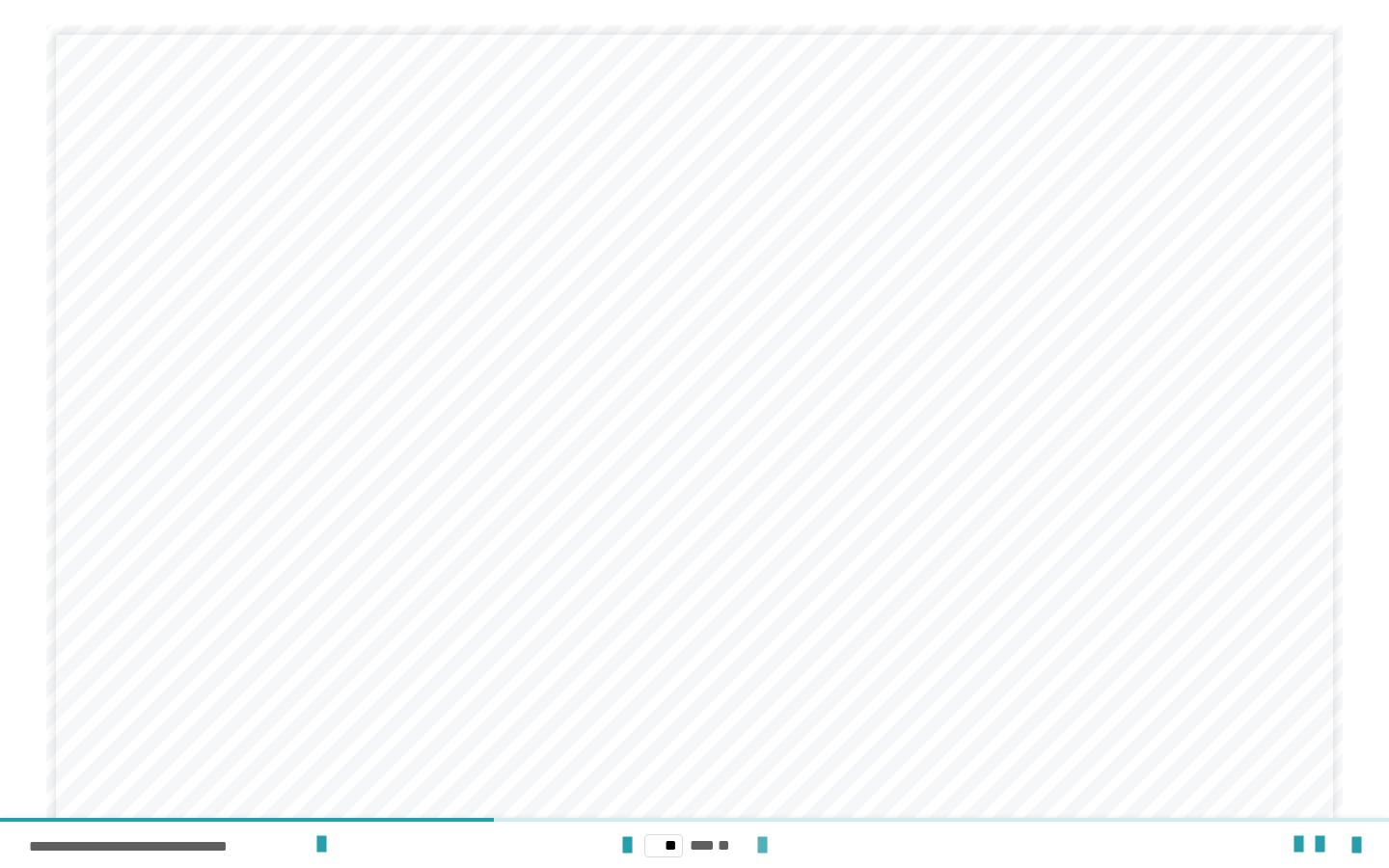 click at bounding box center [762, 846] 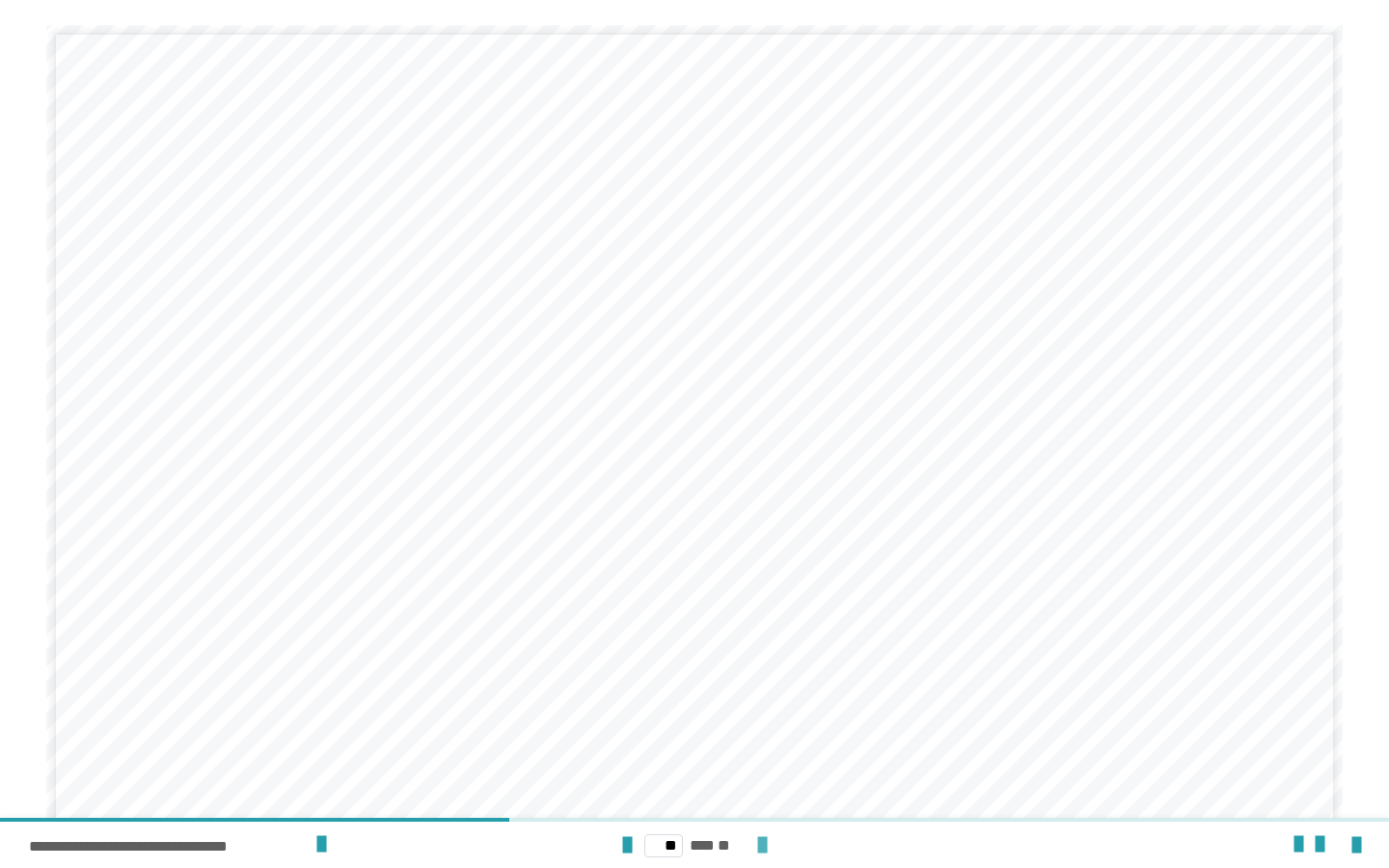 click at bounding box center [762, 846] 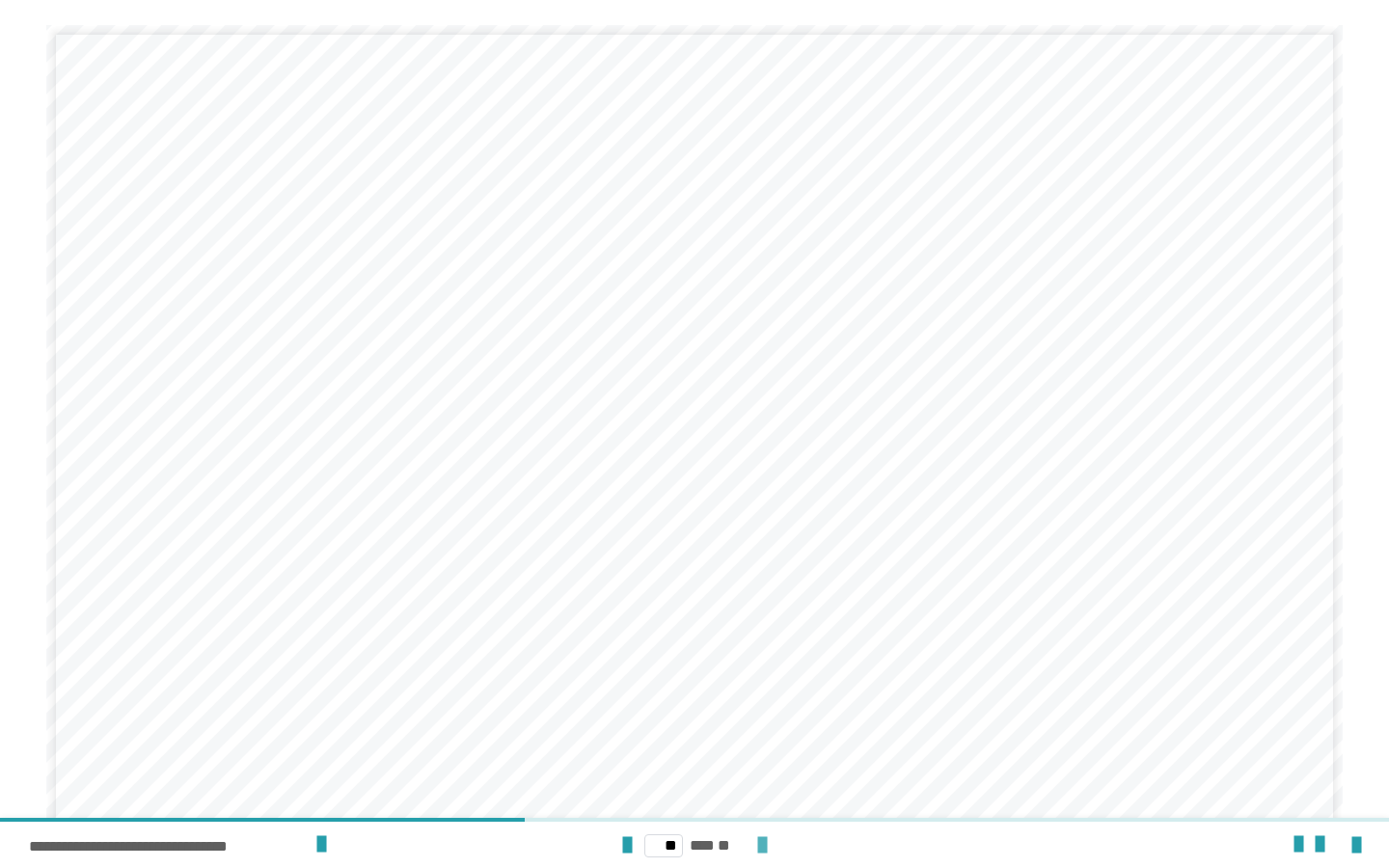click at bounding box center [762, 846] 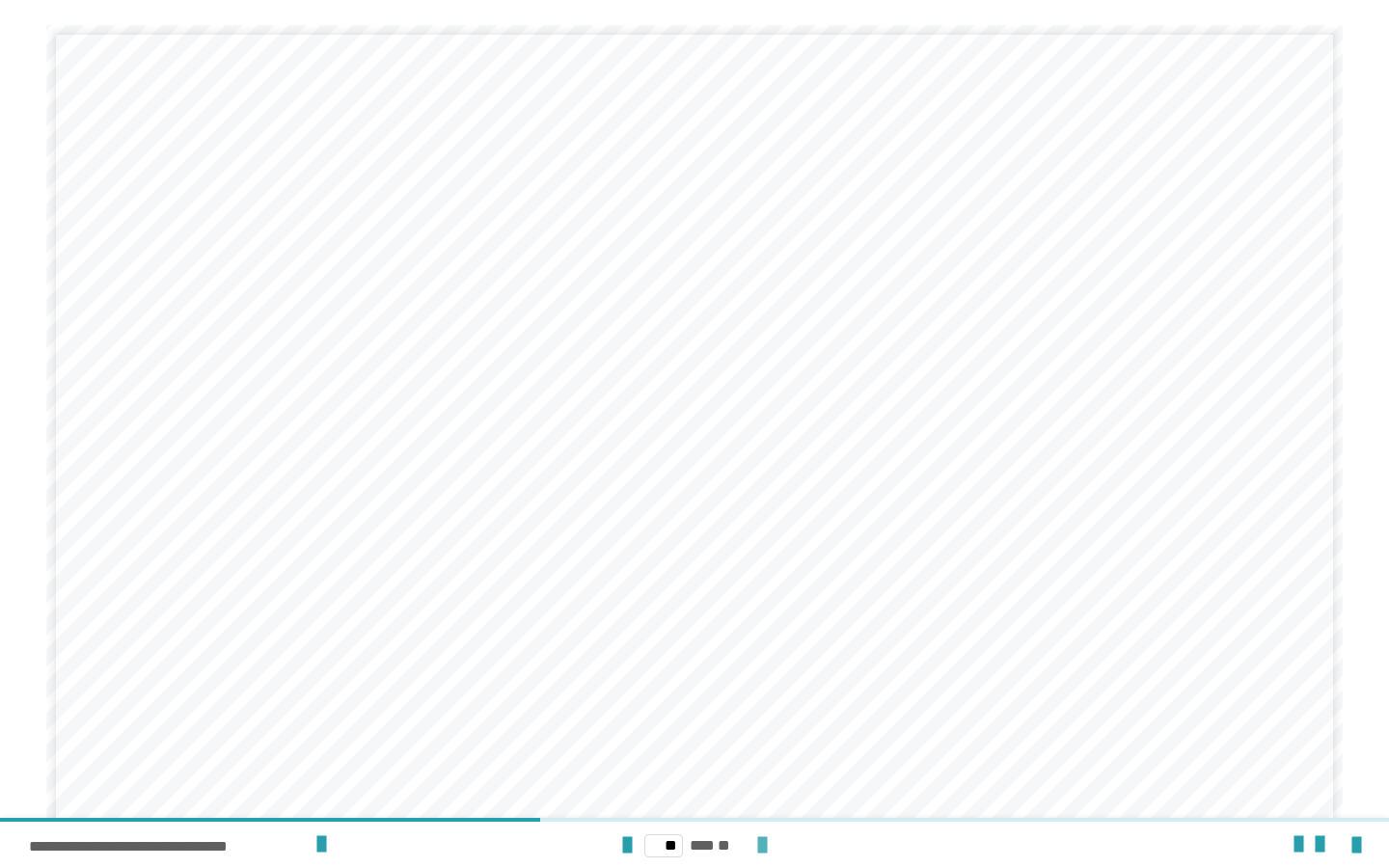 click at bounding box center [762, 846] 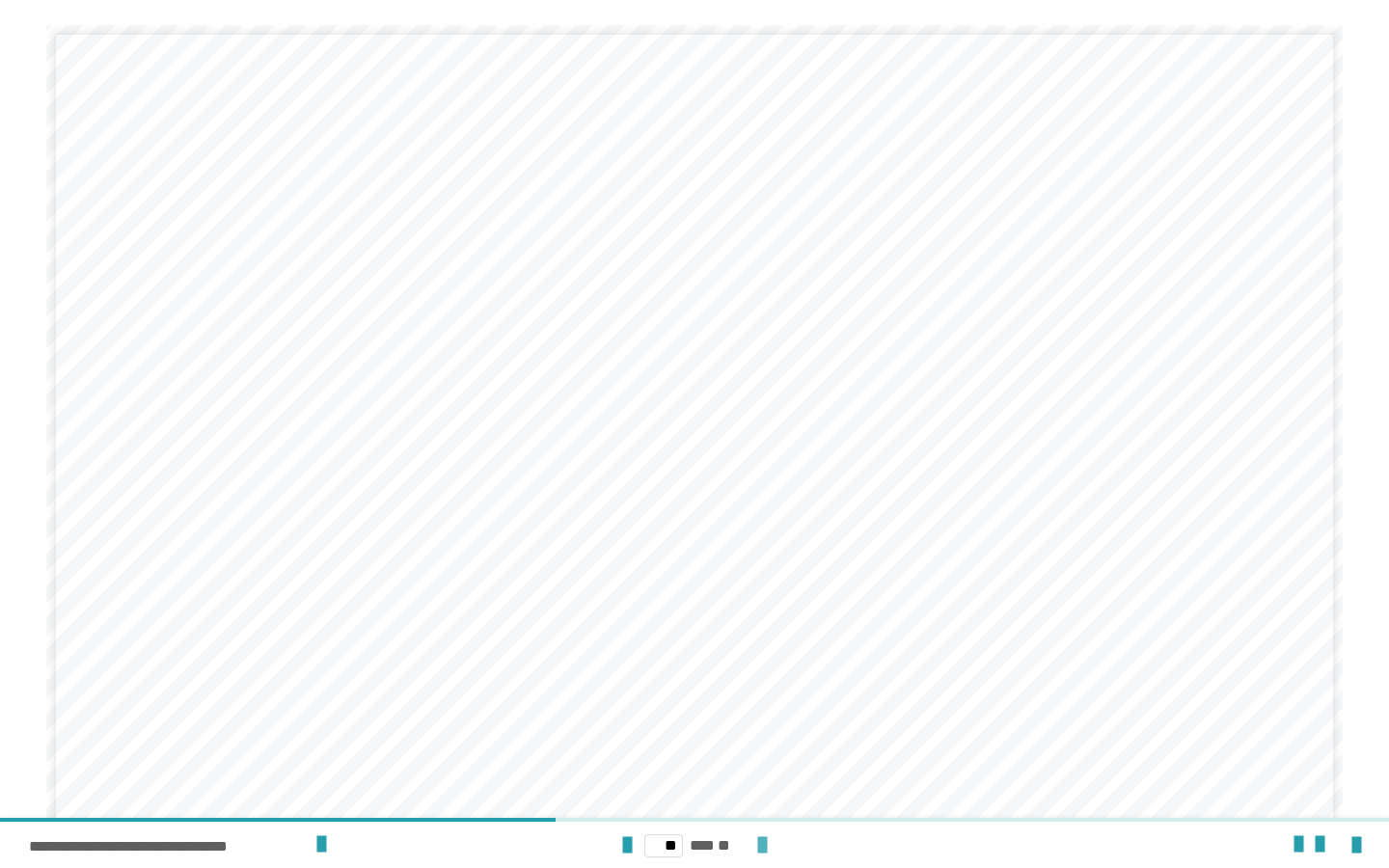 click at bounding box center [762, 846] 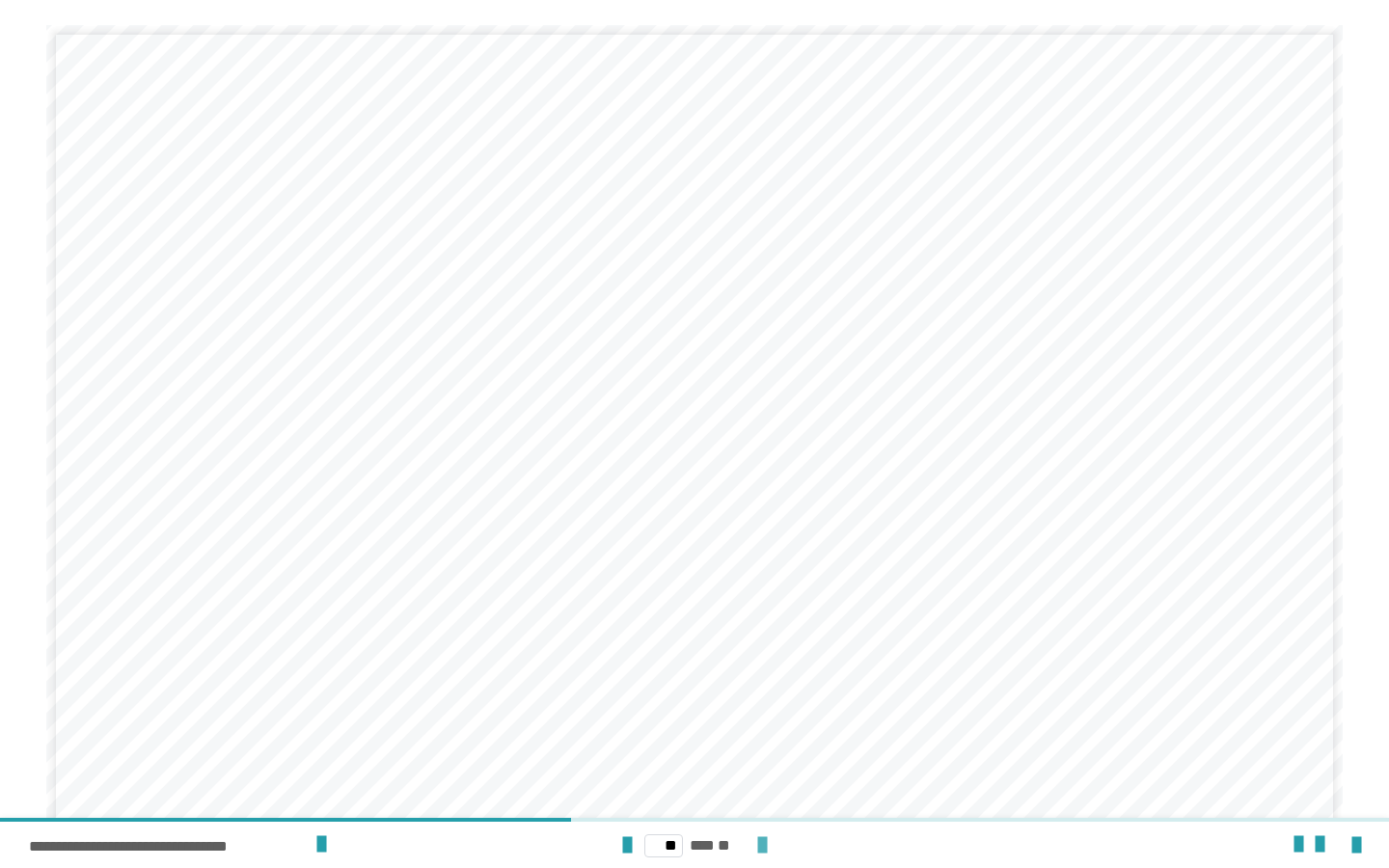click at bounding box center (762, 846) 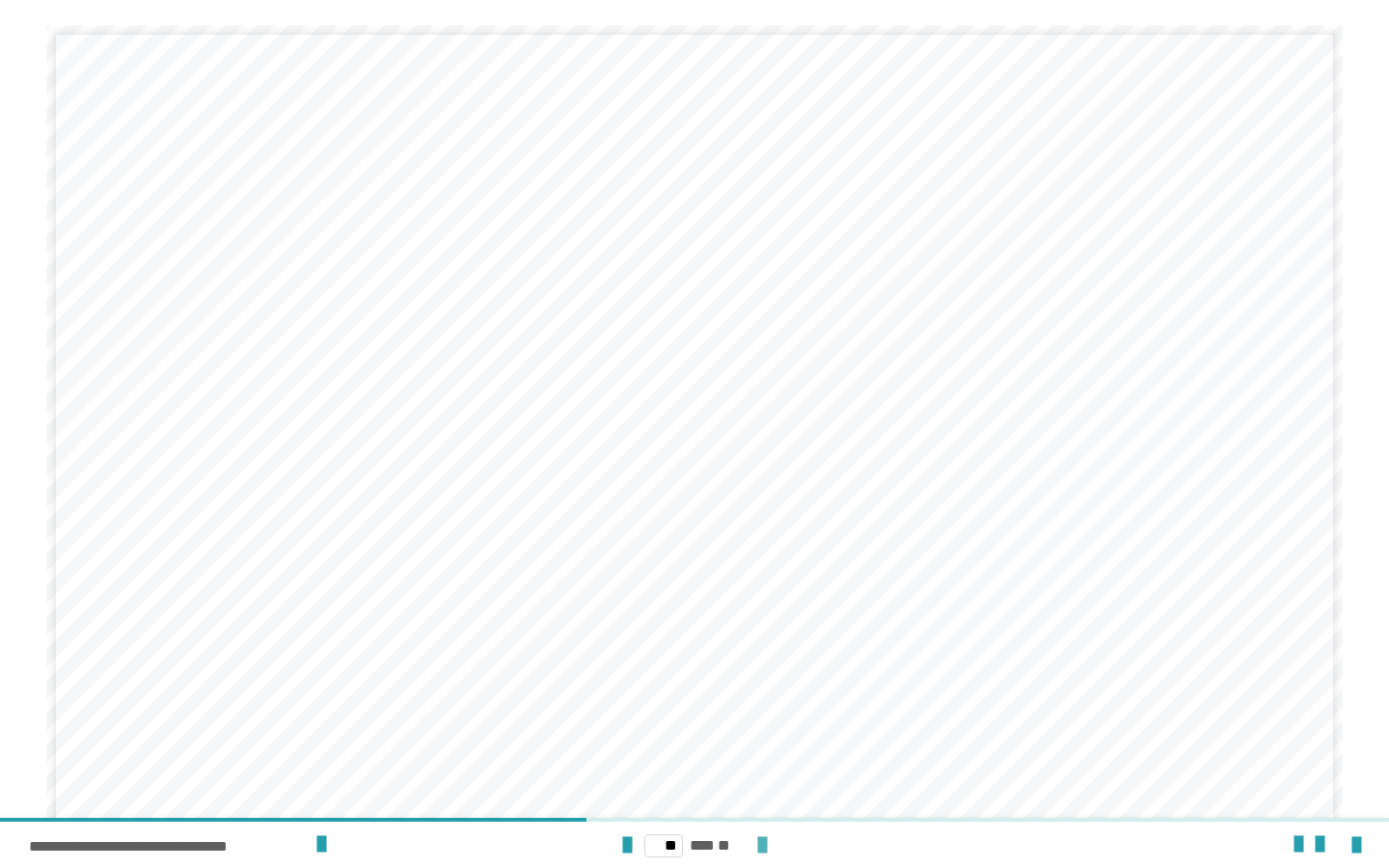 click at bounding box center [762, 846] 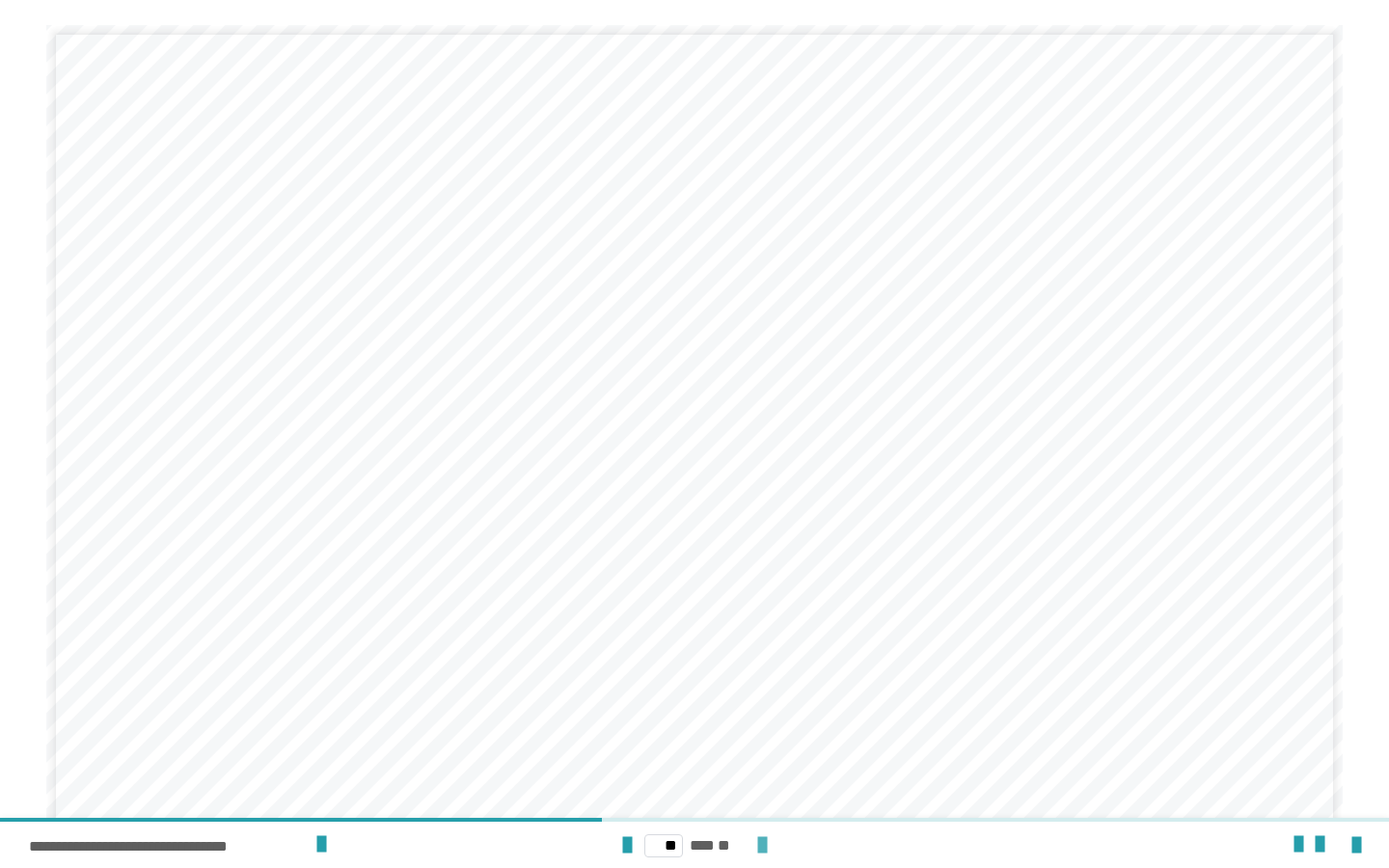 click at bounding box center (762, 846) 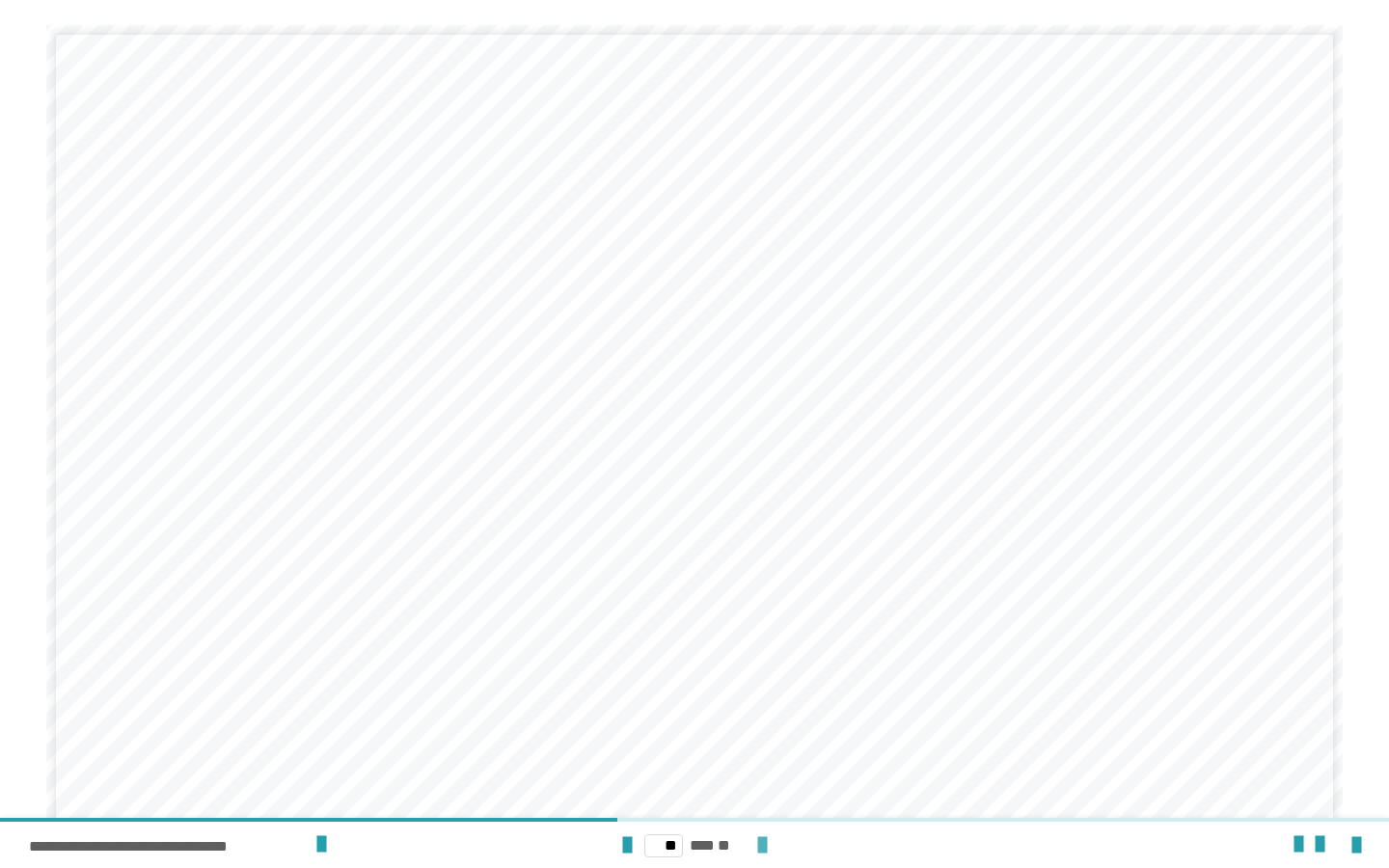 click at bounding box center (762, 846) 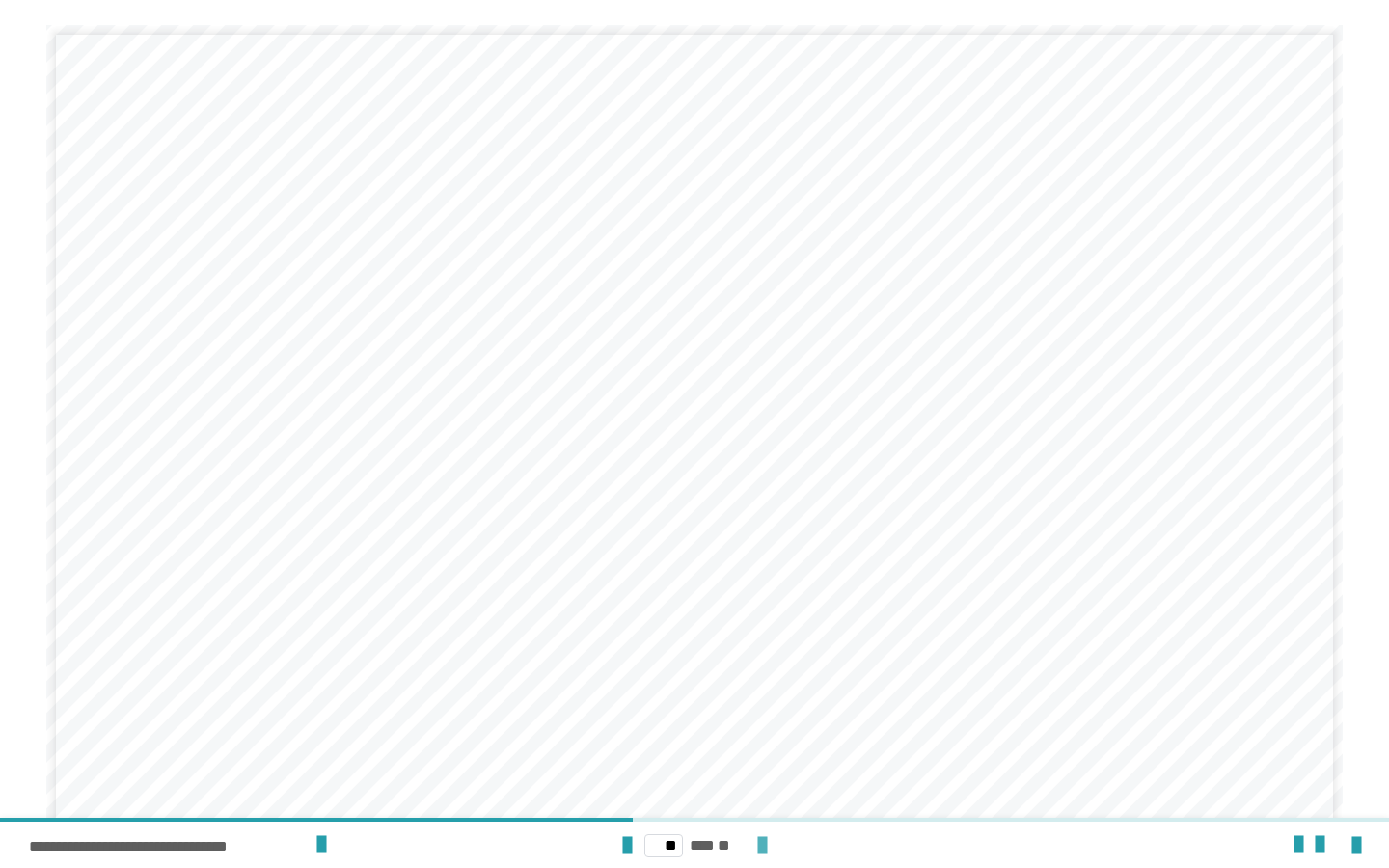 click at bounding box center [762, 846] 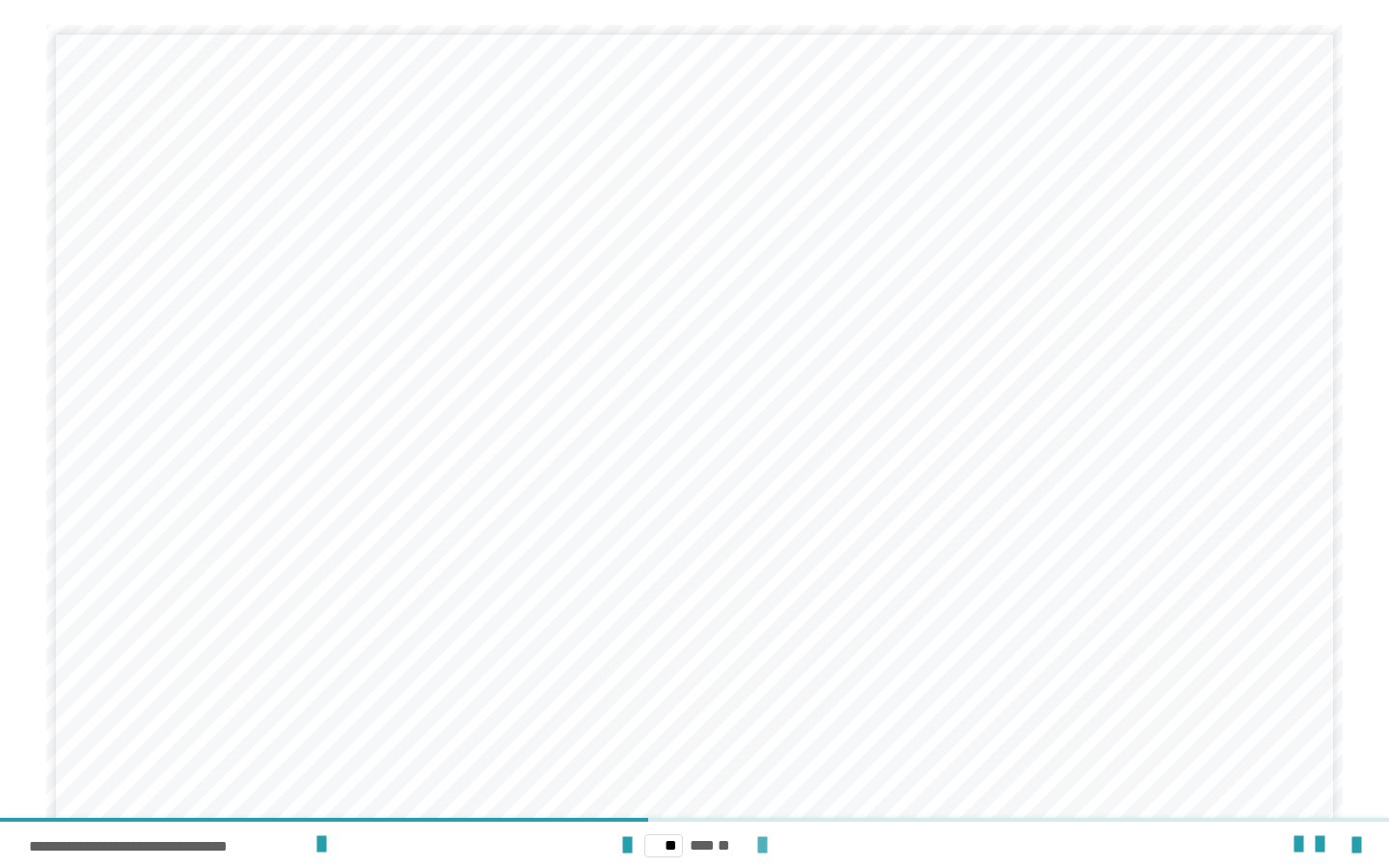 click at bounding box center [762, 846] 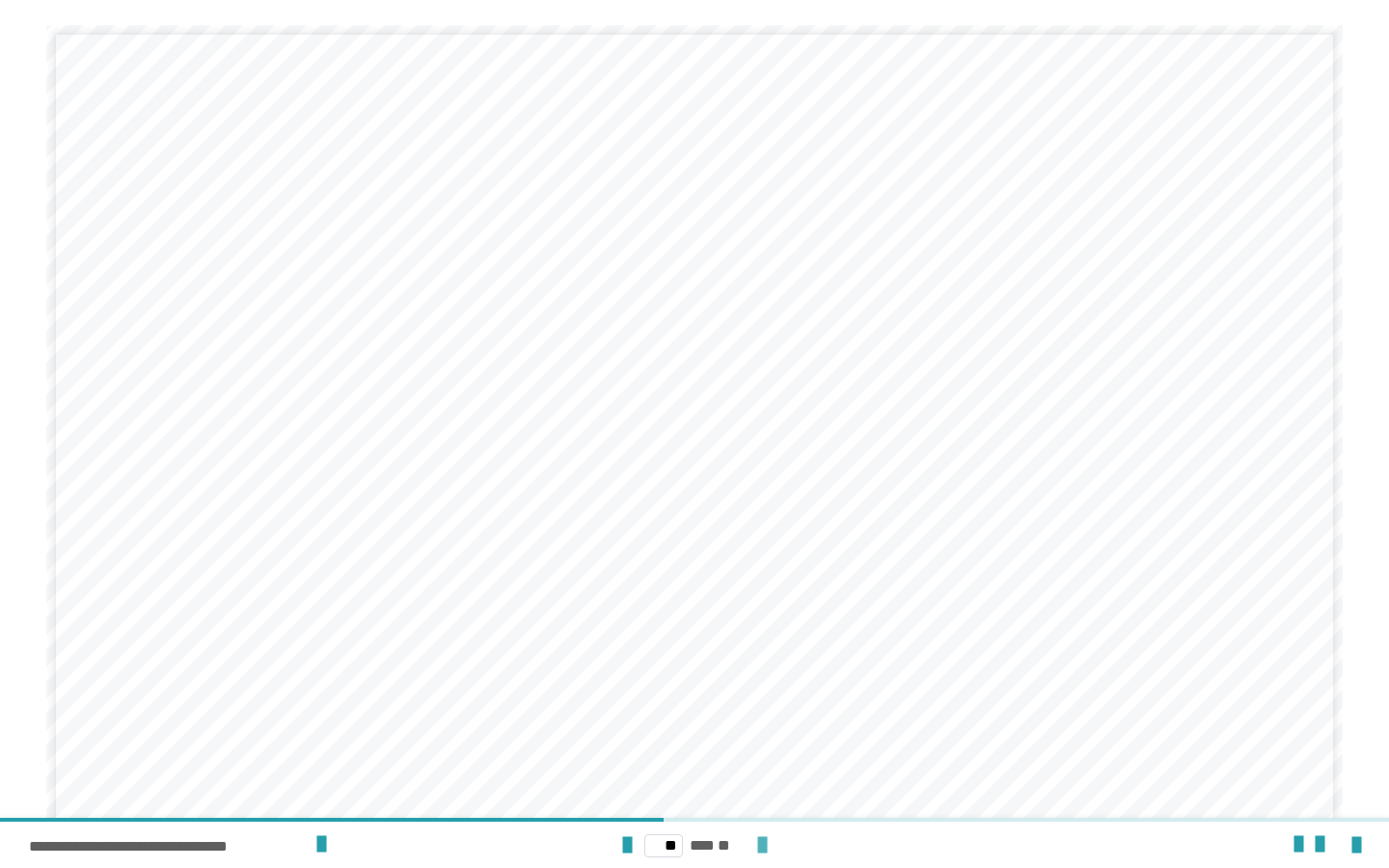click at bounding box center (762, 846) 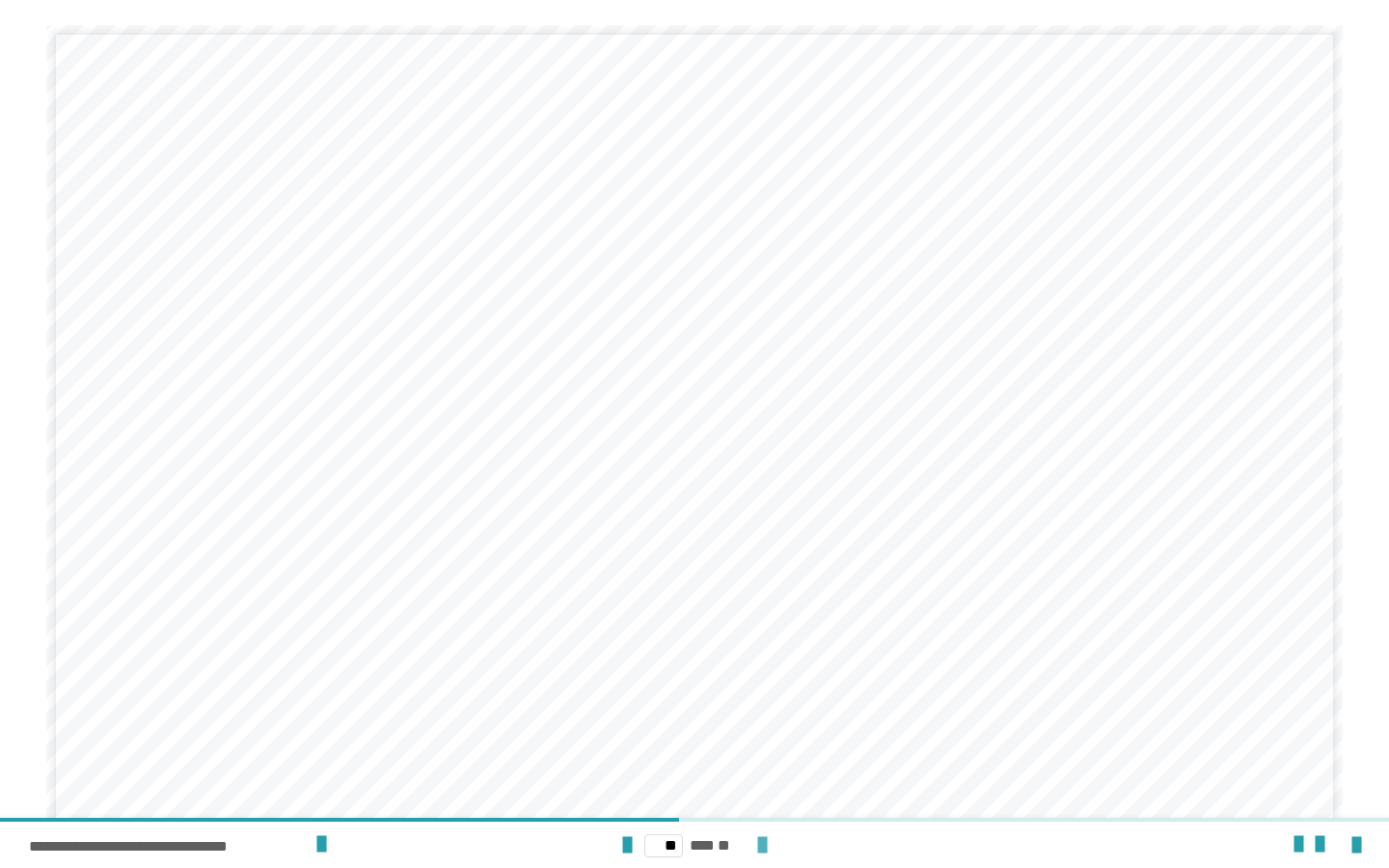 click at bounding box center (762, 846) 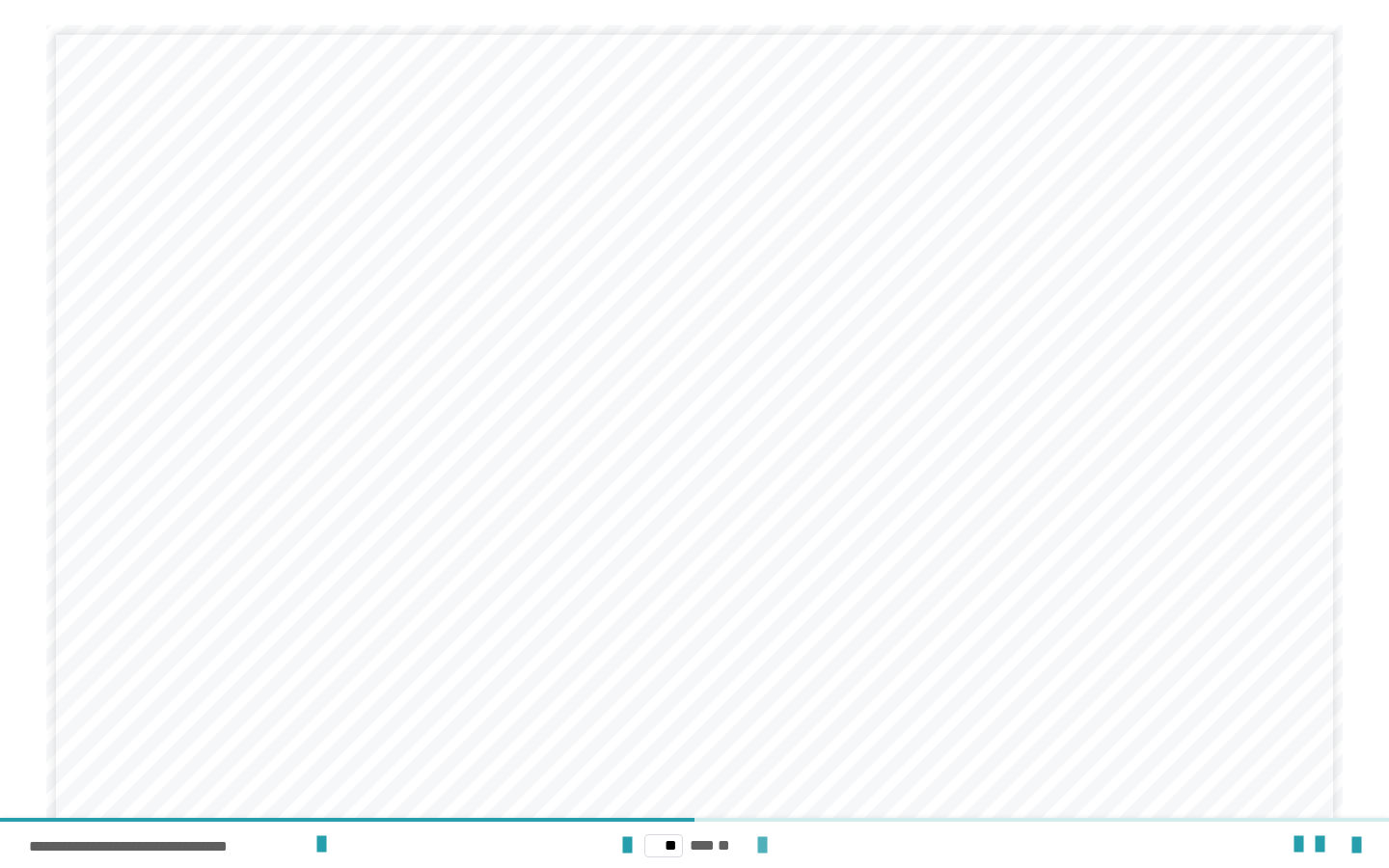 click at bounding box center [762, 846] 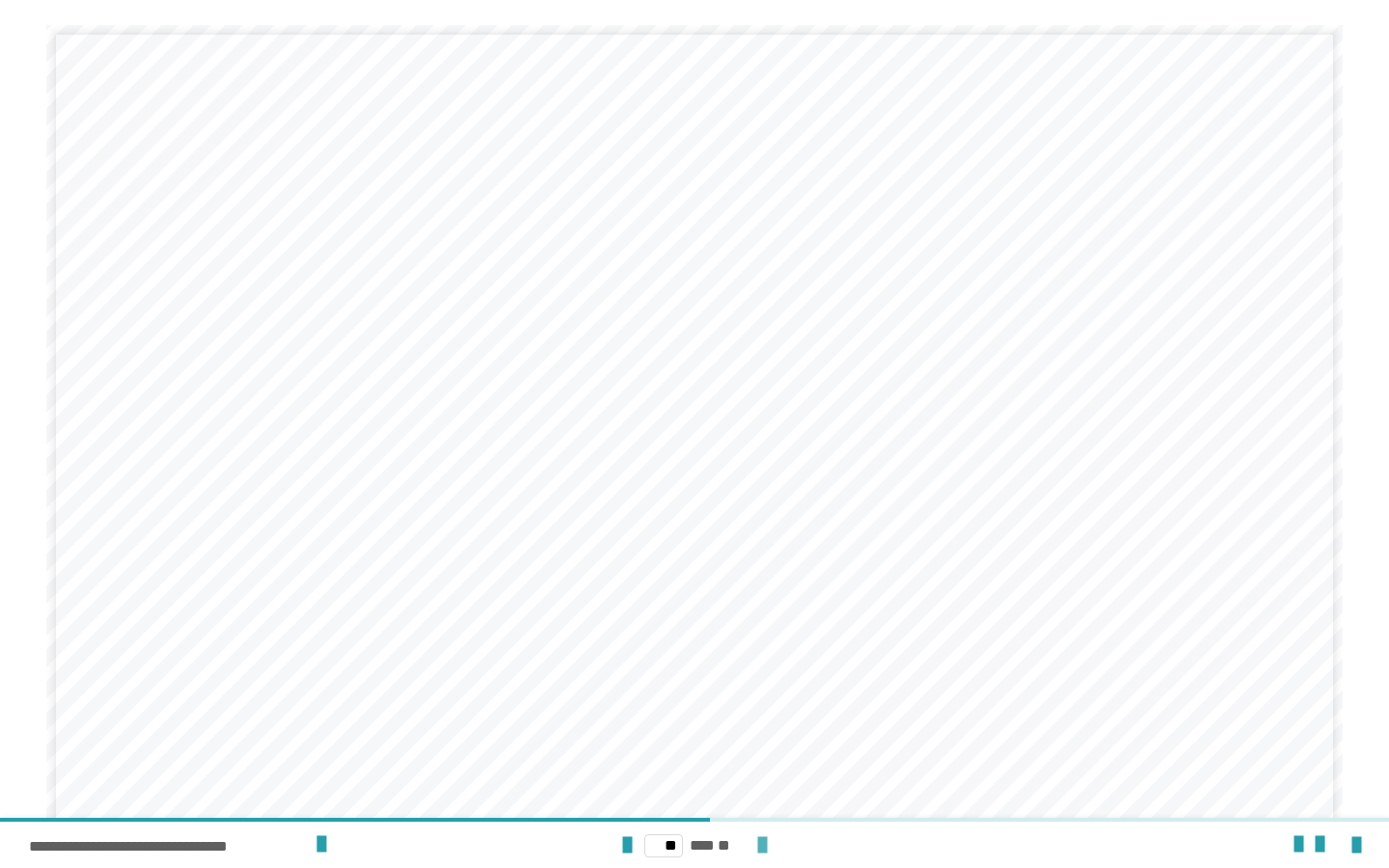 click at bounding box center (762, 846) 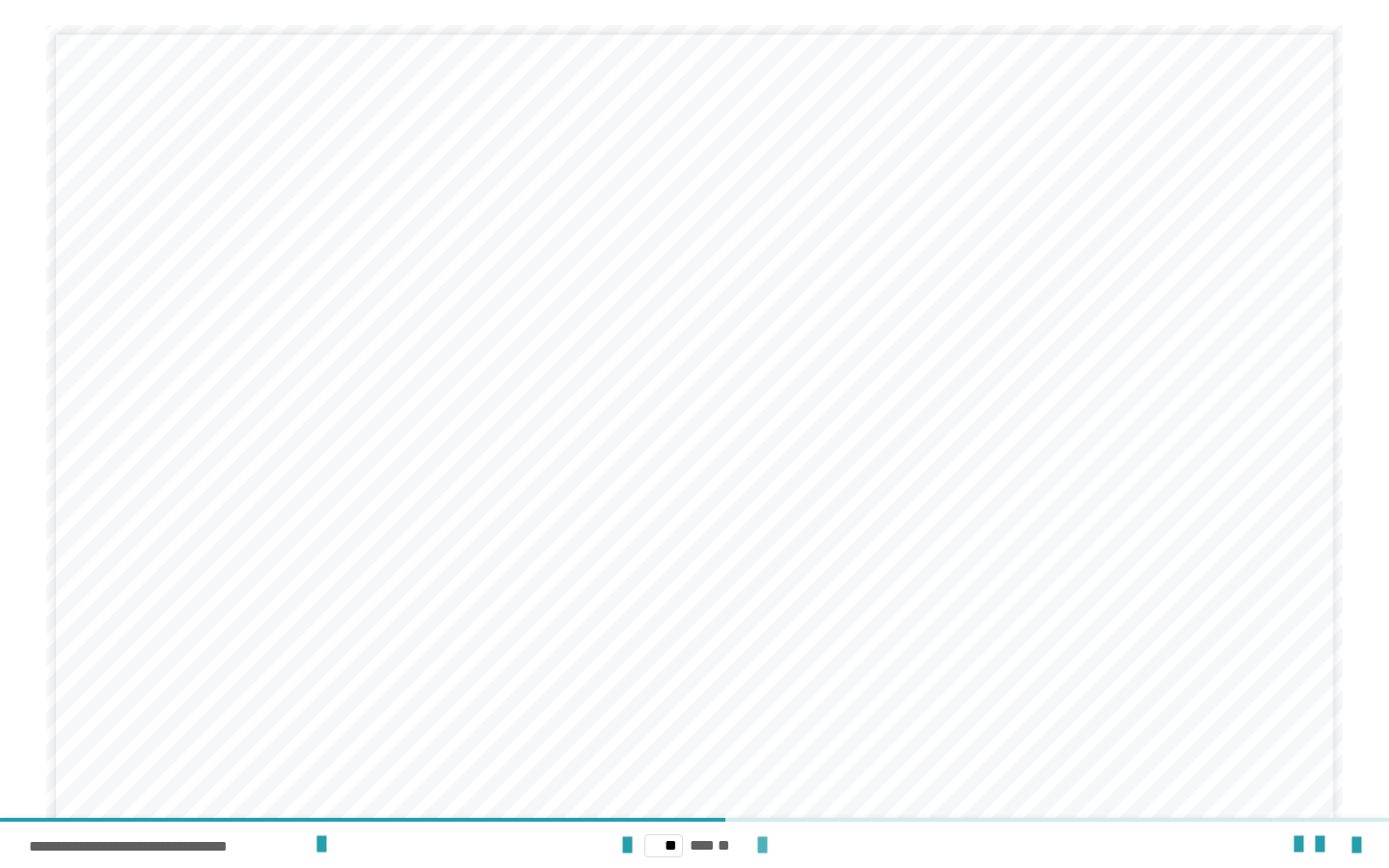 click at bounding box center [762, 846] 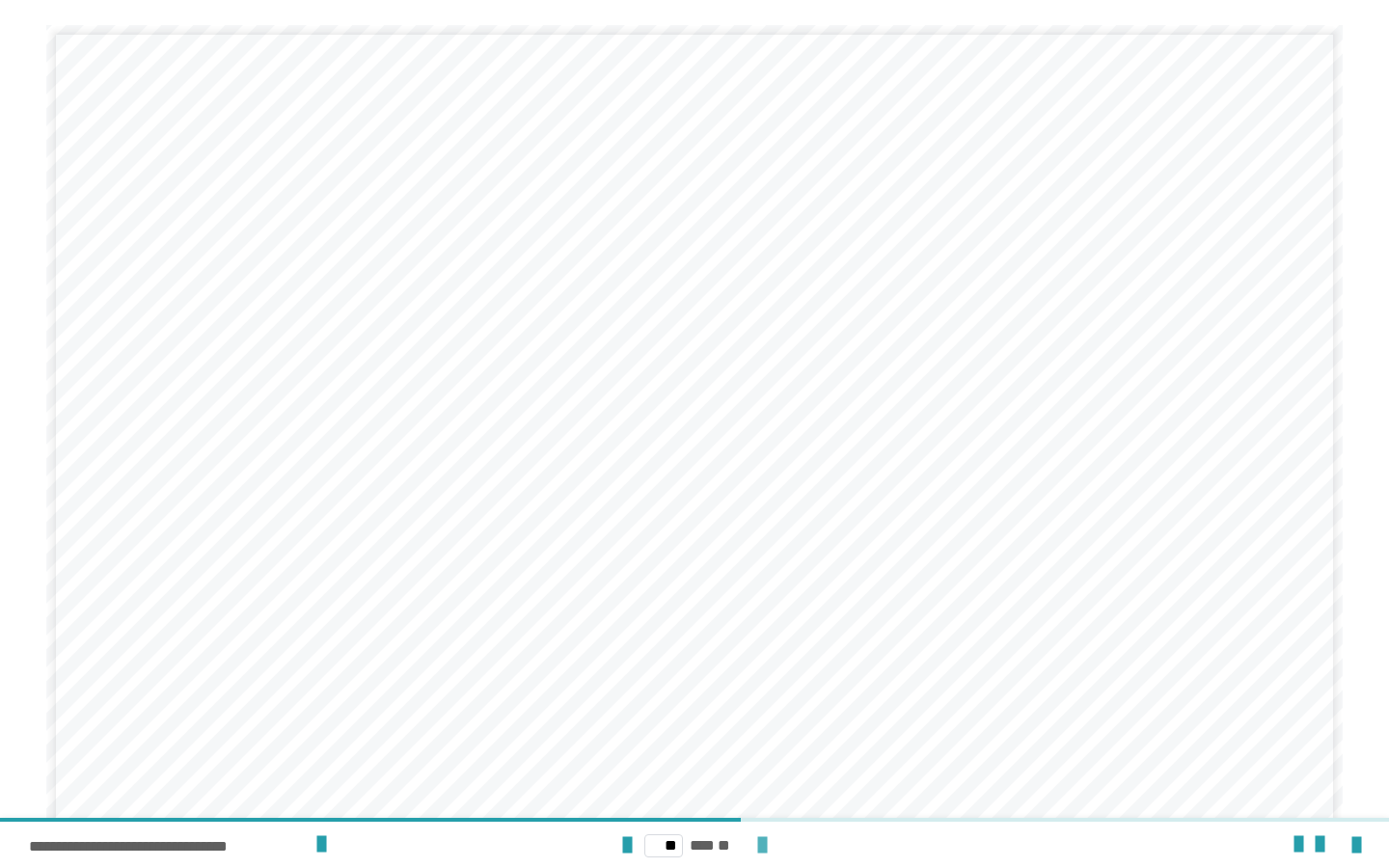 click at bounding box center [762, 846] 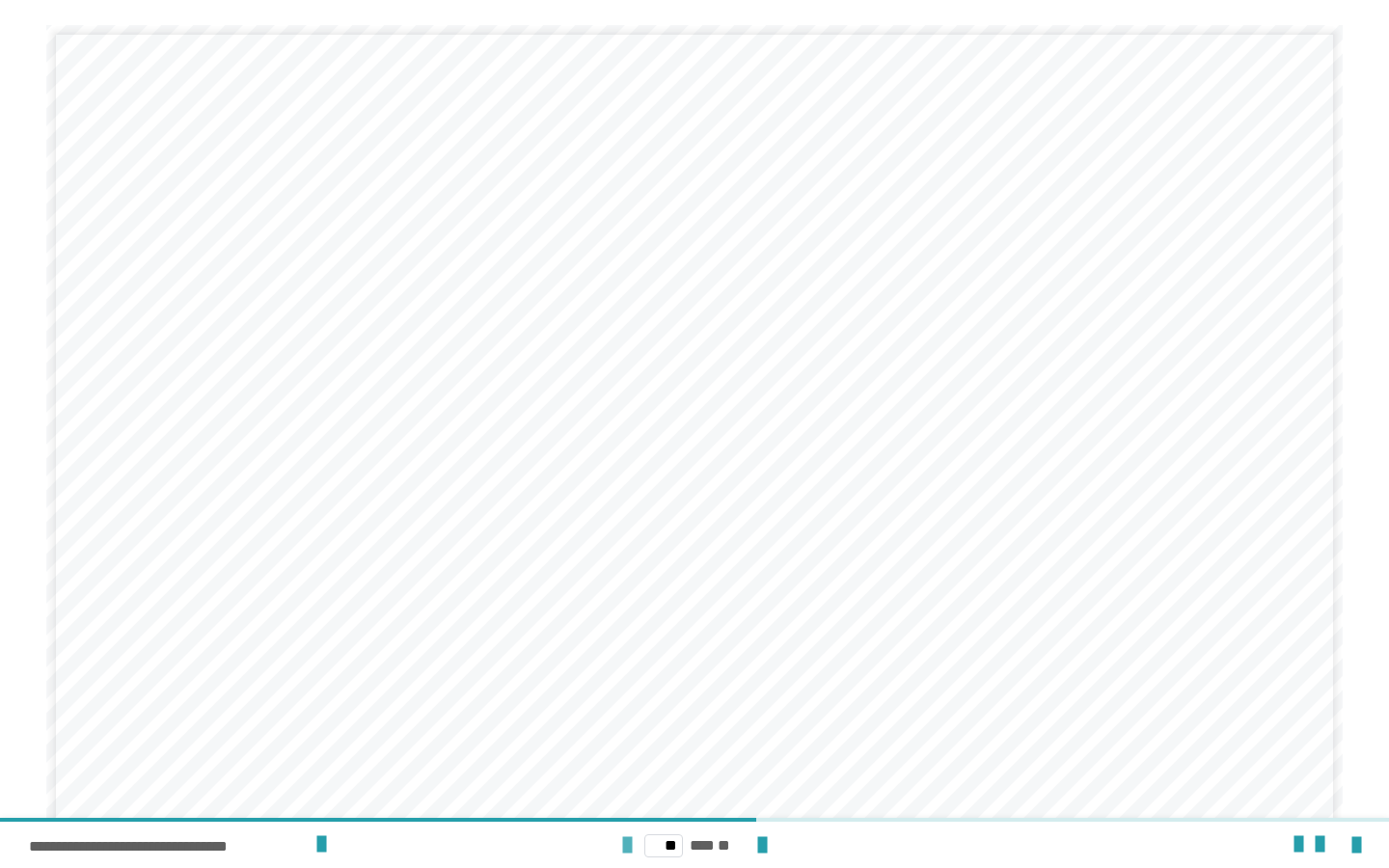 click at bounding box center (627, 846) 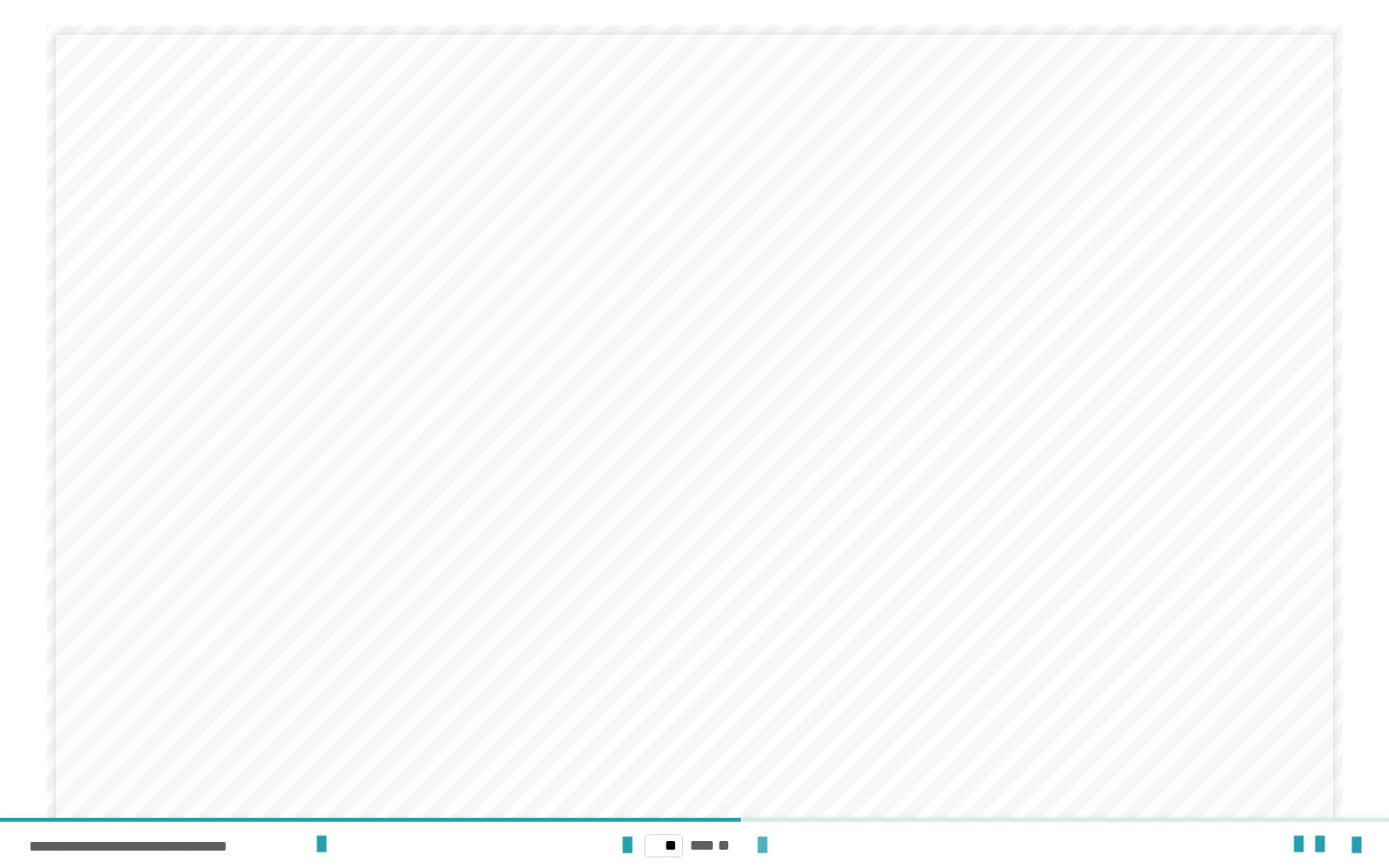 click at bounding box center (762, 846) 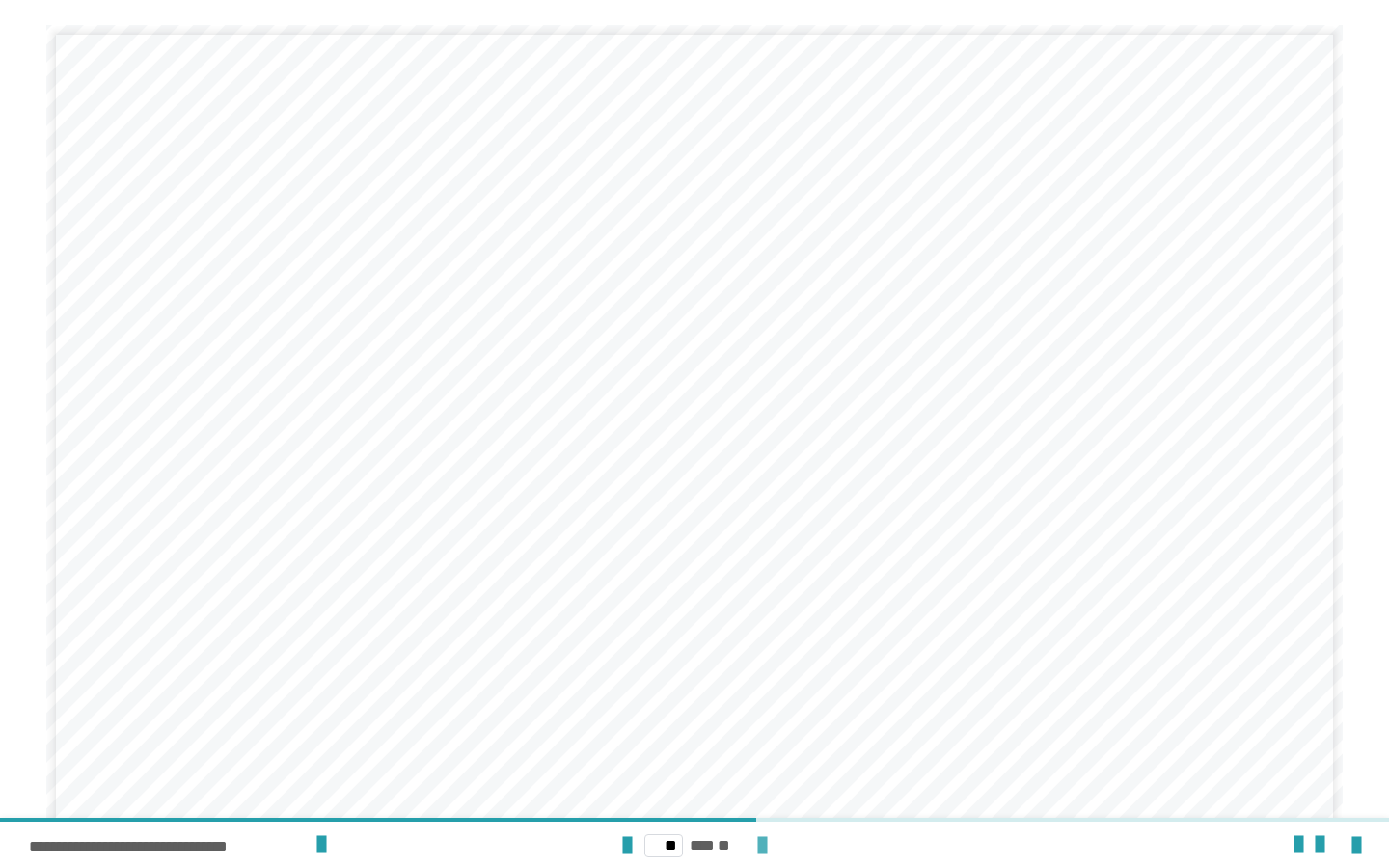 click at bounding box center (762, 846) 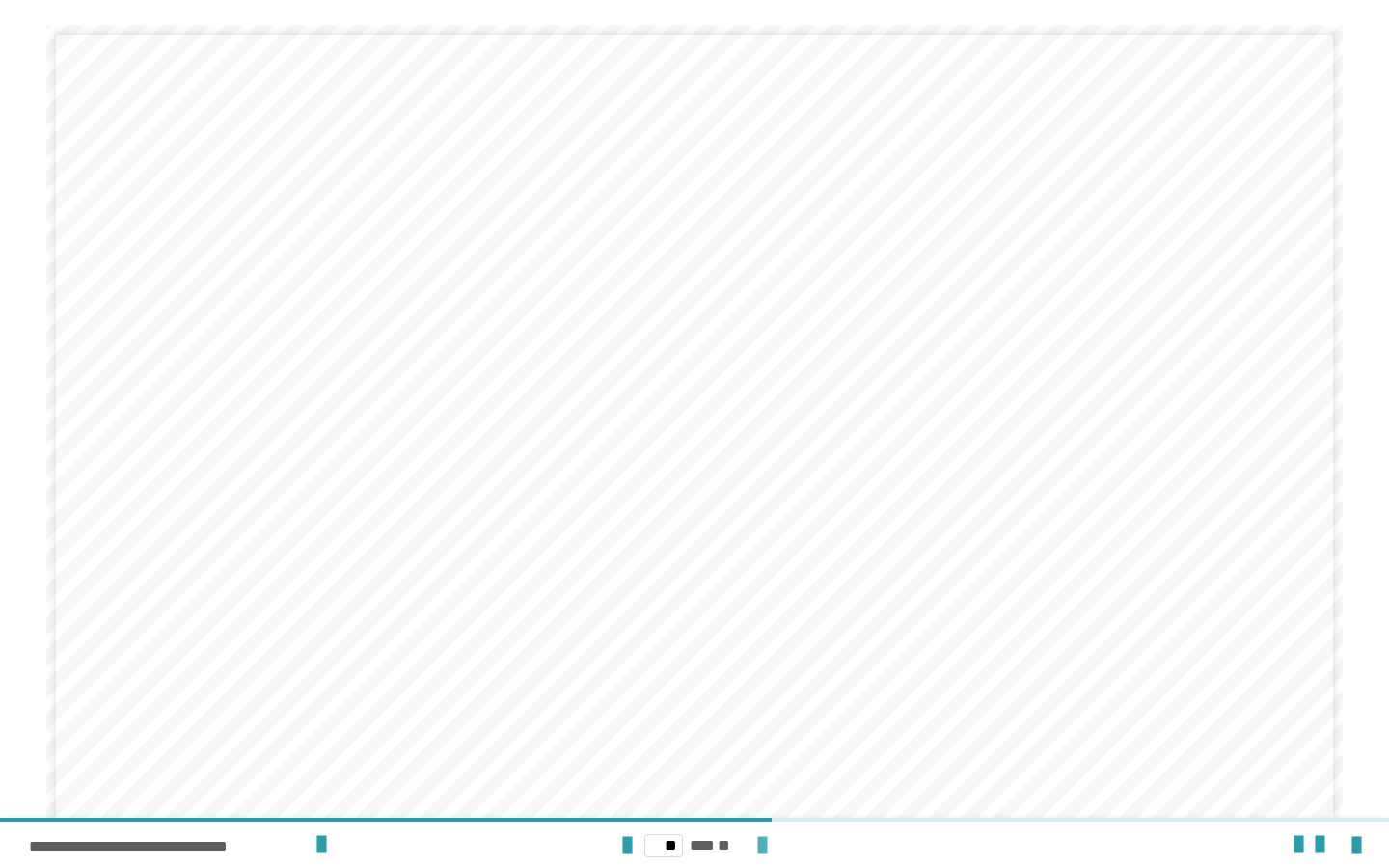 click at bounding box center [762, 846] 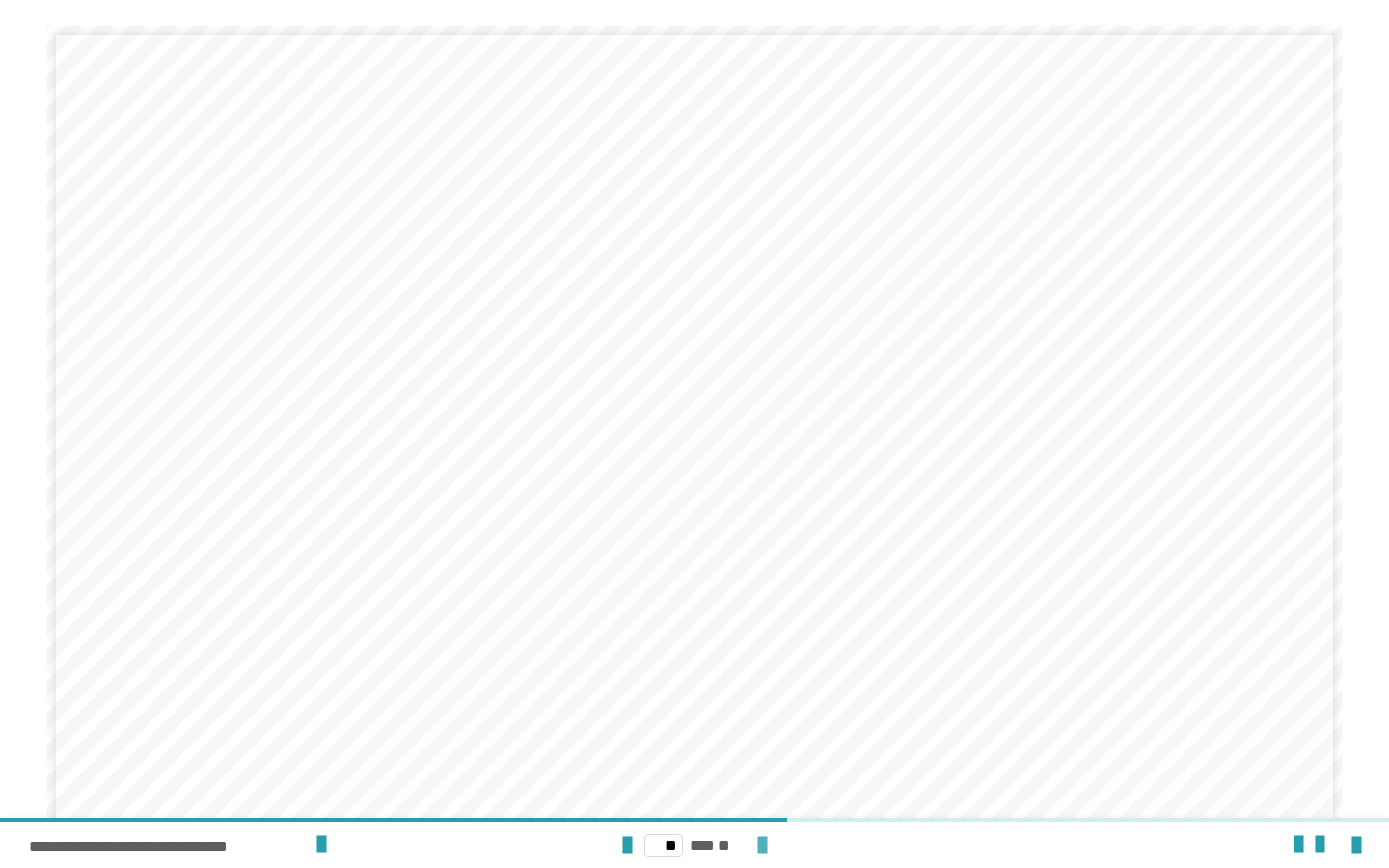 click at bounding box center (762, 846) 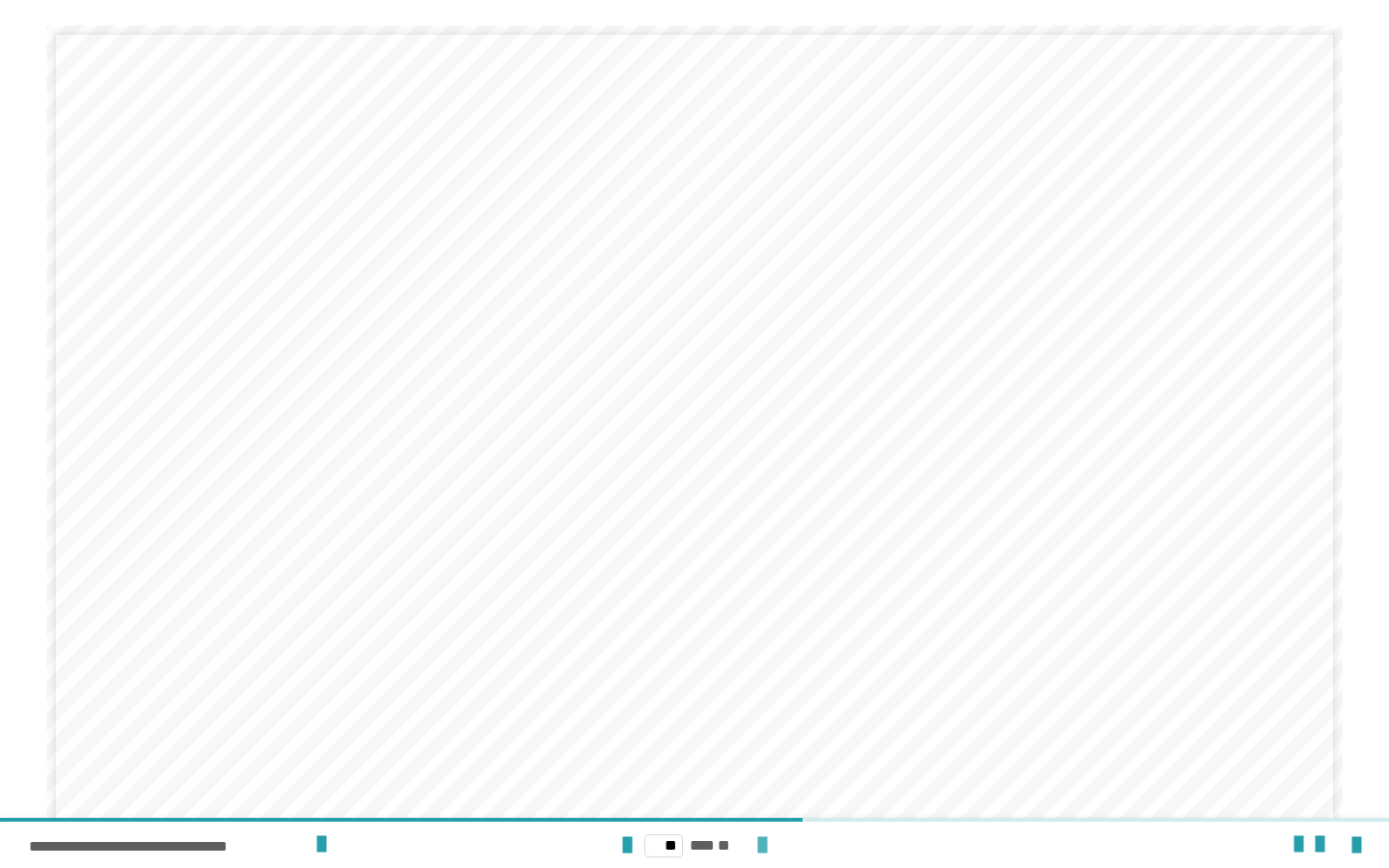 click at bounding box center [762, 846] 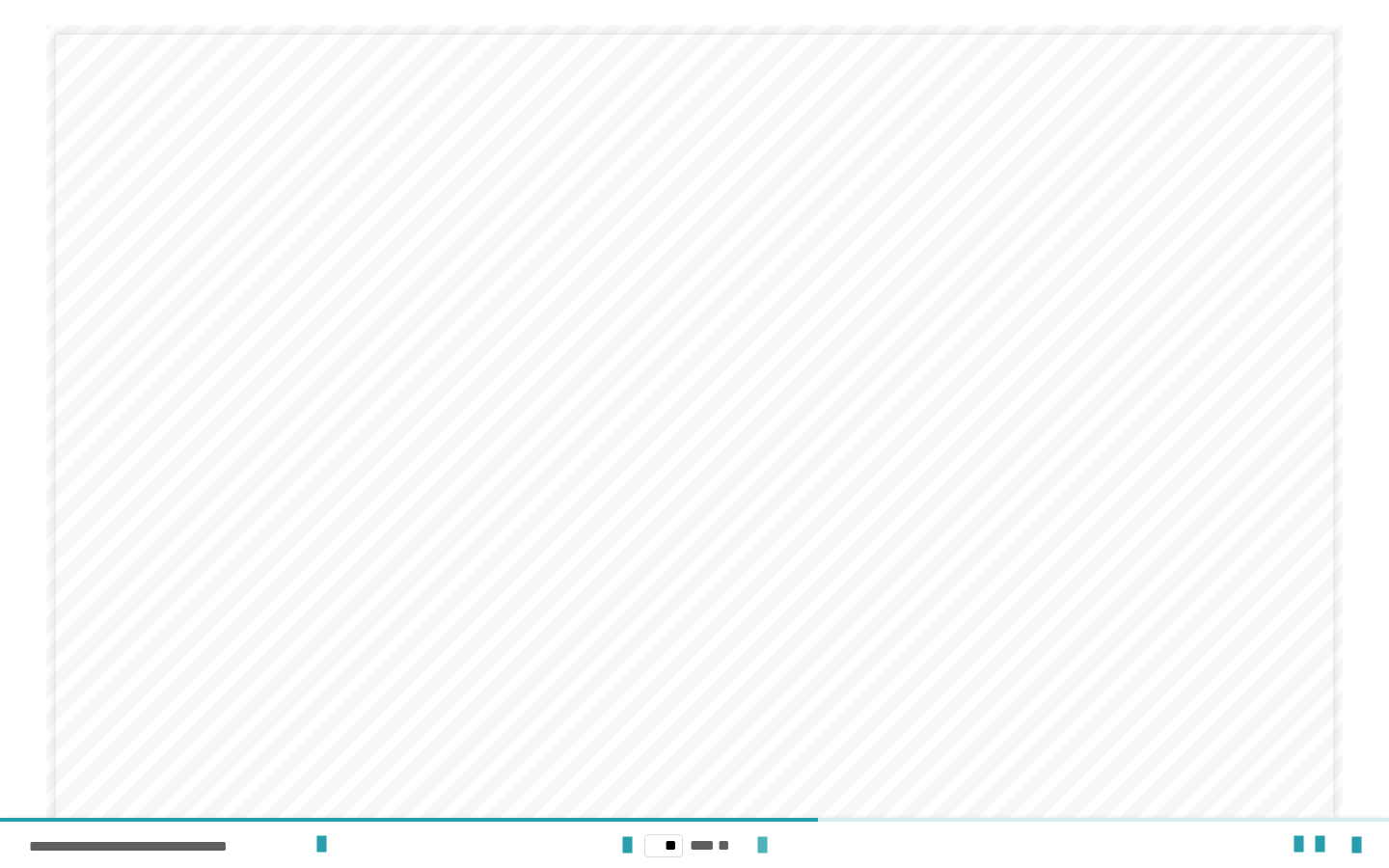 click at bounding box center (762, 846) 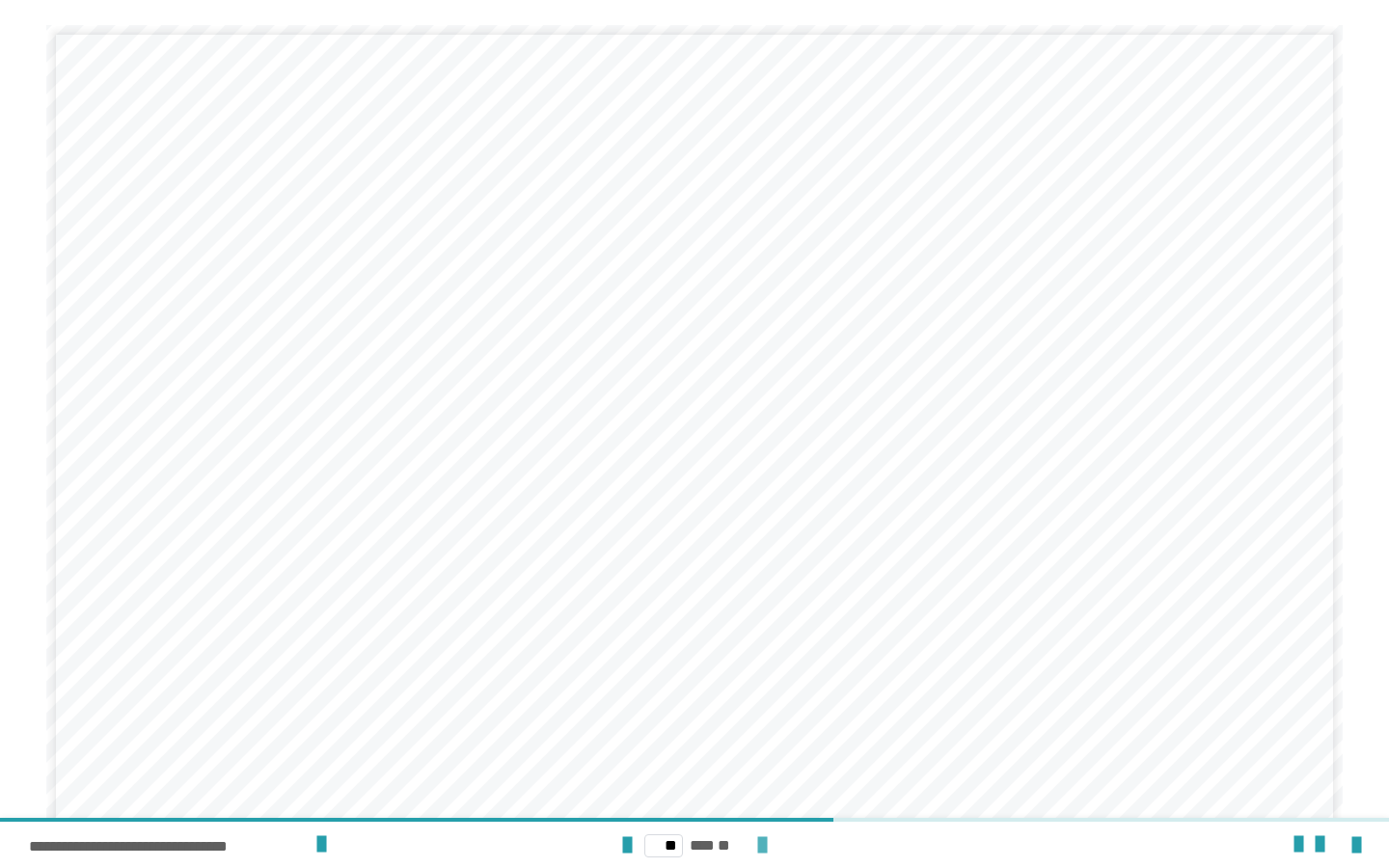 click at bounding box center (762, 846) 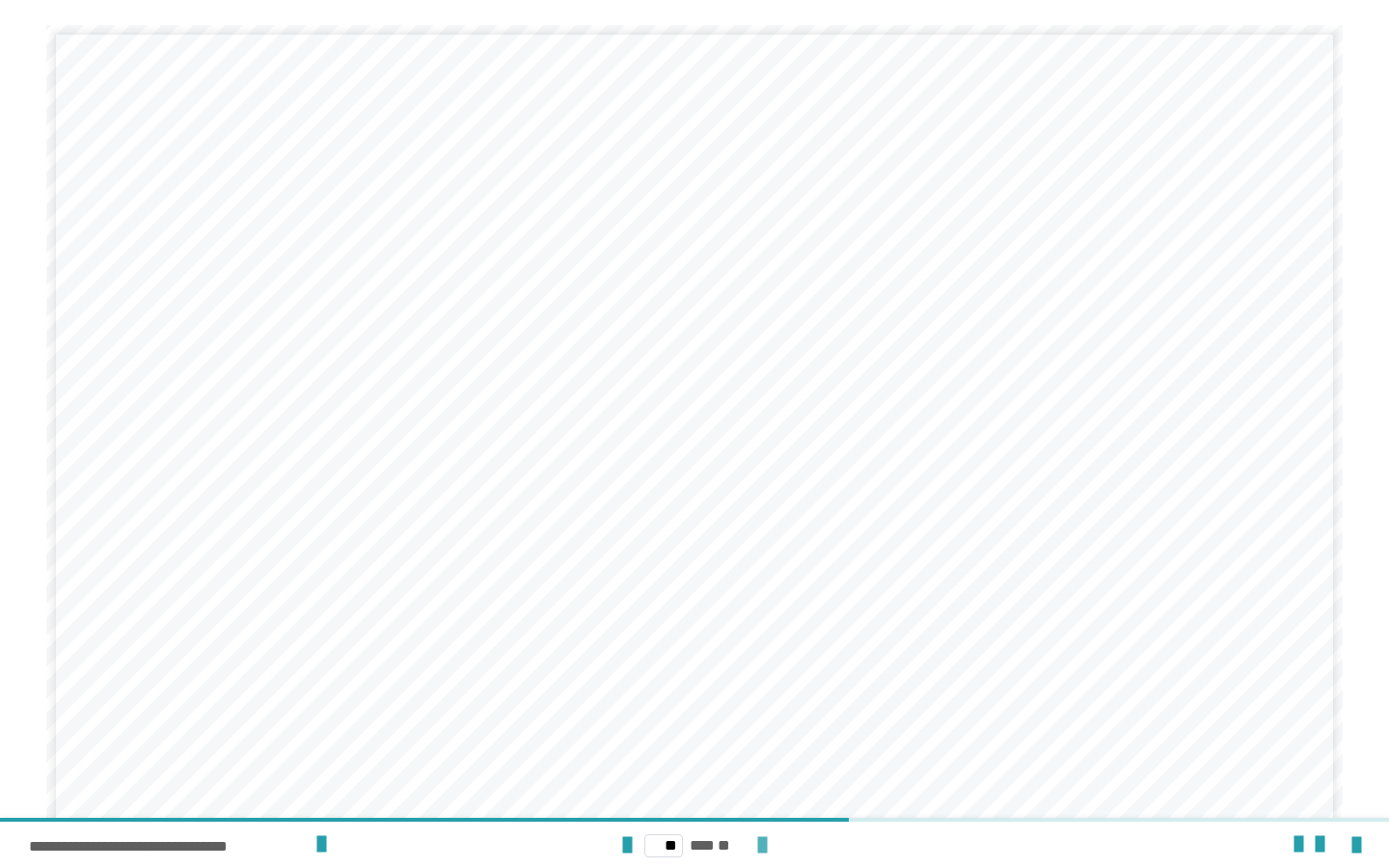 click at bounding box center [762, 846] 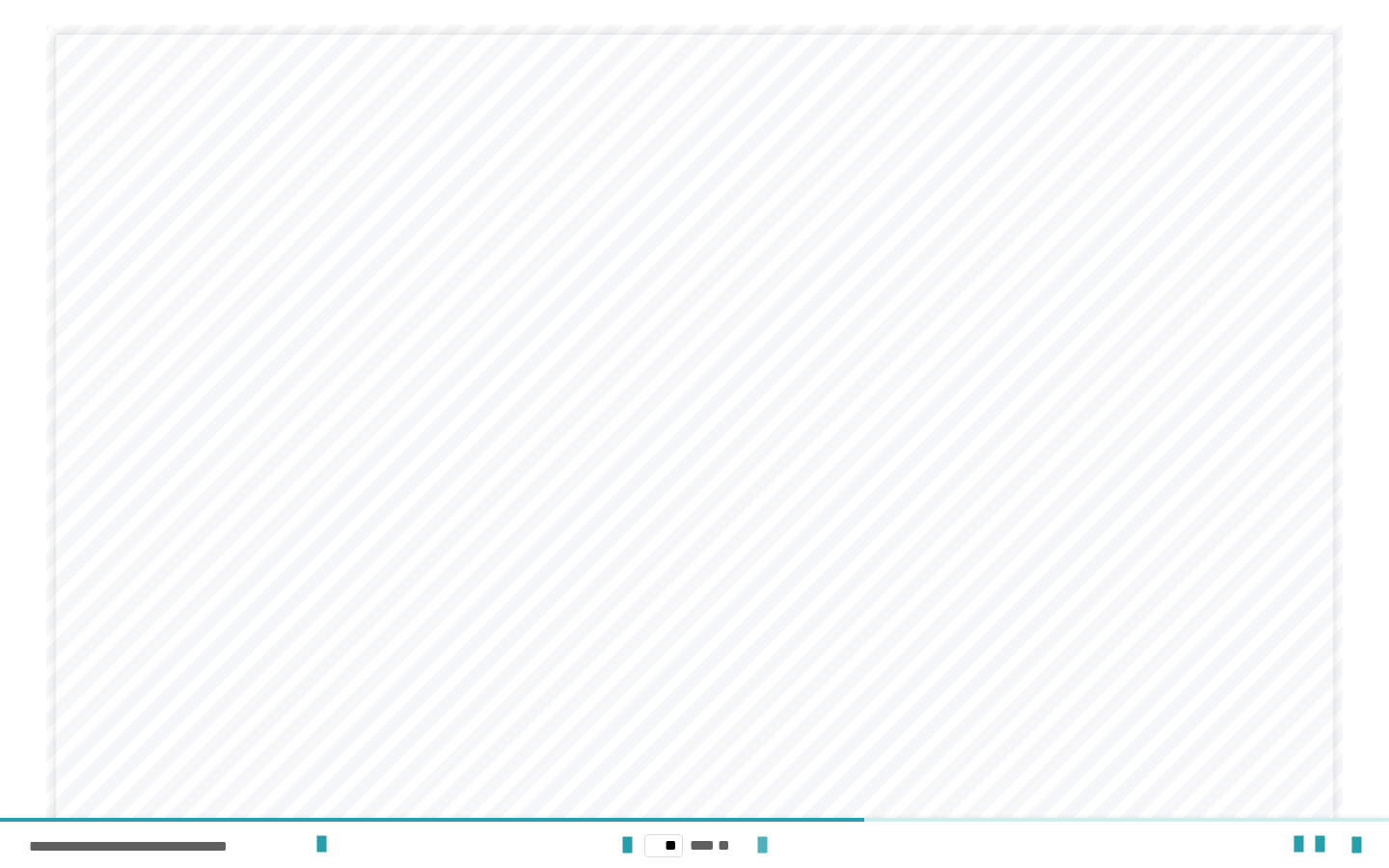 click at bounding box center (762, 846) 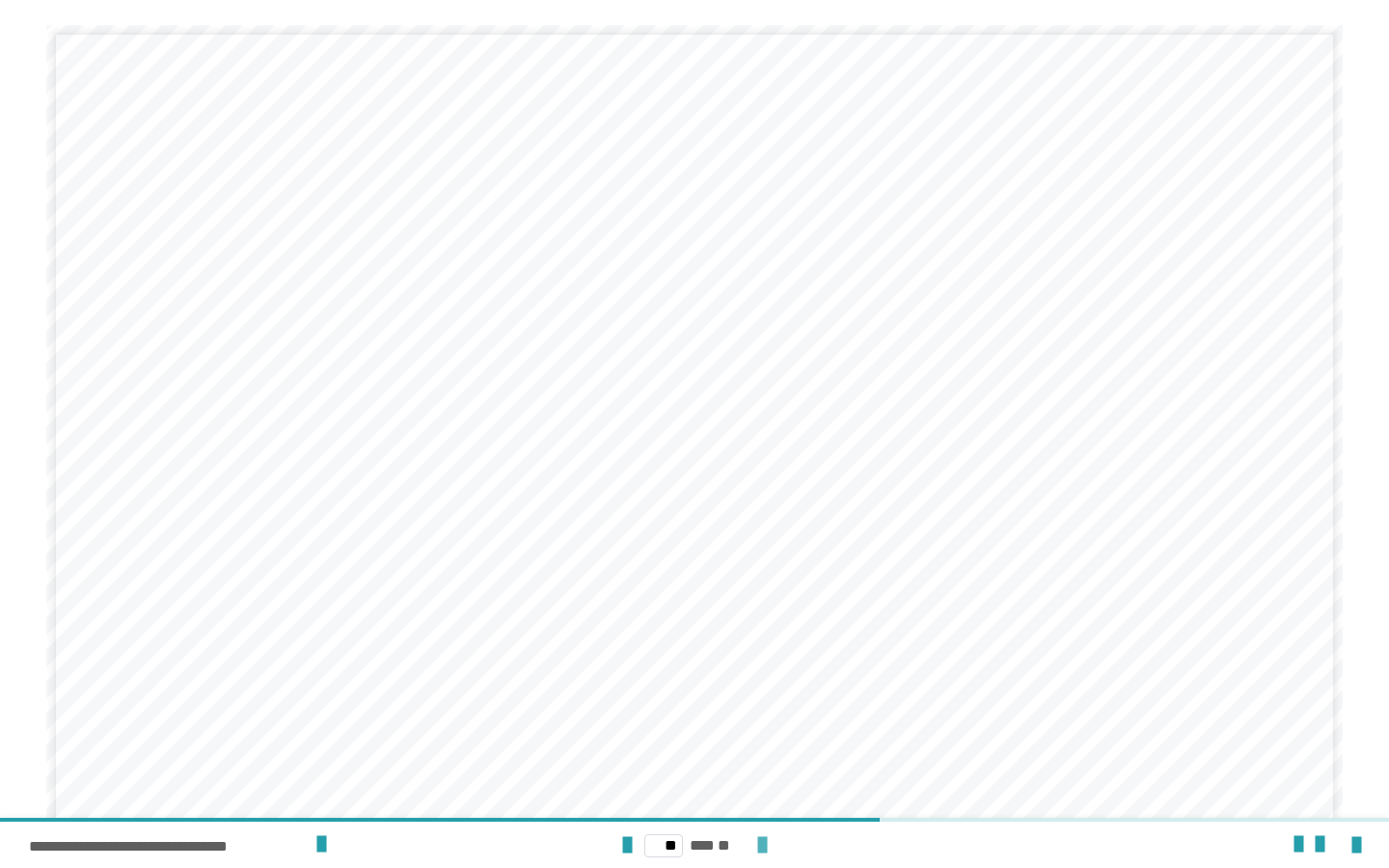 click at bounding box center (762, 846) 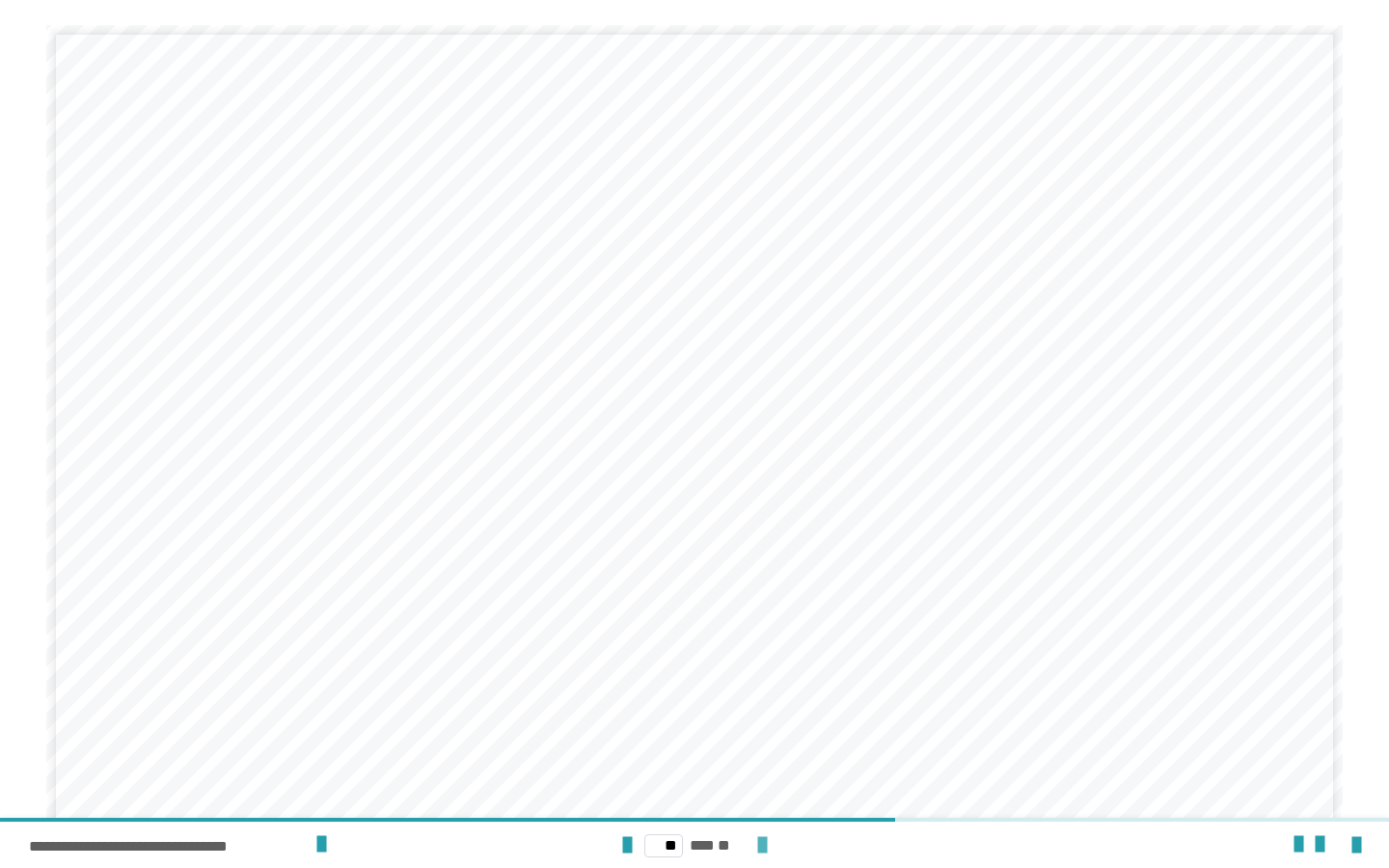 click at bounding box center (762, 846) 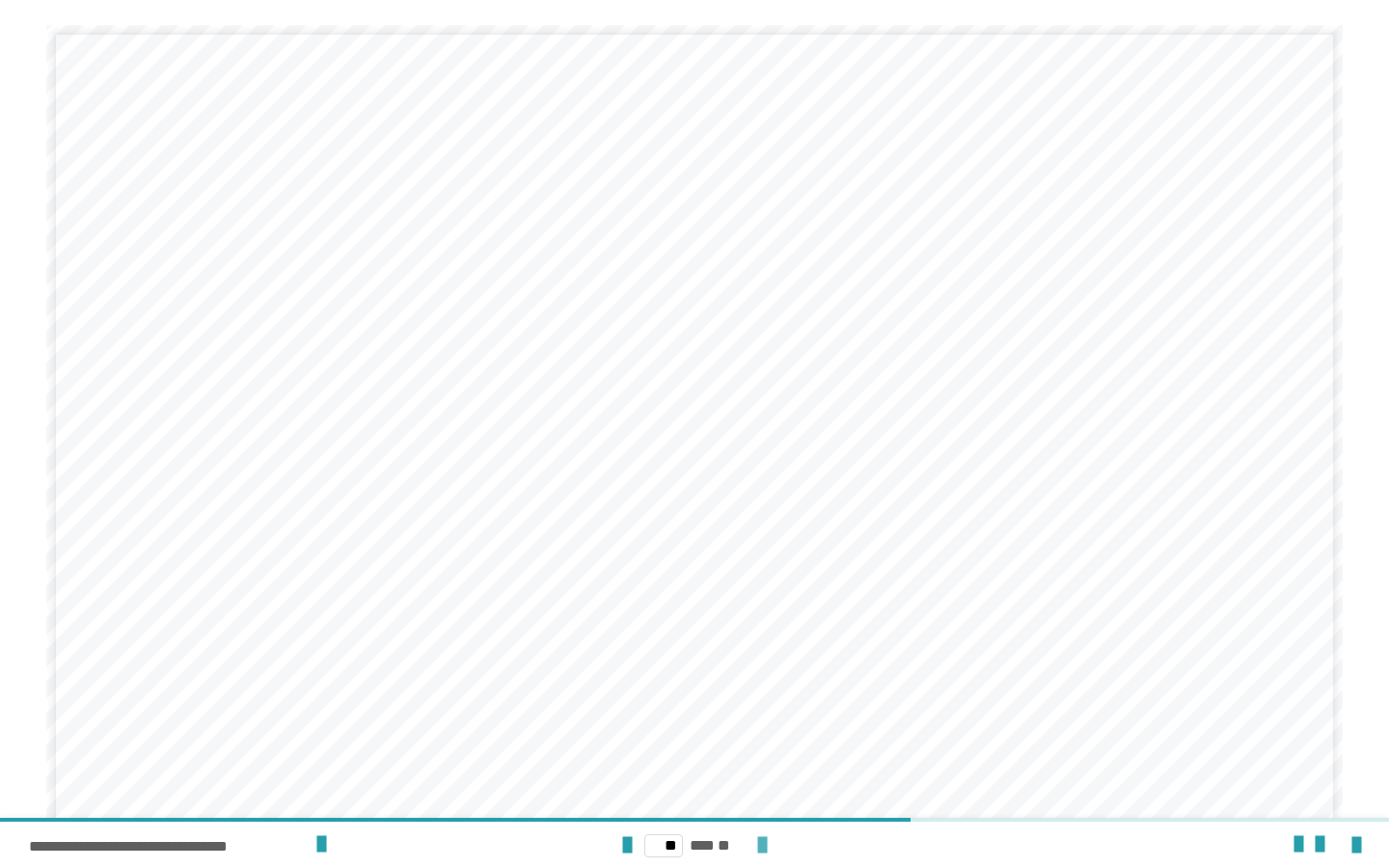 click at bounding box center (762, 846) 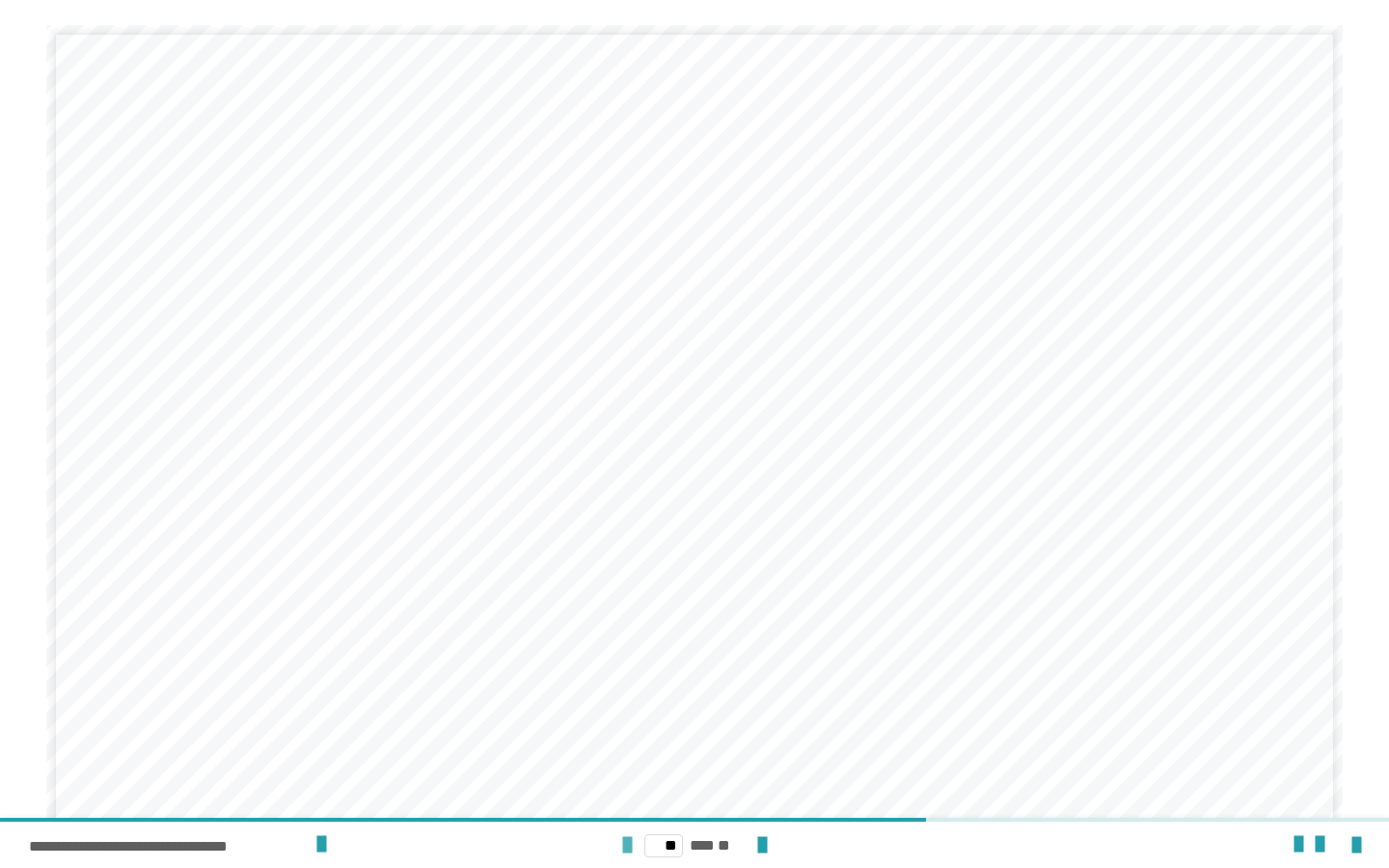 click at bounding box center (627, 846) 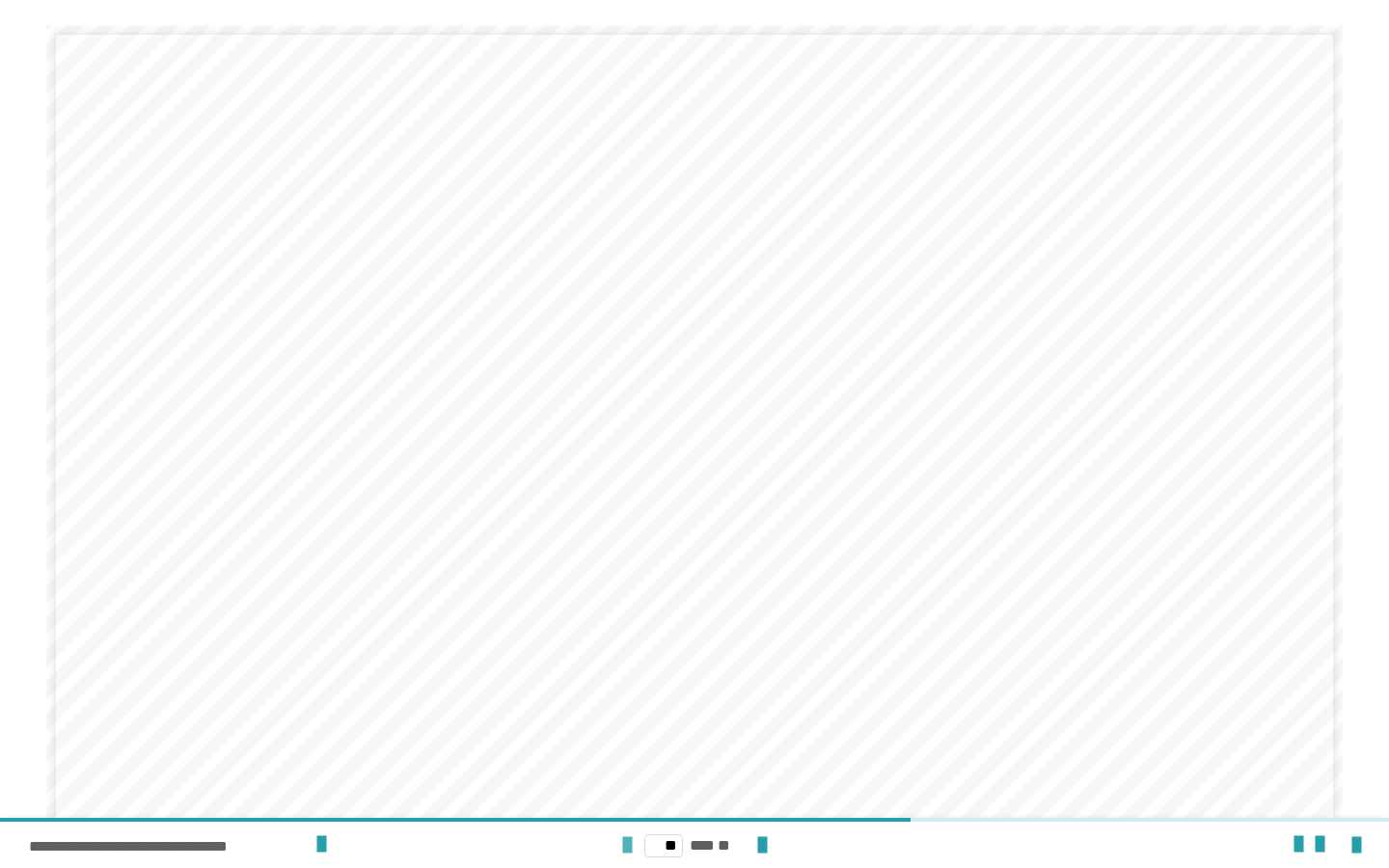 click at bounding box center [627, 846] 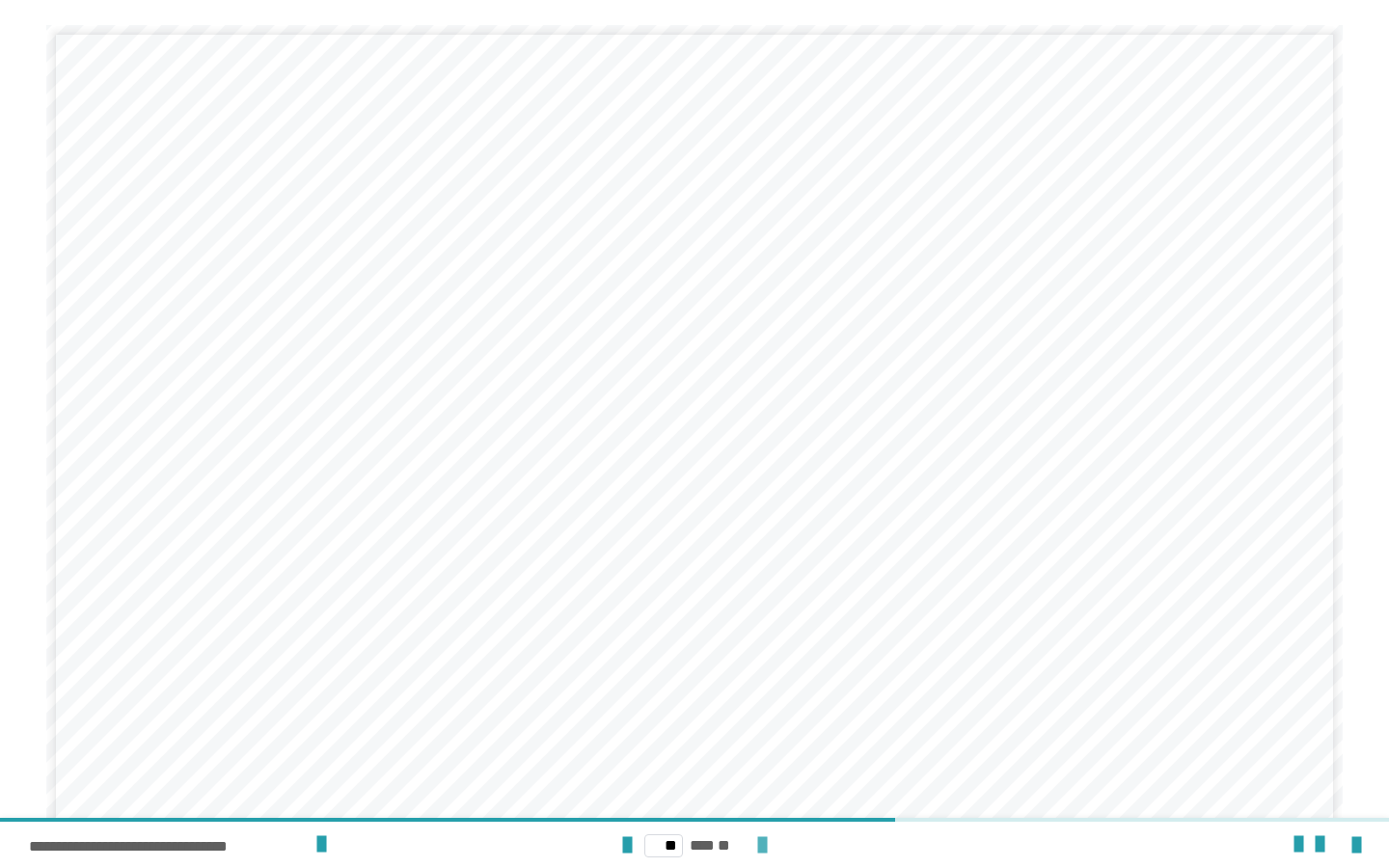 click at bounding box center (762, 846) 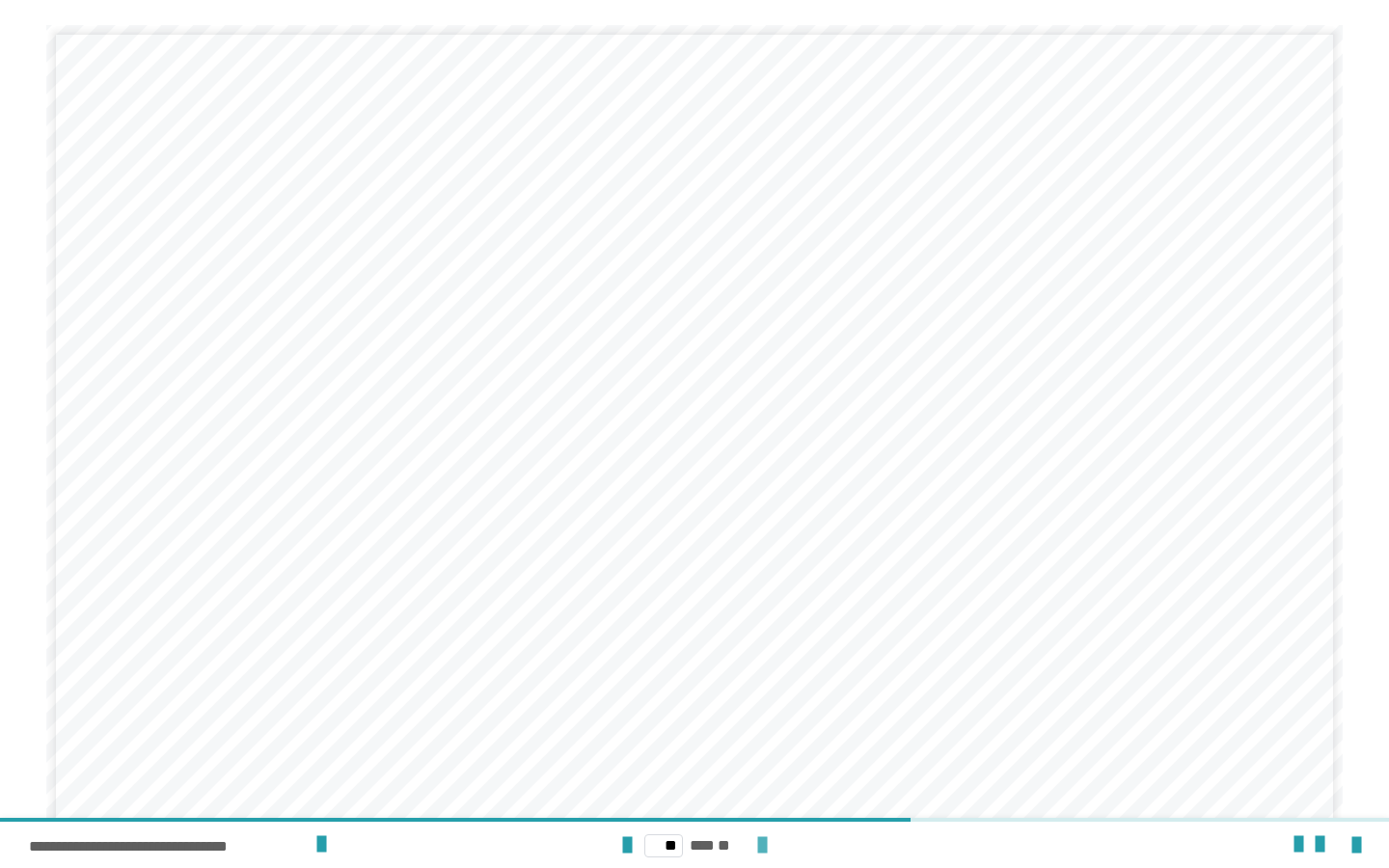 click at bounding box center [762, 846] 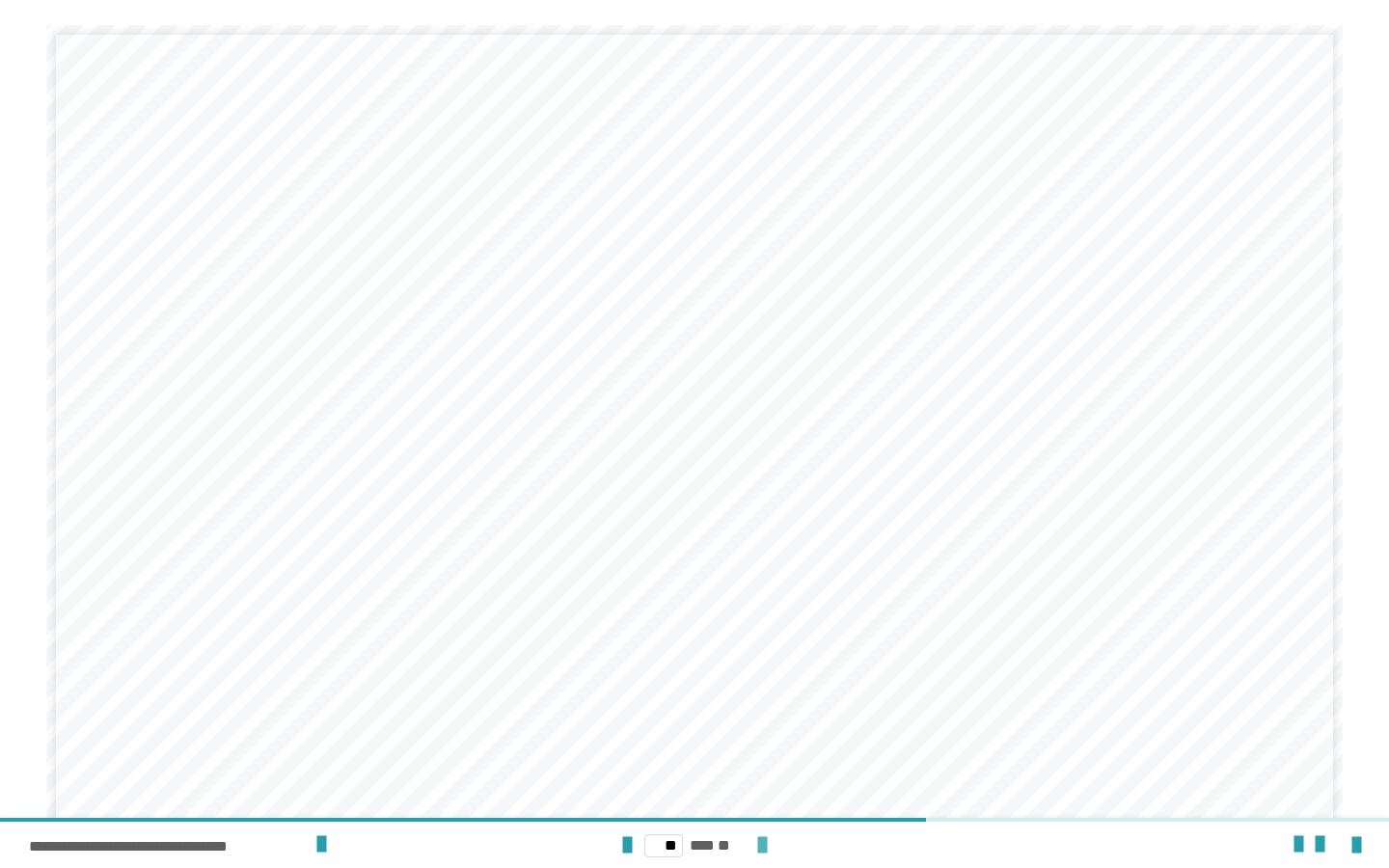click at bounding box center (762, 846) 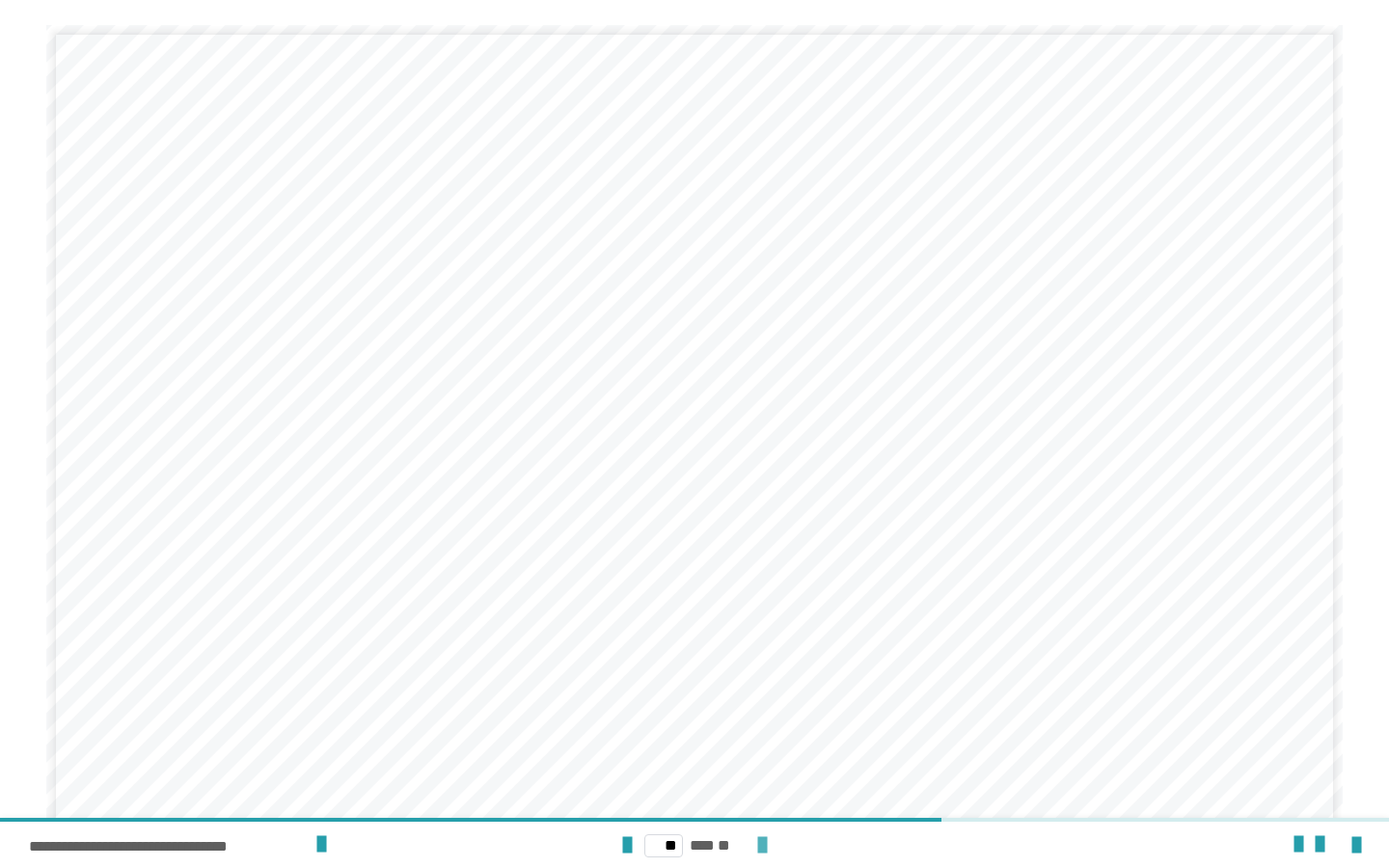 click at bounding box center [762, 846] 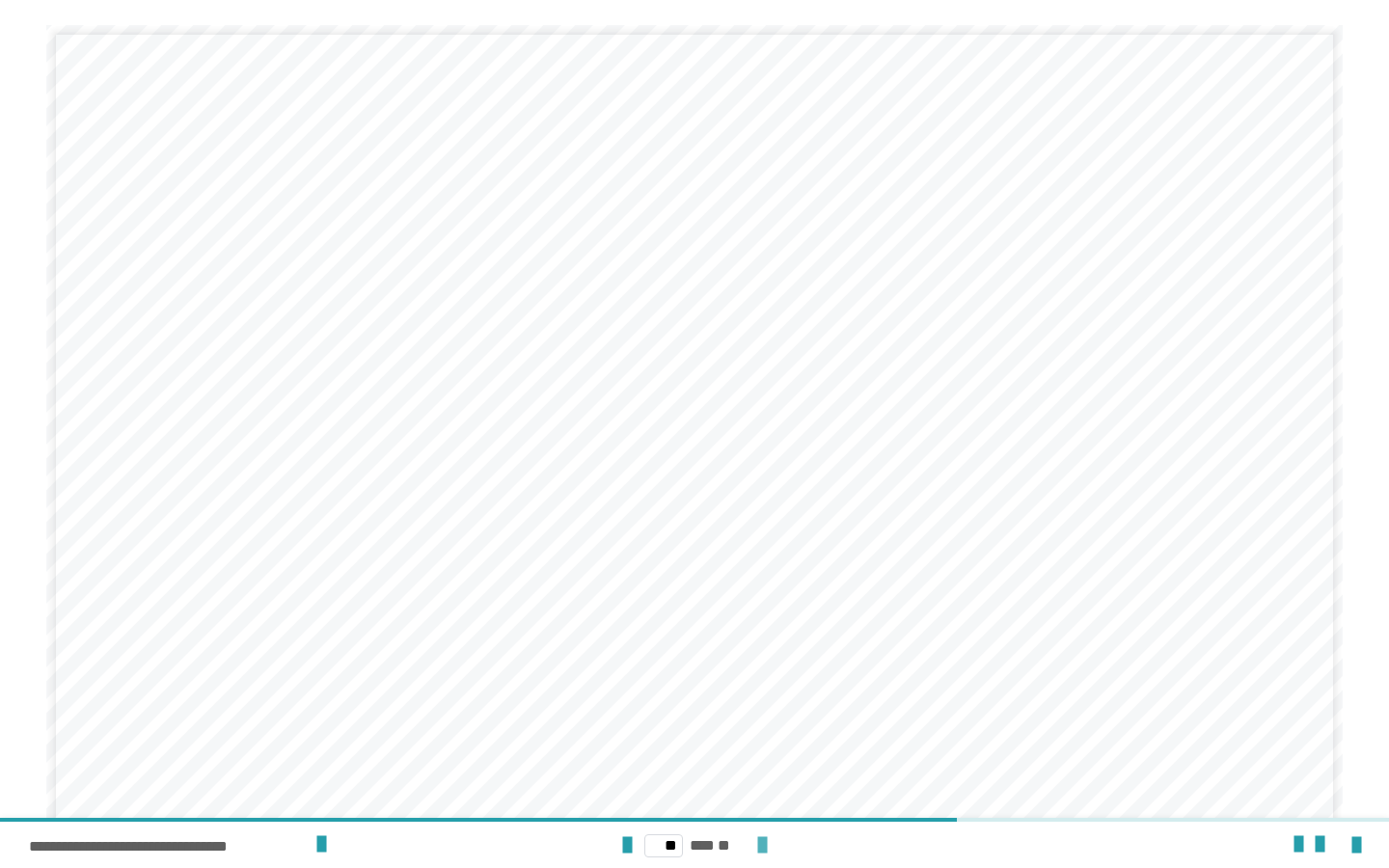 click at bounding box center [762, 846] 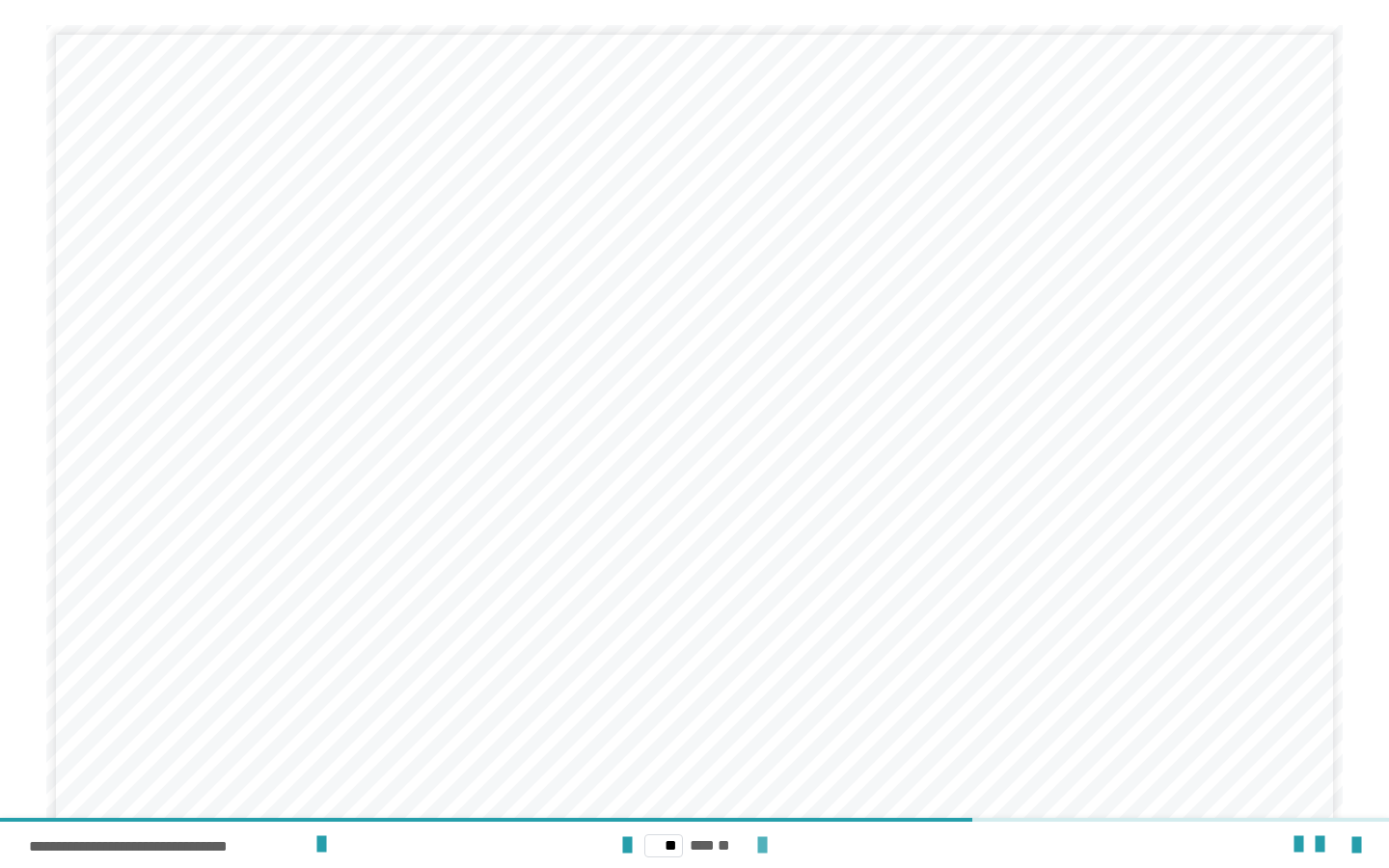 click at bounding box center [762, 846] 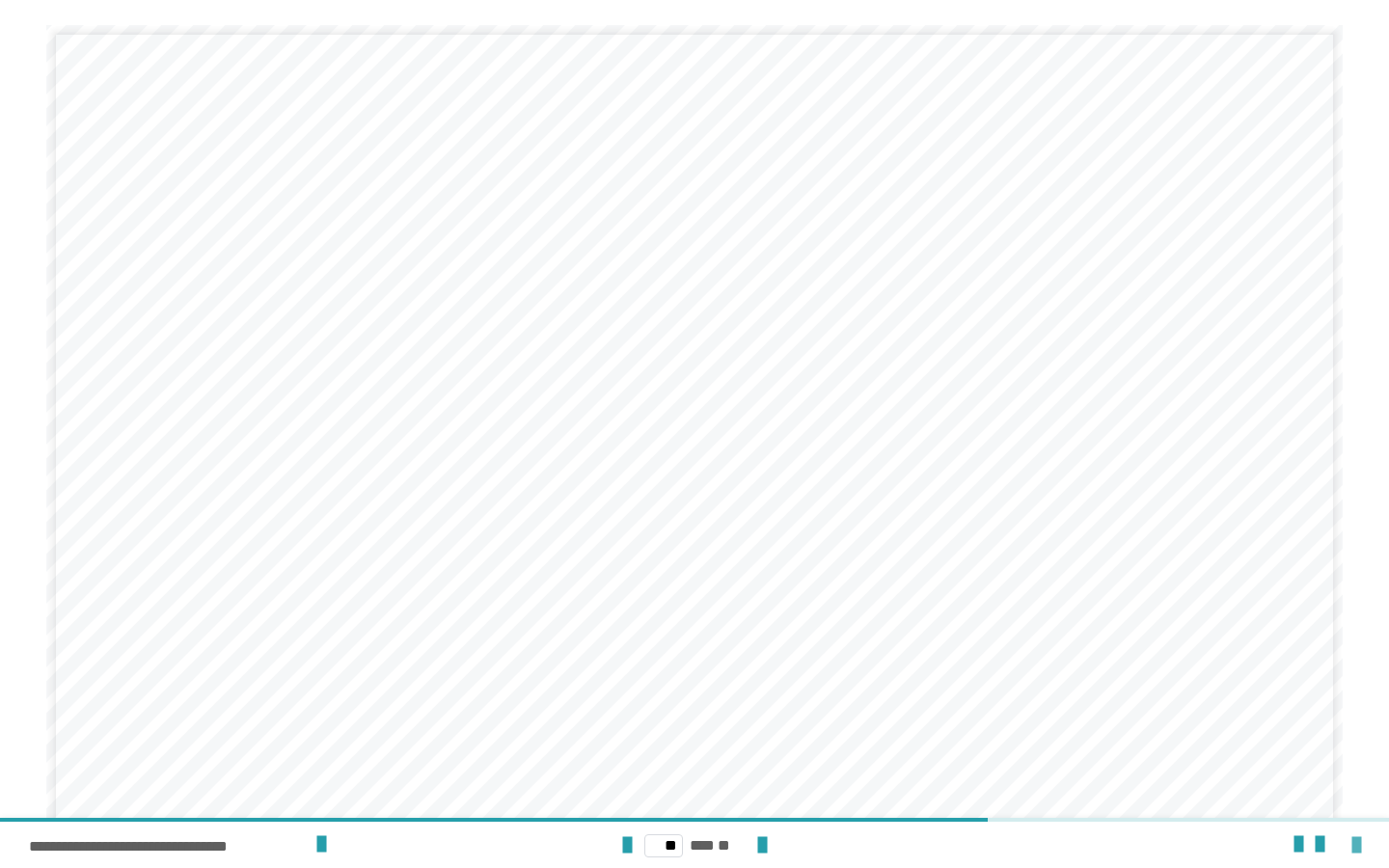click at bounding box center (1356, 846) 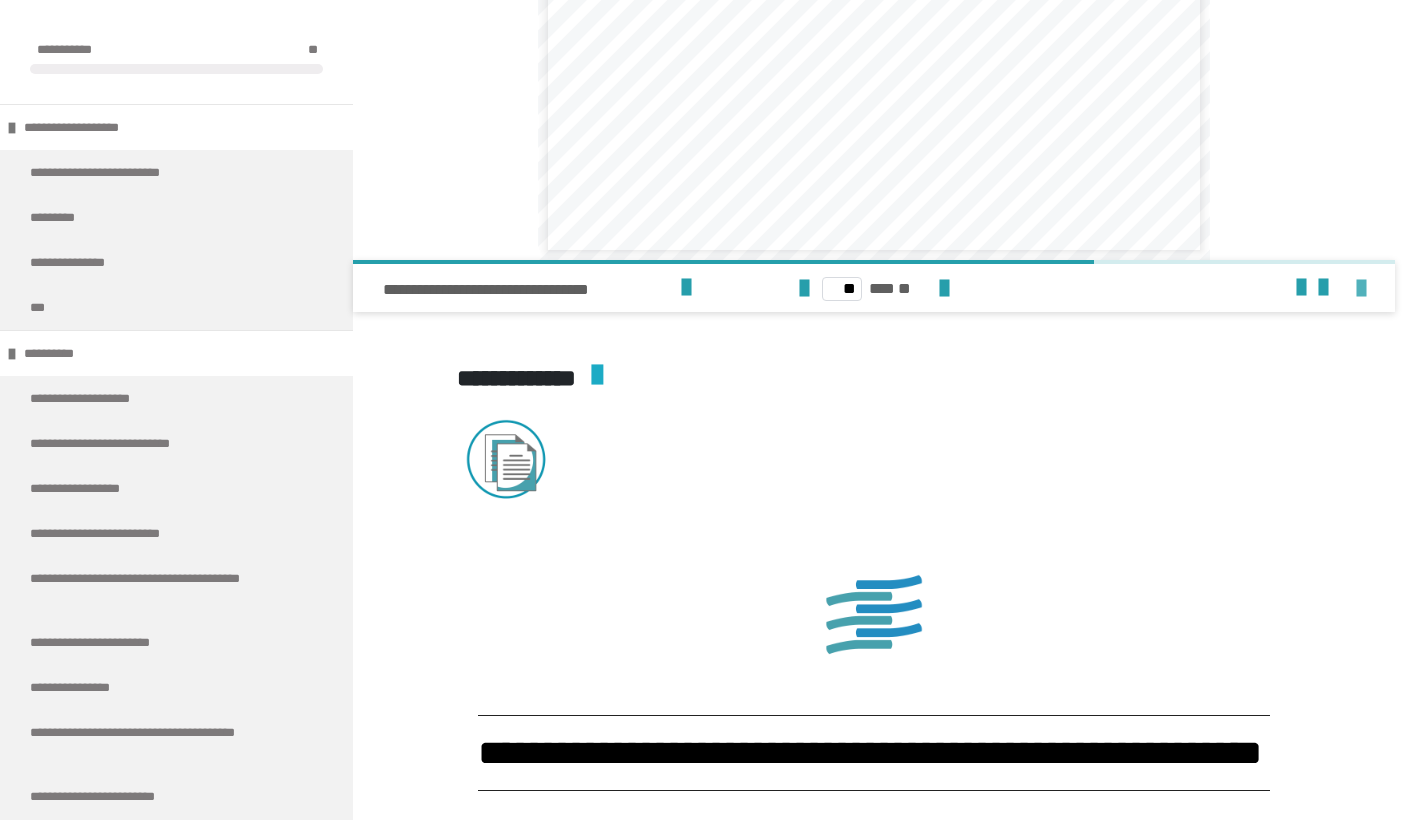 click at bounding box center [1361, 289] 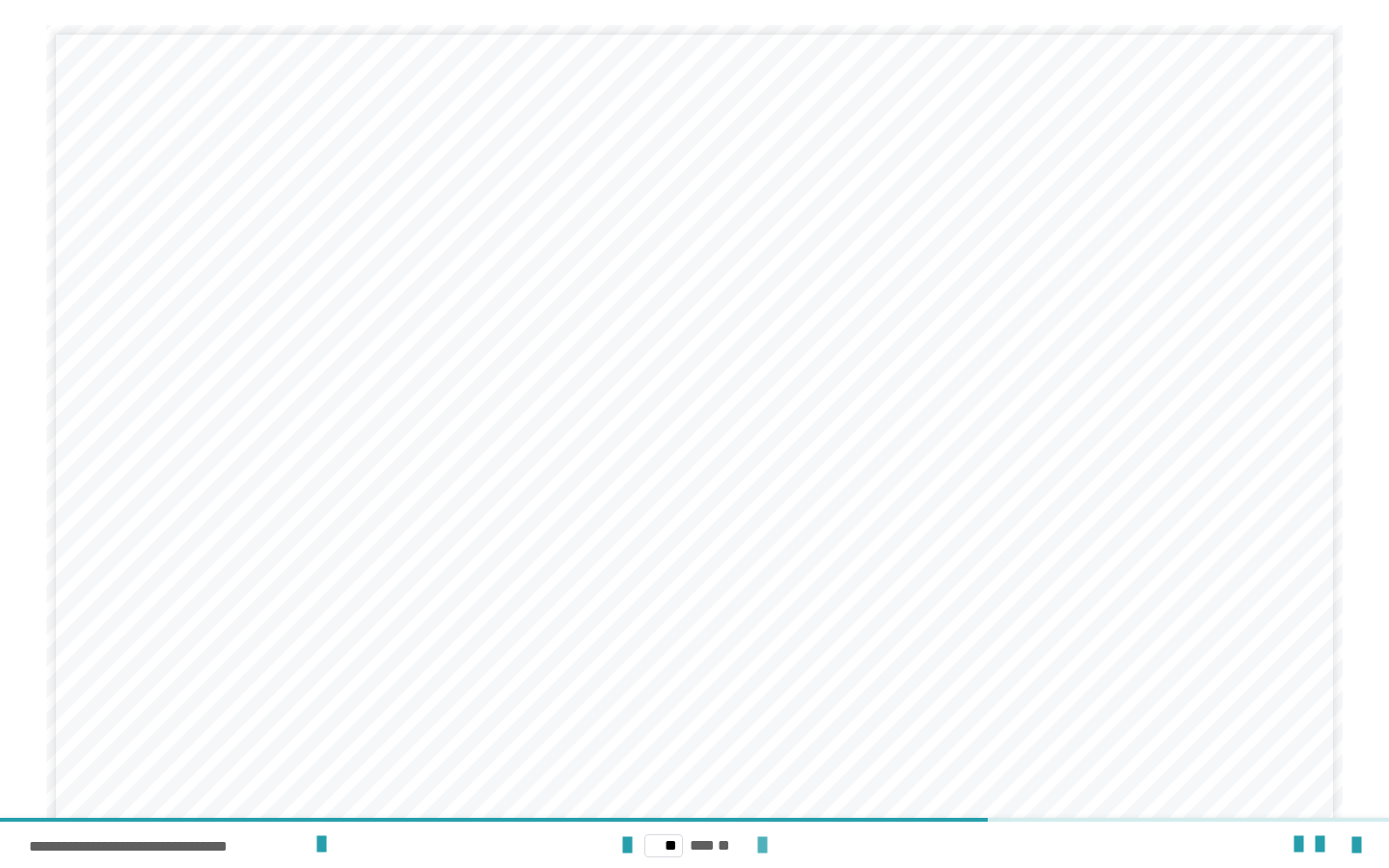 click at bounding box center [762, 846] 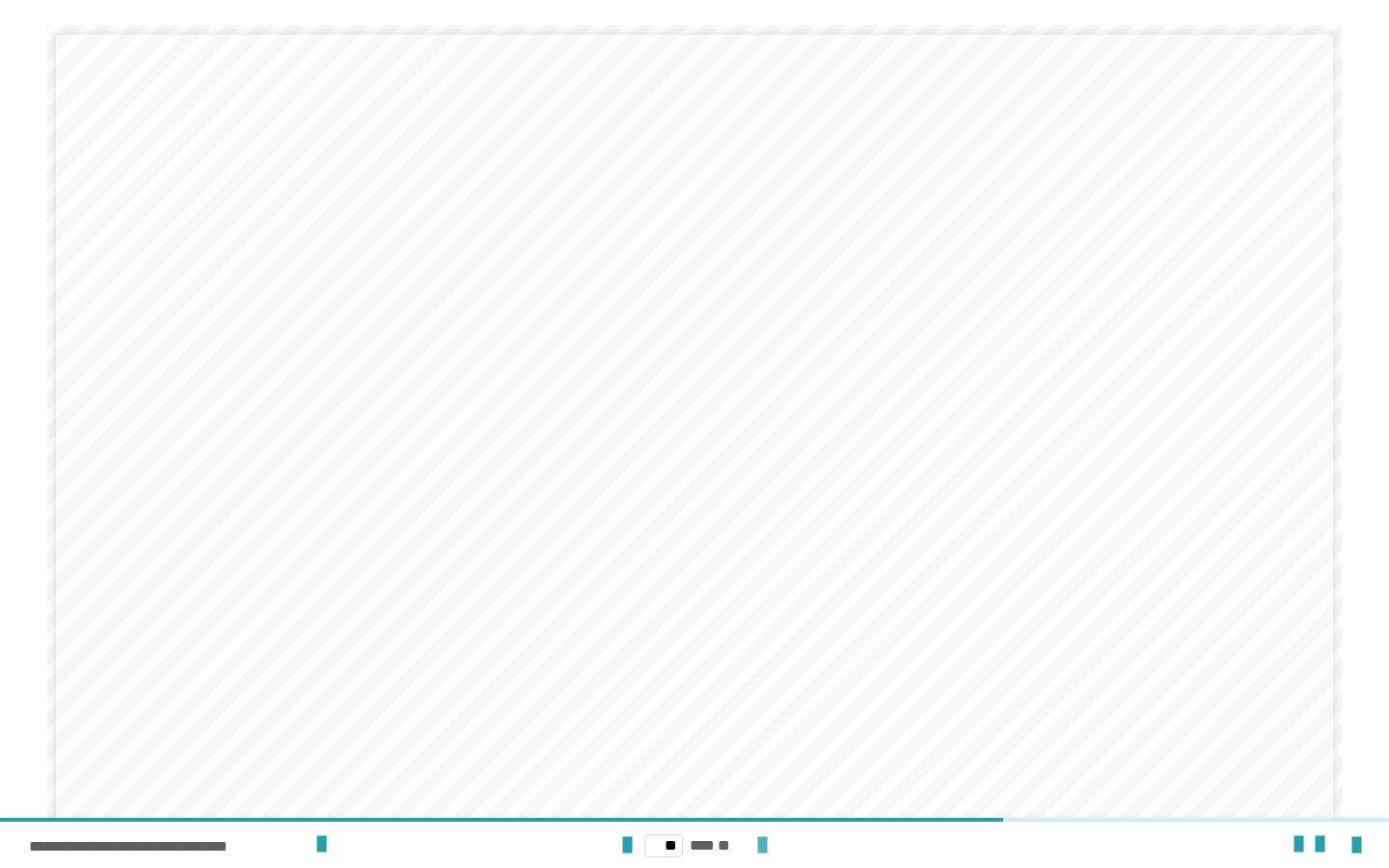 click at bounding box center [762, 846] 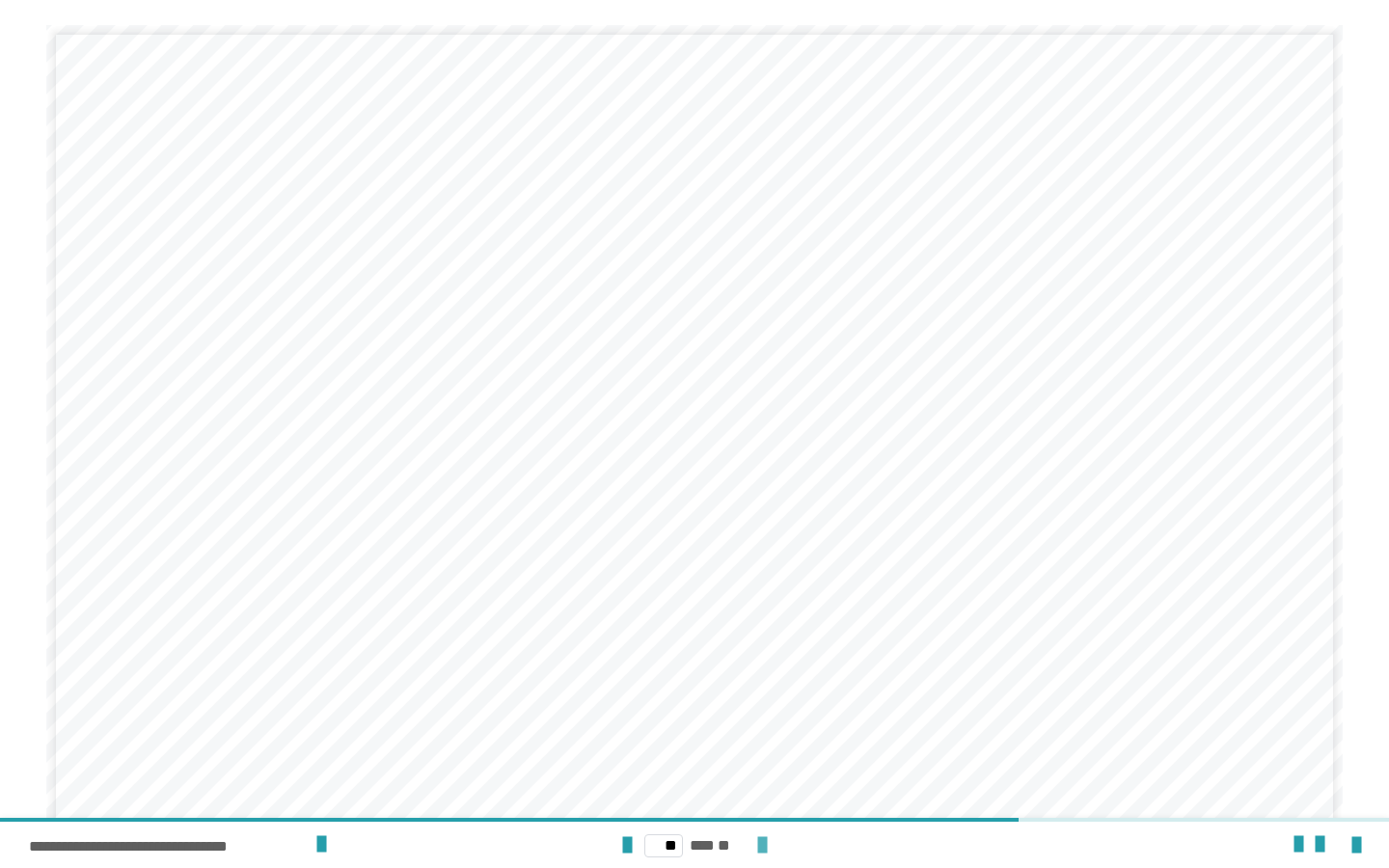 click at bounding box center [762, 846] 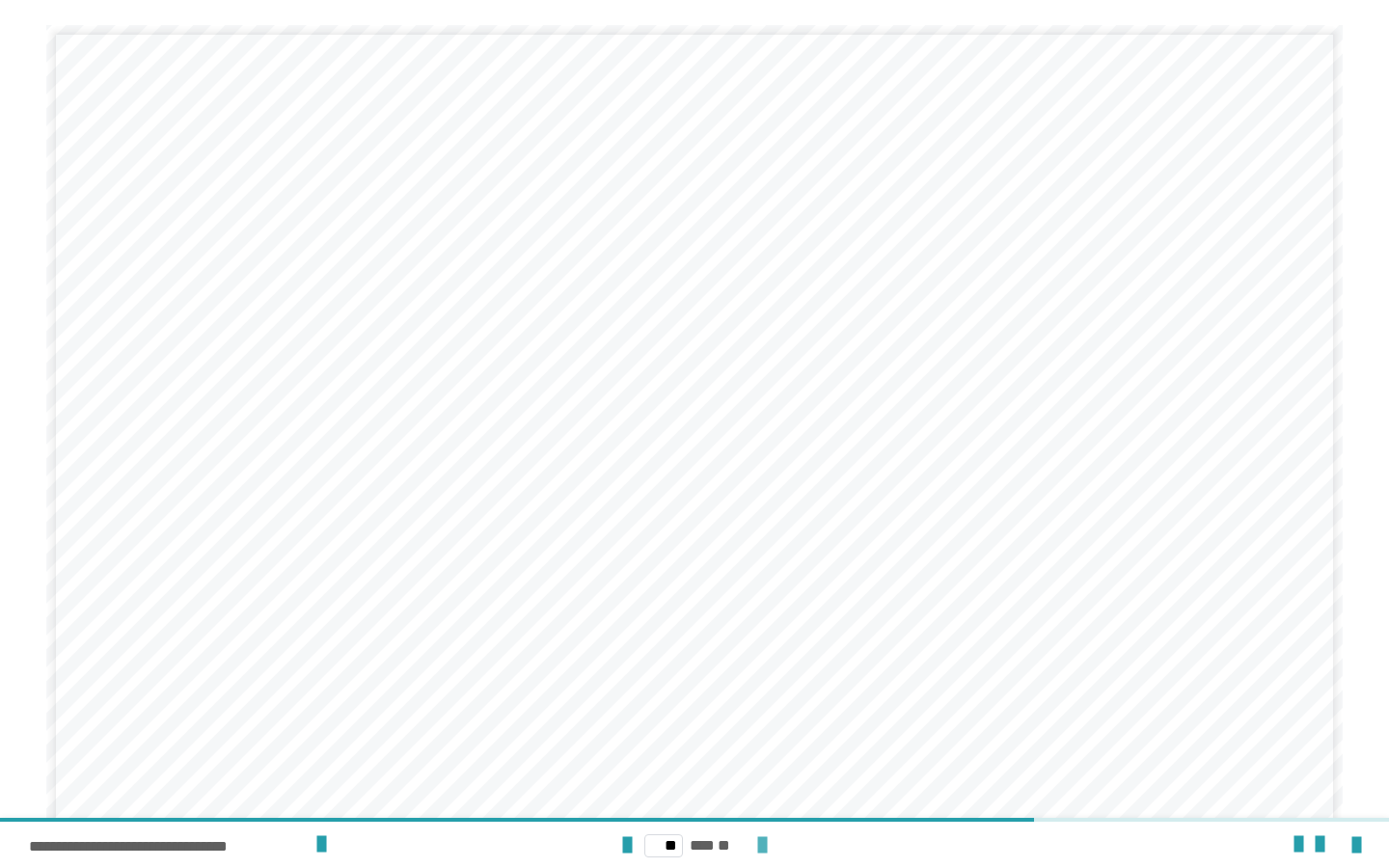 click at bounding box center [762, 846] 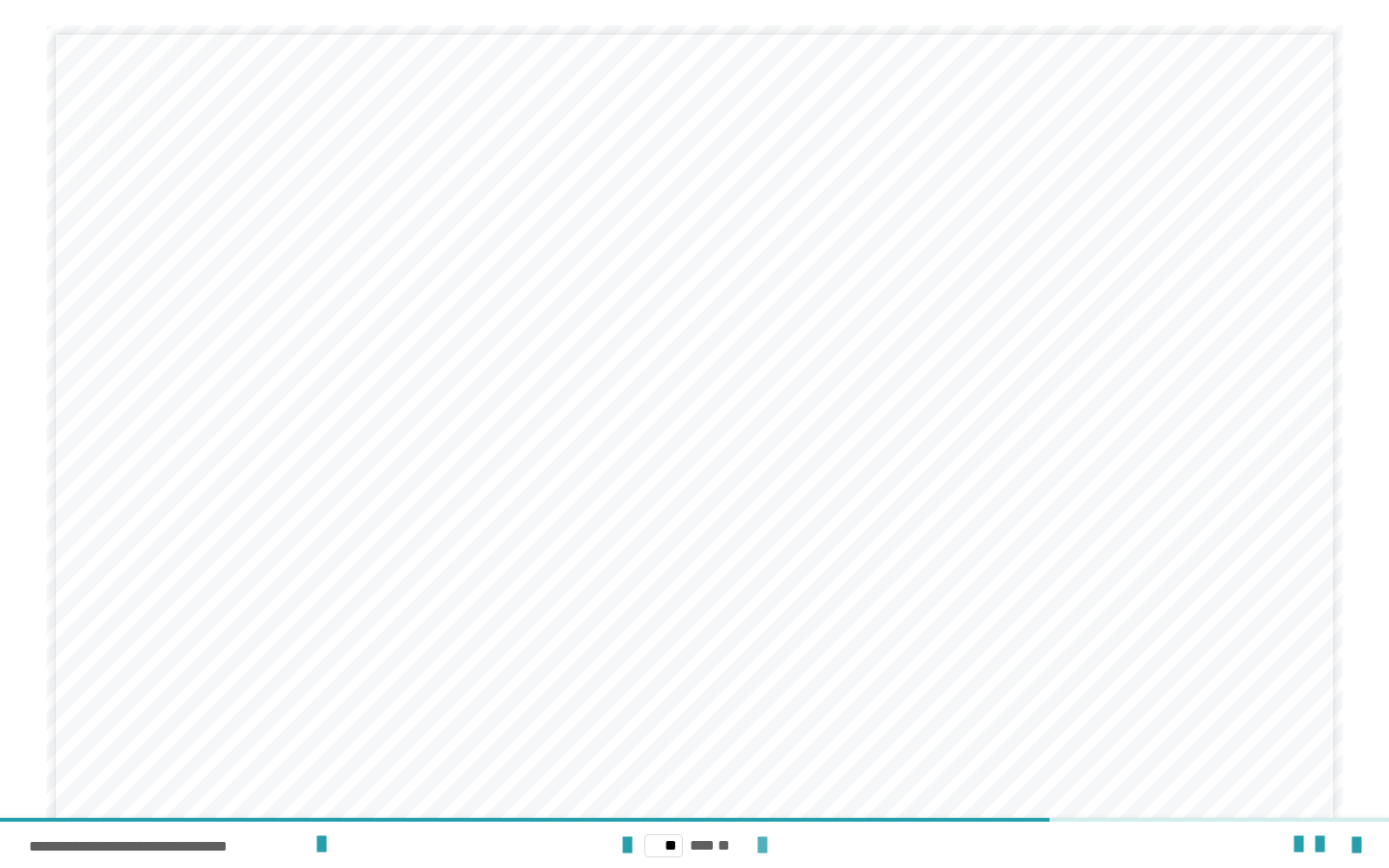 click at bounding box center (762, 846) 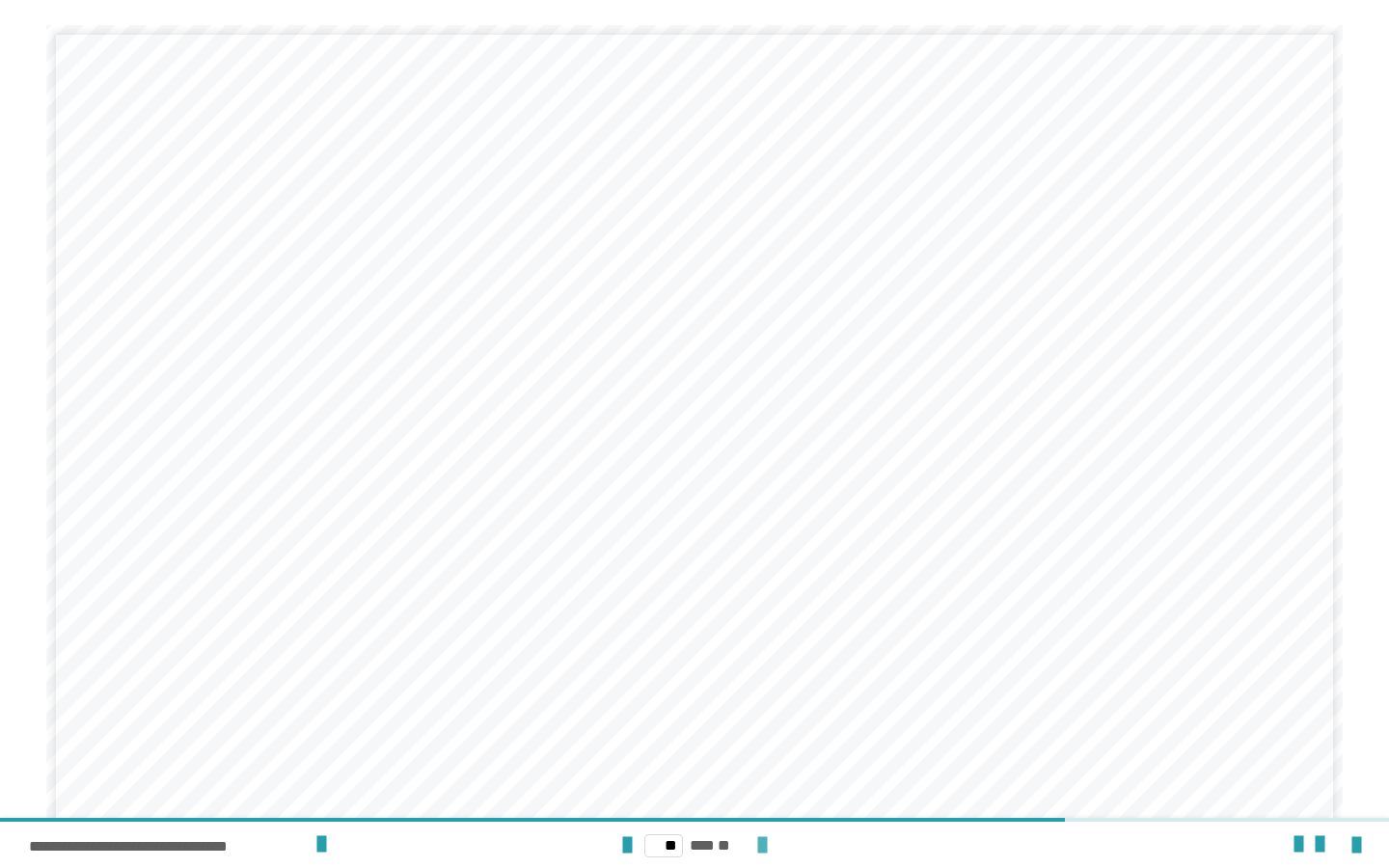 click at bounding box center [762, 846] 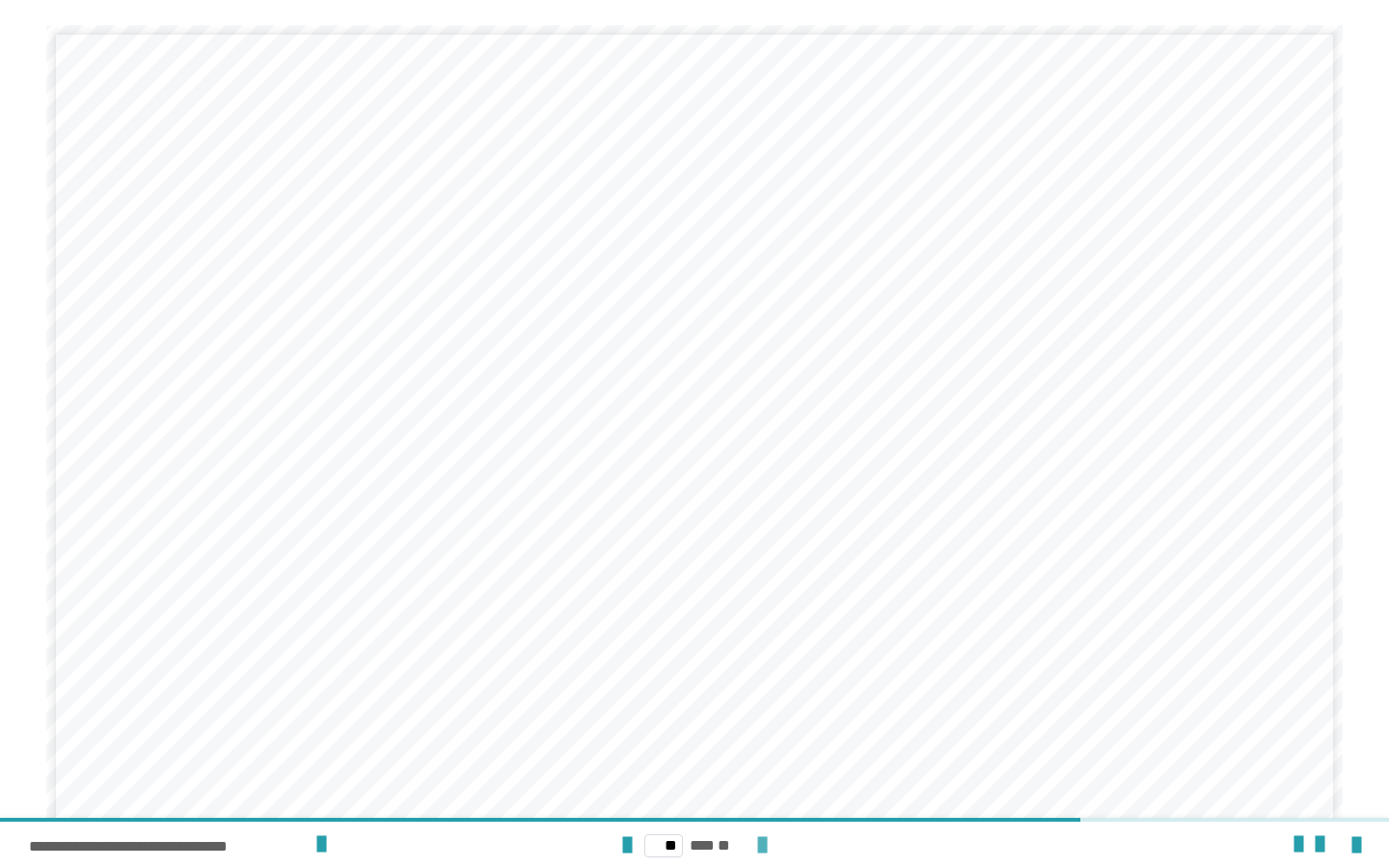 click at bounding box center [762, 846] 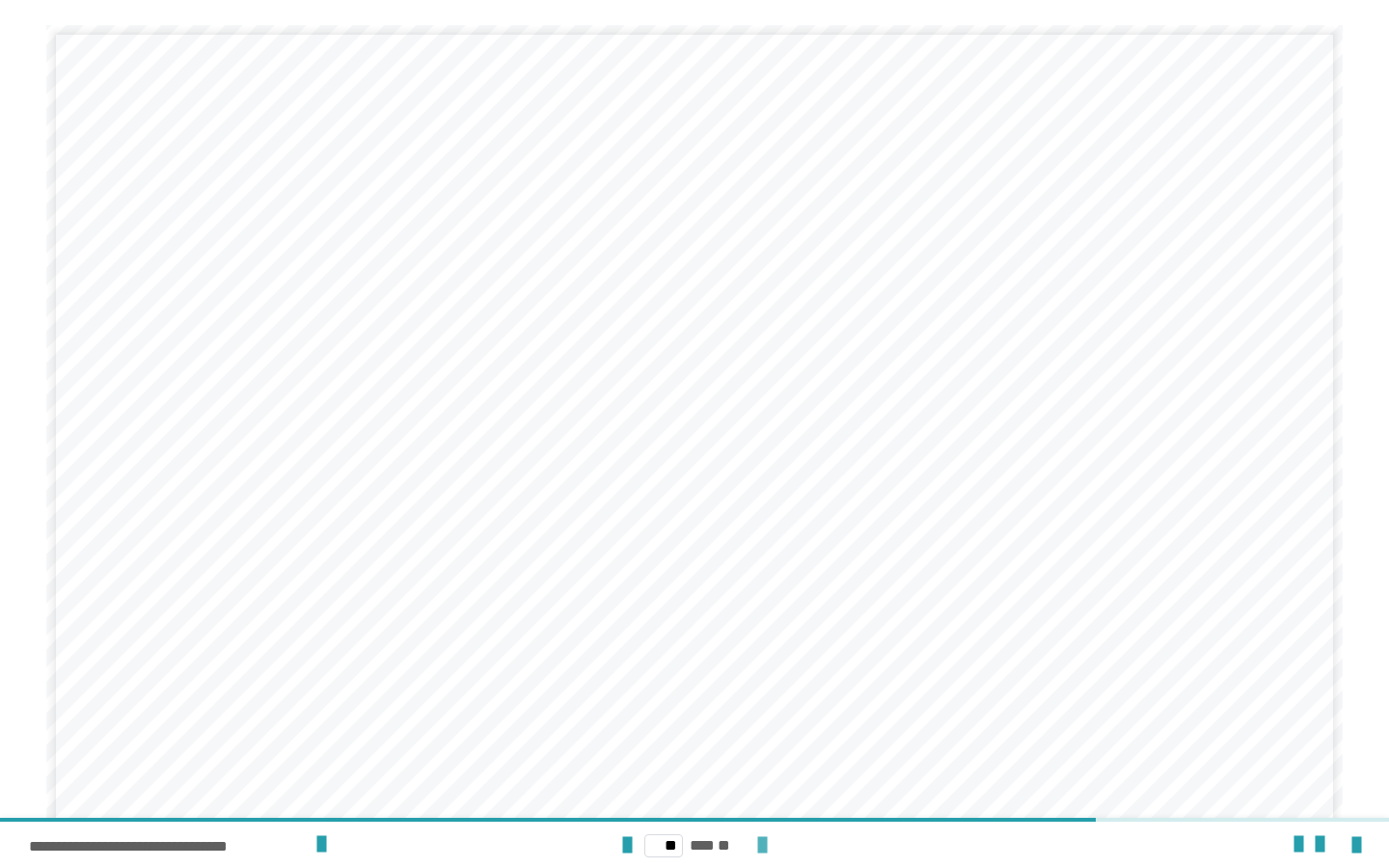 click at bounding box center (762, 846) 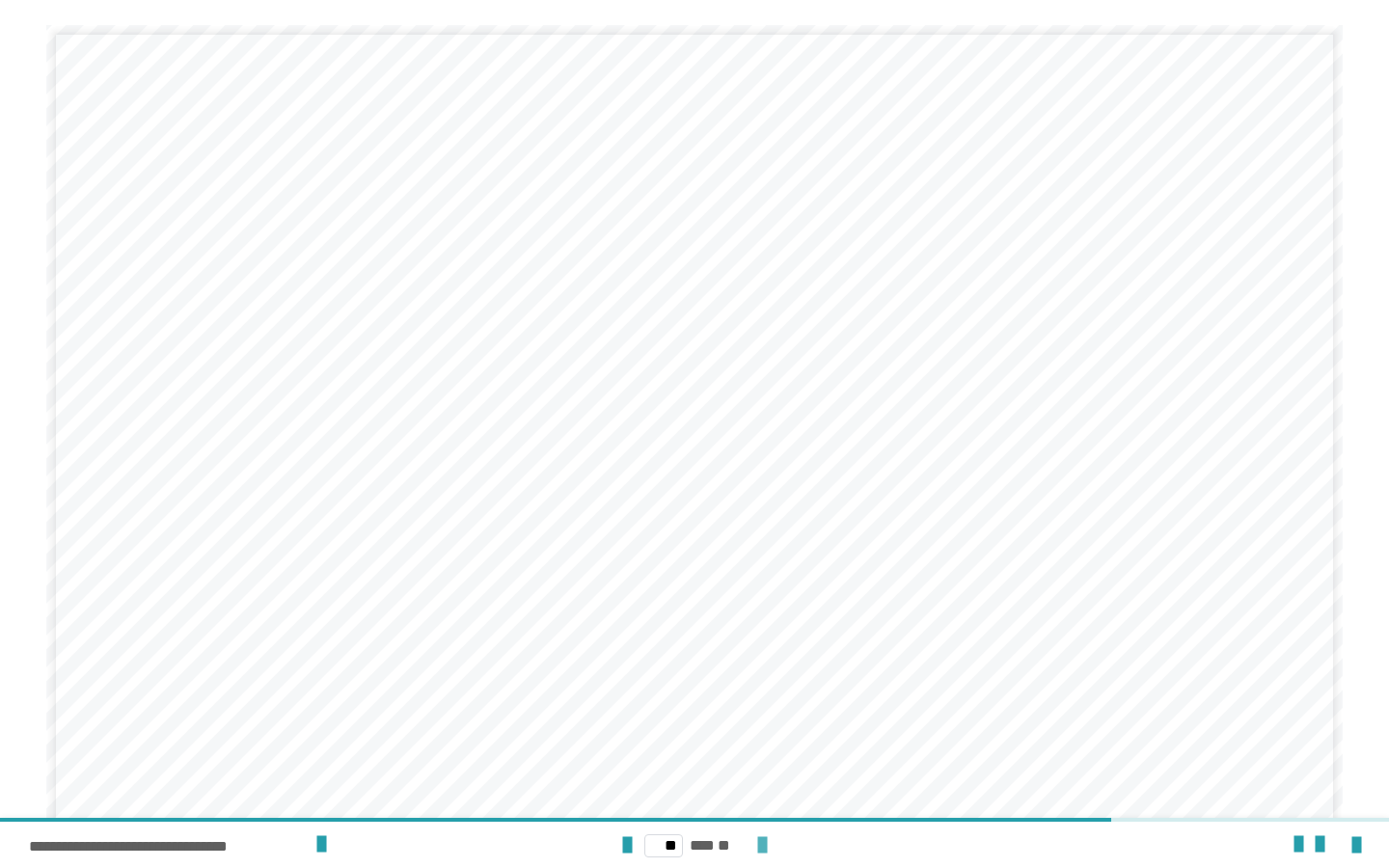 click at bounding box center (762, 846) 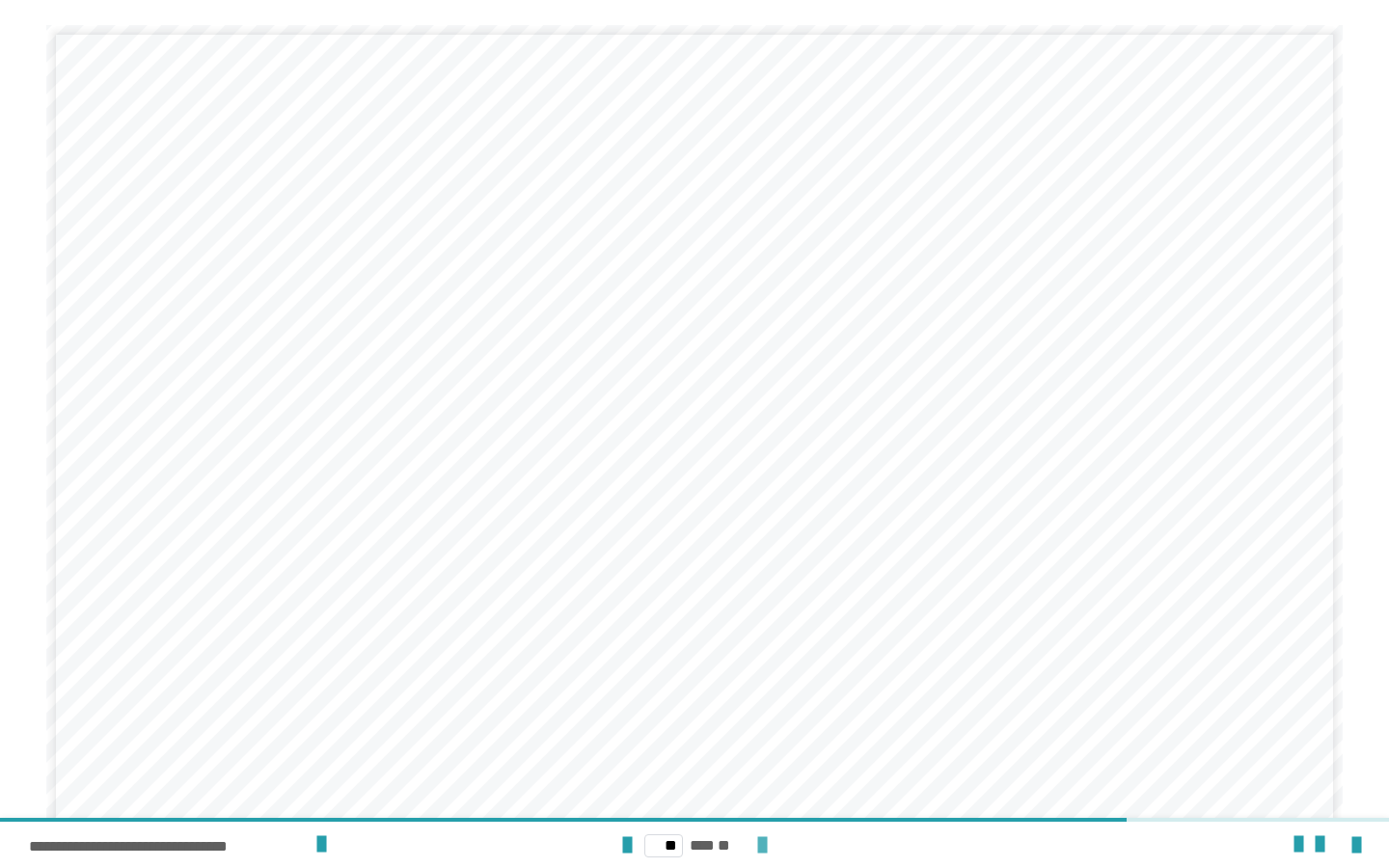 click at bounding box center [762, 846] 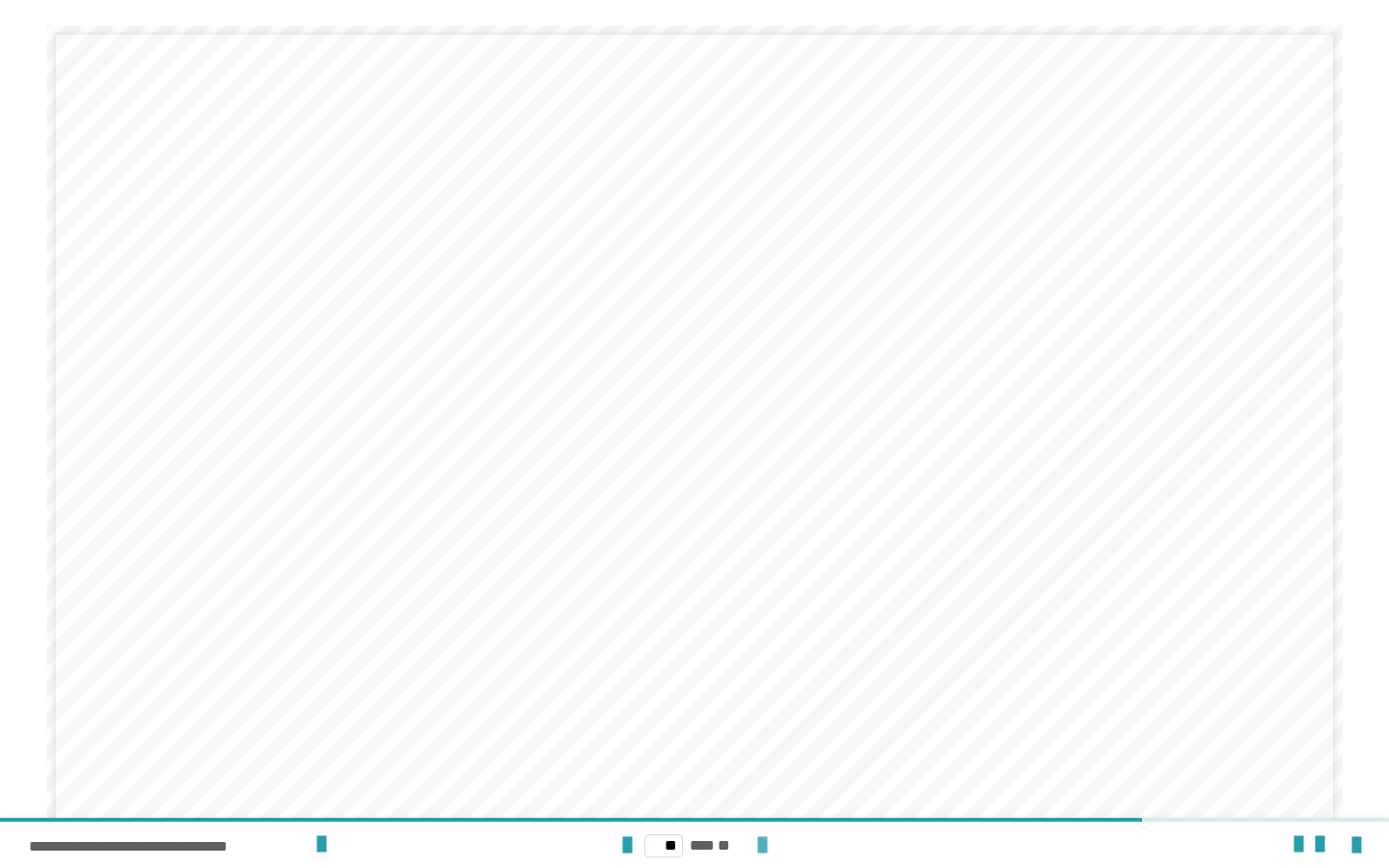 click at bounding box center (762, 846) 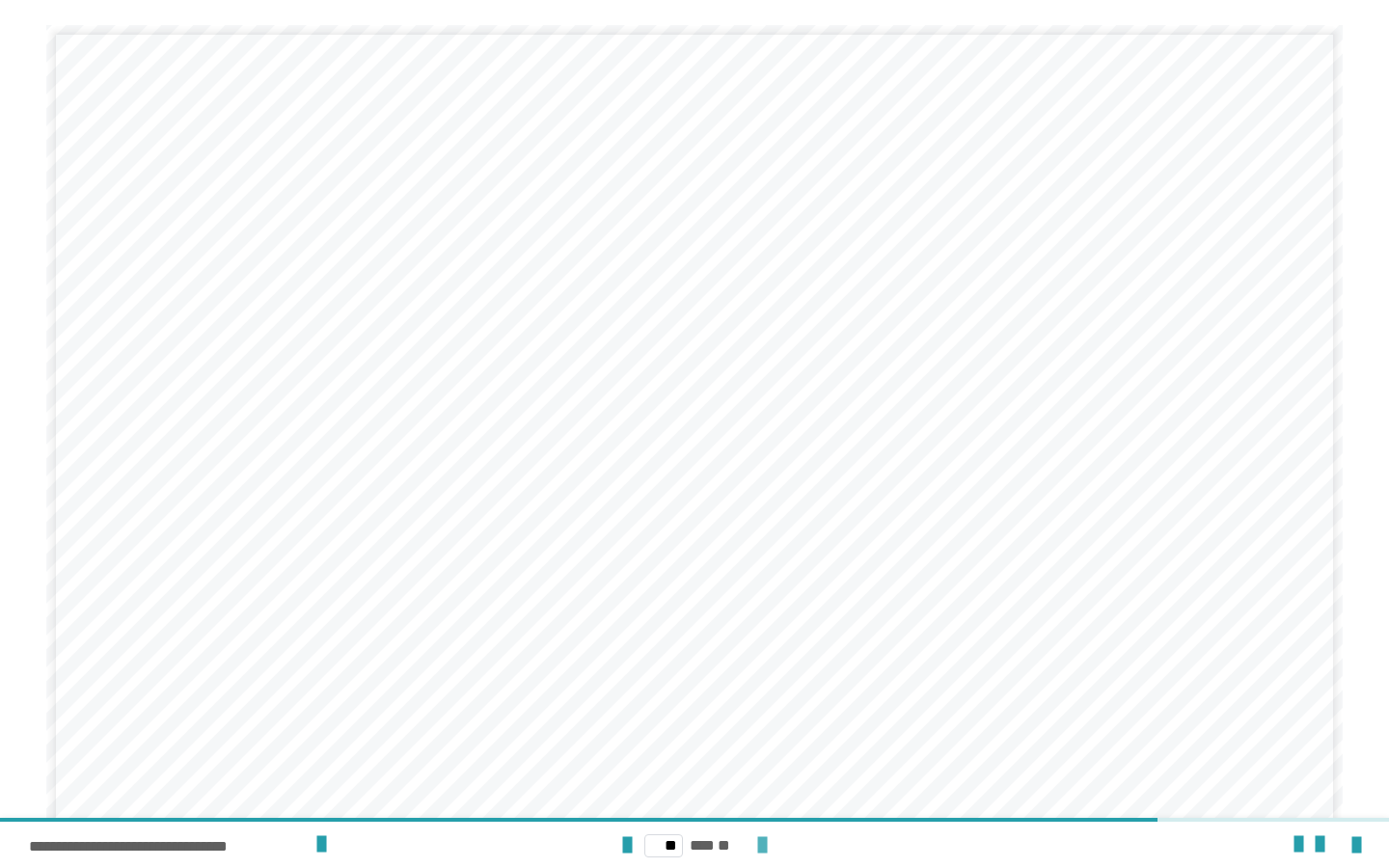 click at bounding box center [762, 846] 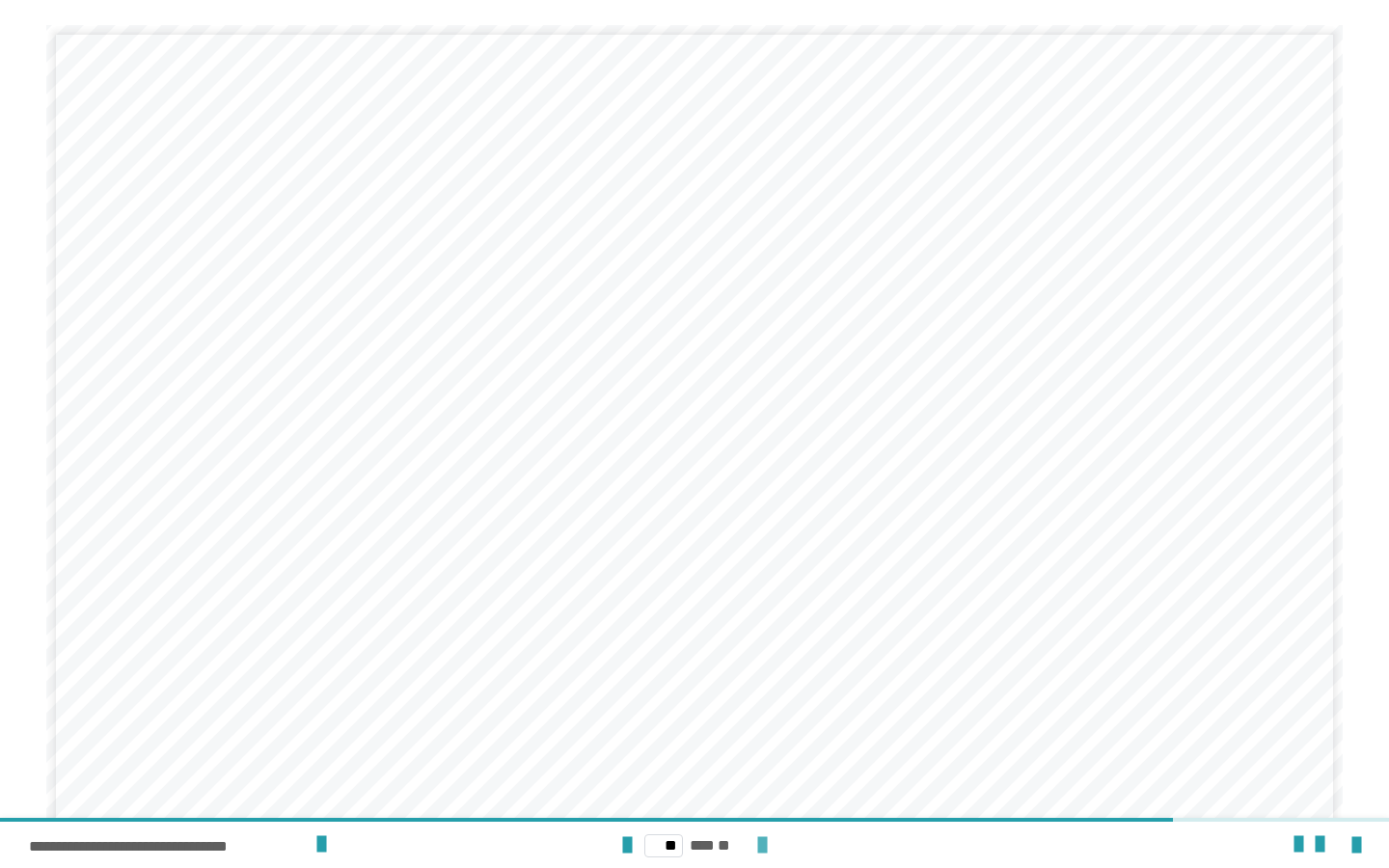 click at bounding box center [762, 846] 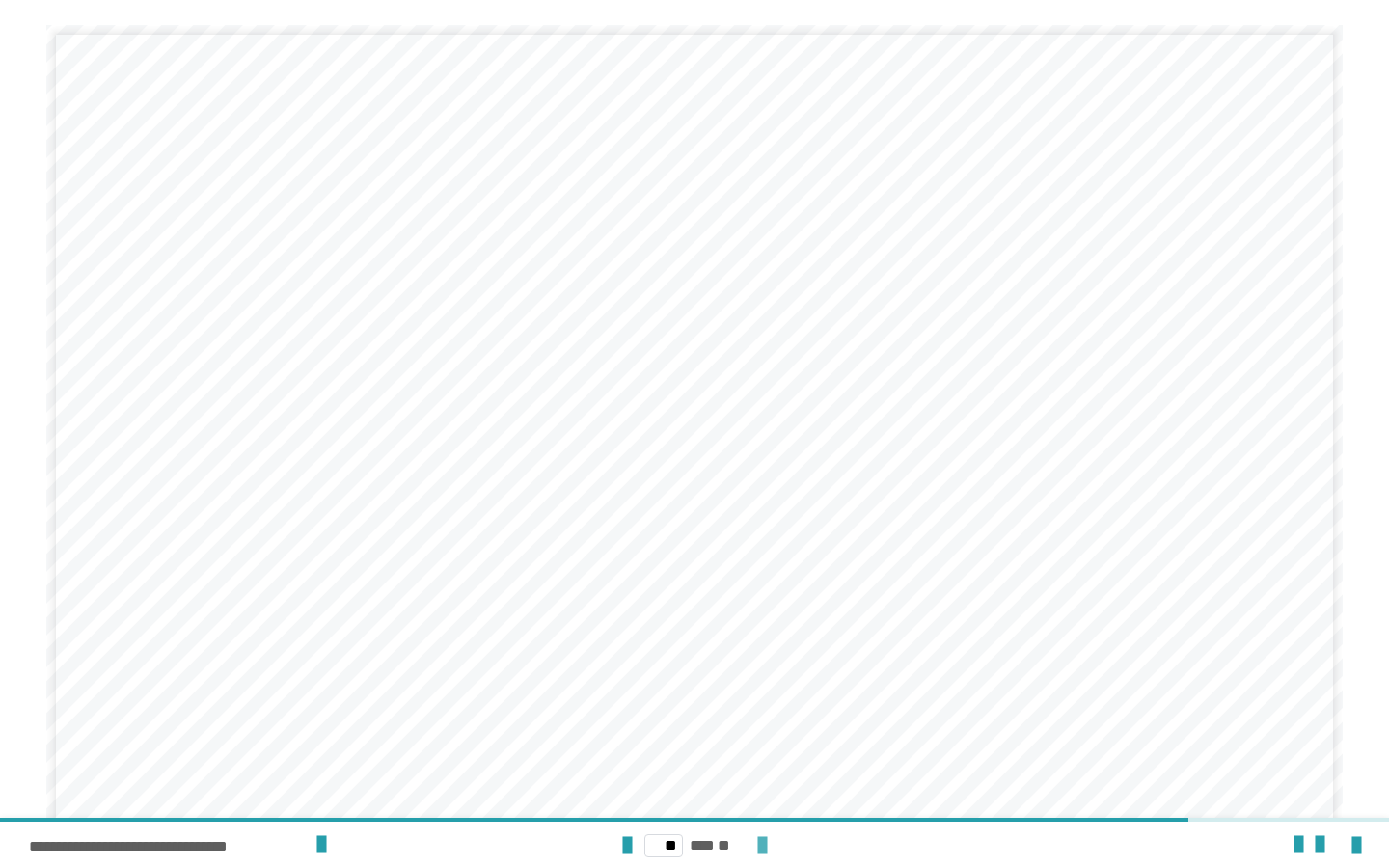 click at bounding box center (762, 846) 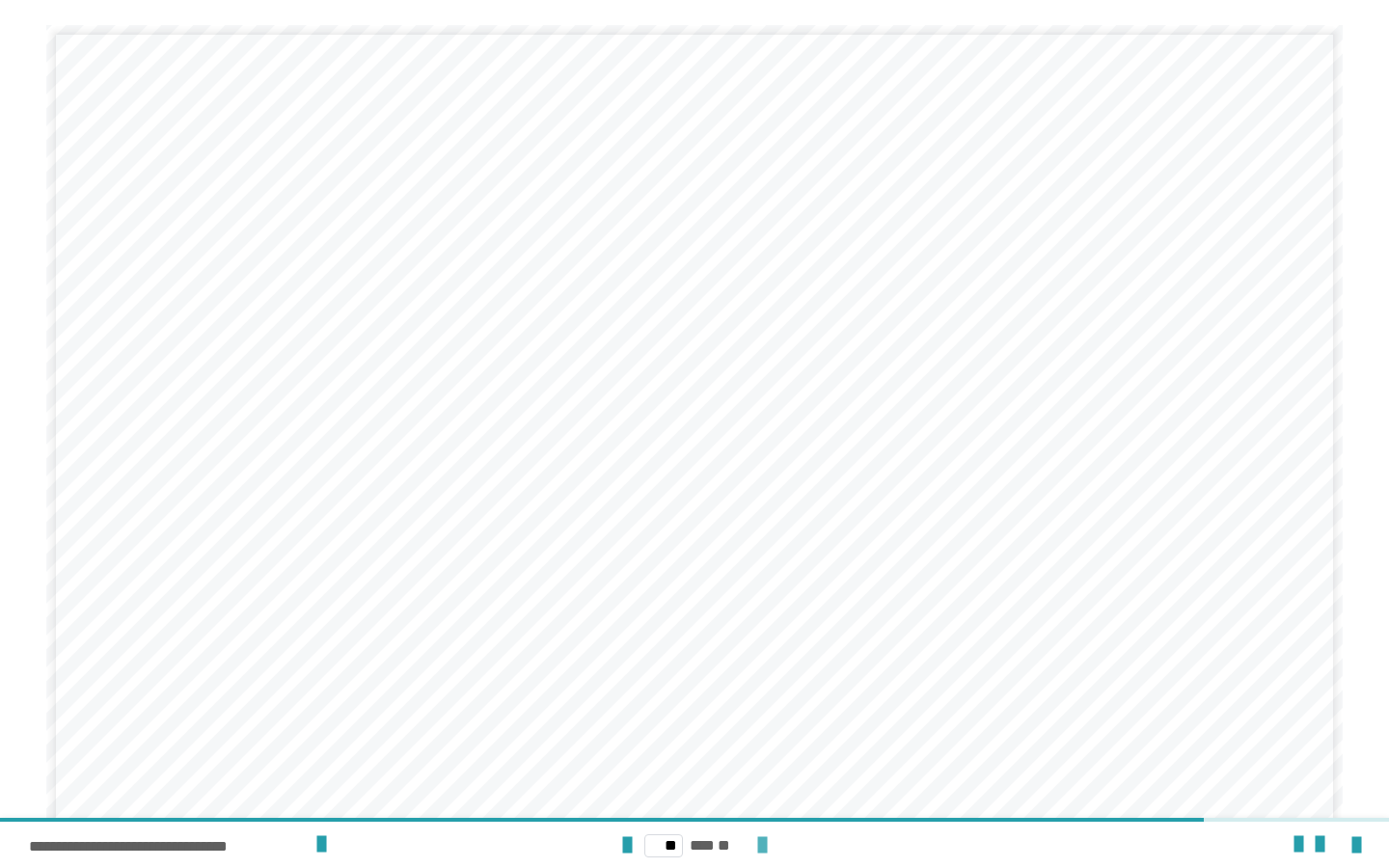 click at bounding box center (762, 846) 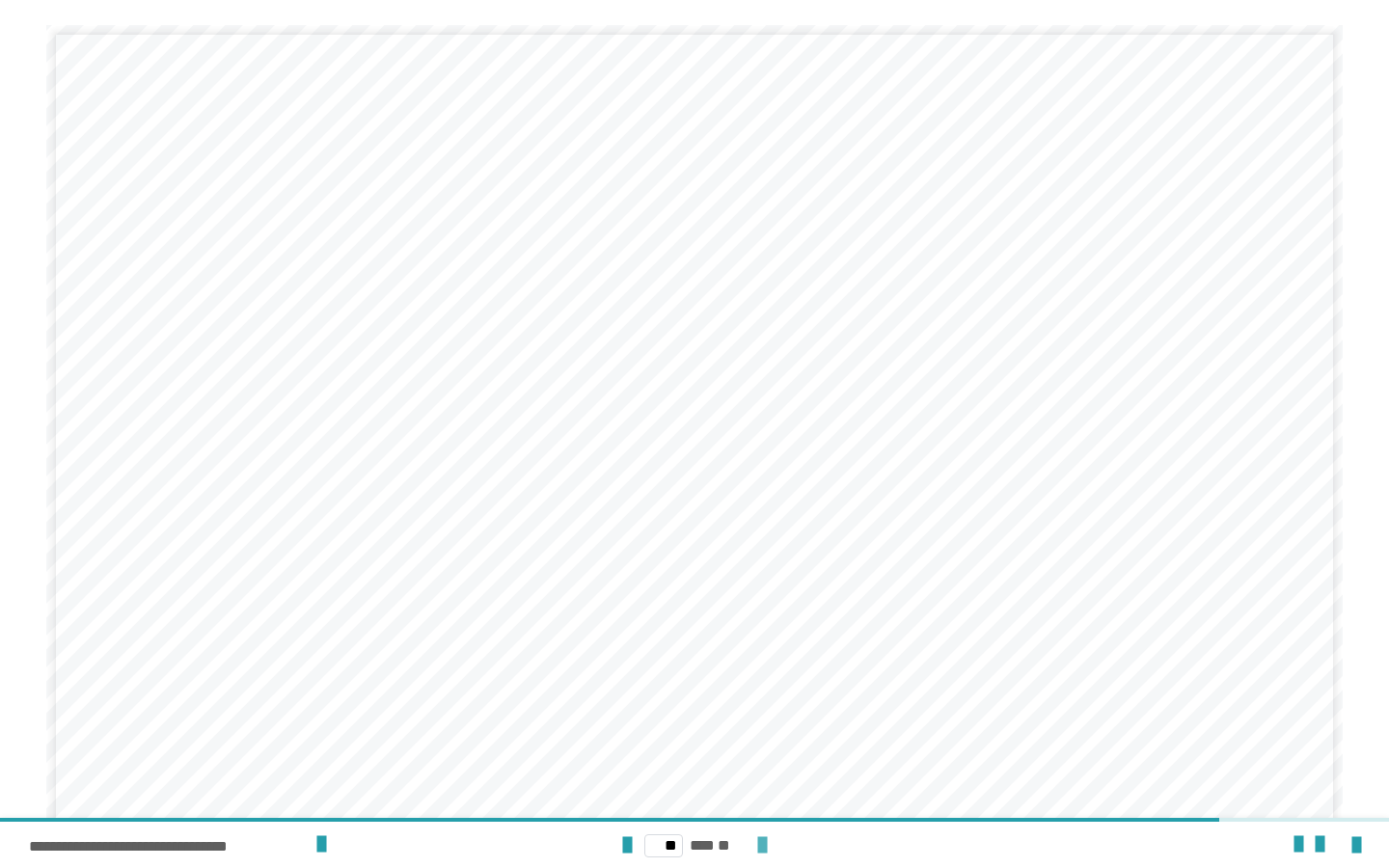 click at bounding box center [762, 846] 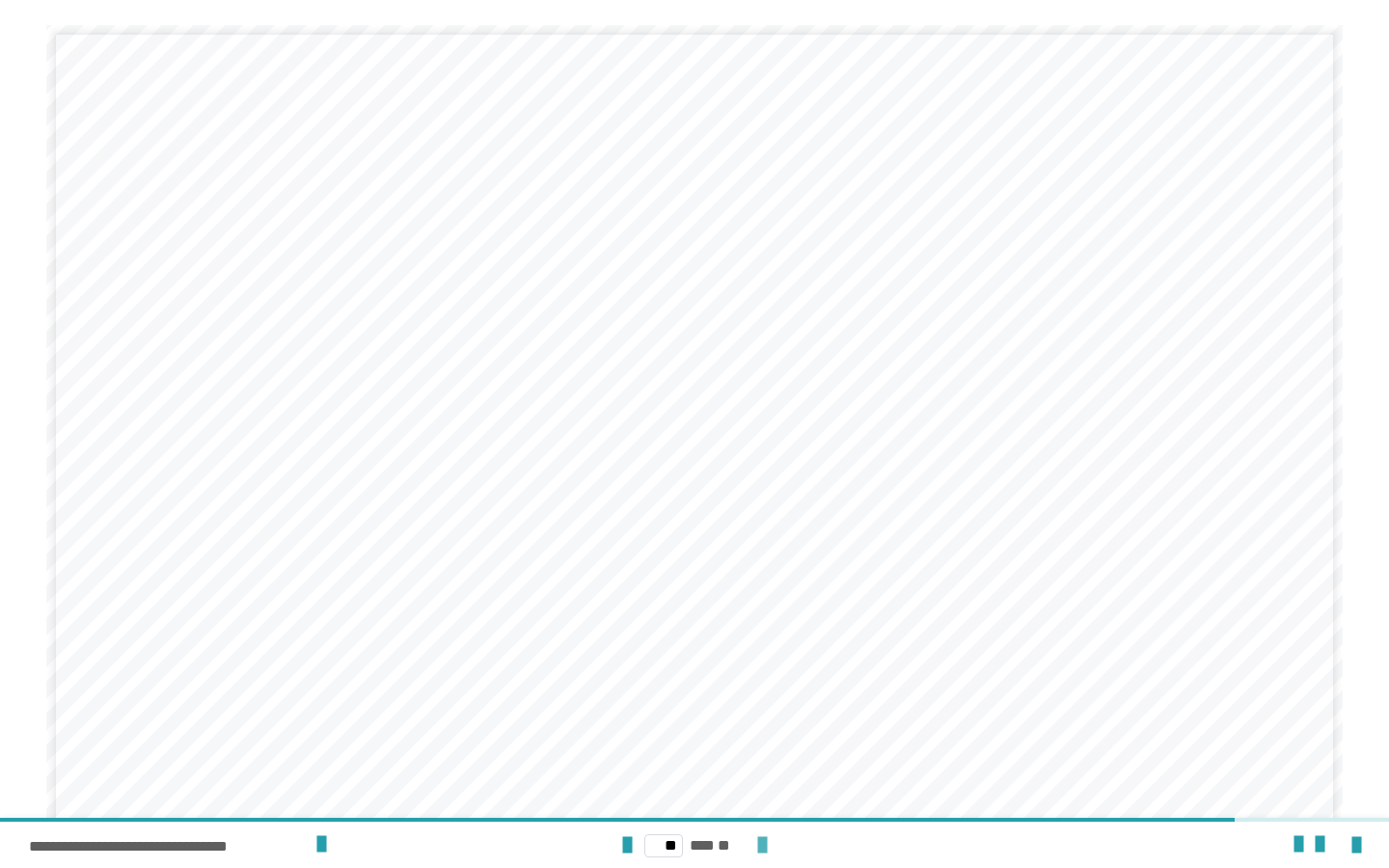 click at bounding box center (762, 846) 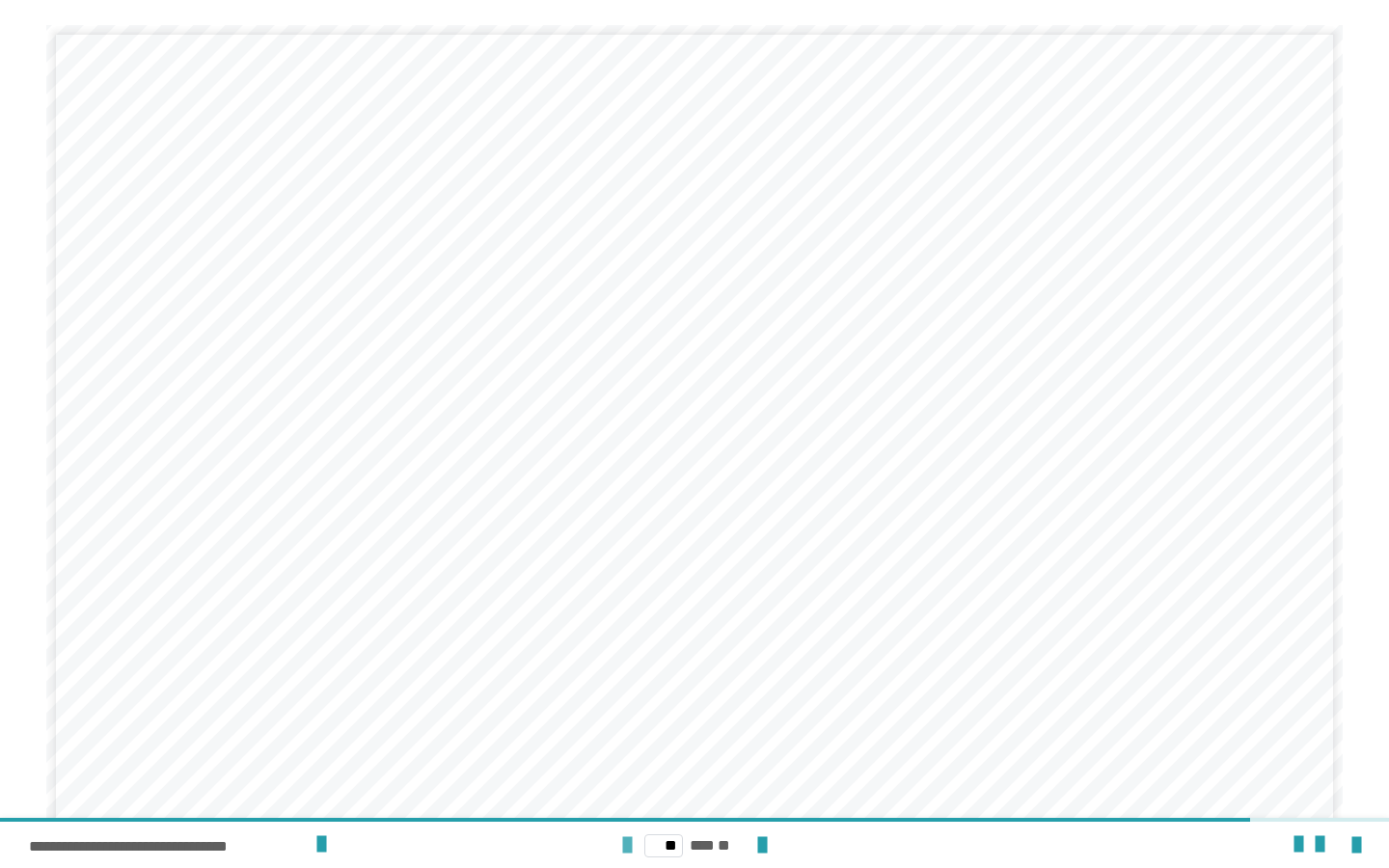 click at bounding box center [627, 846] 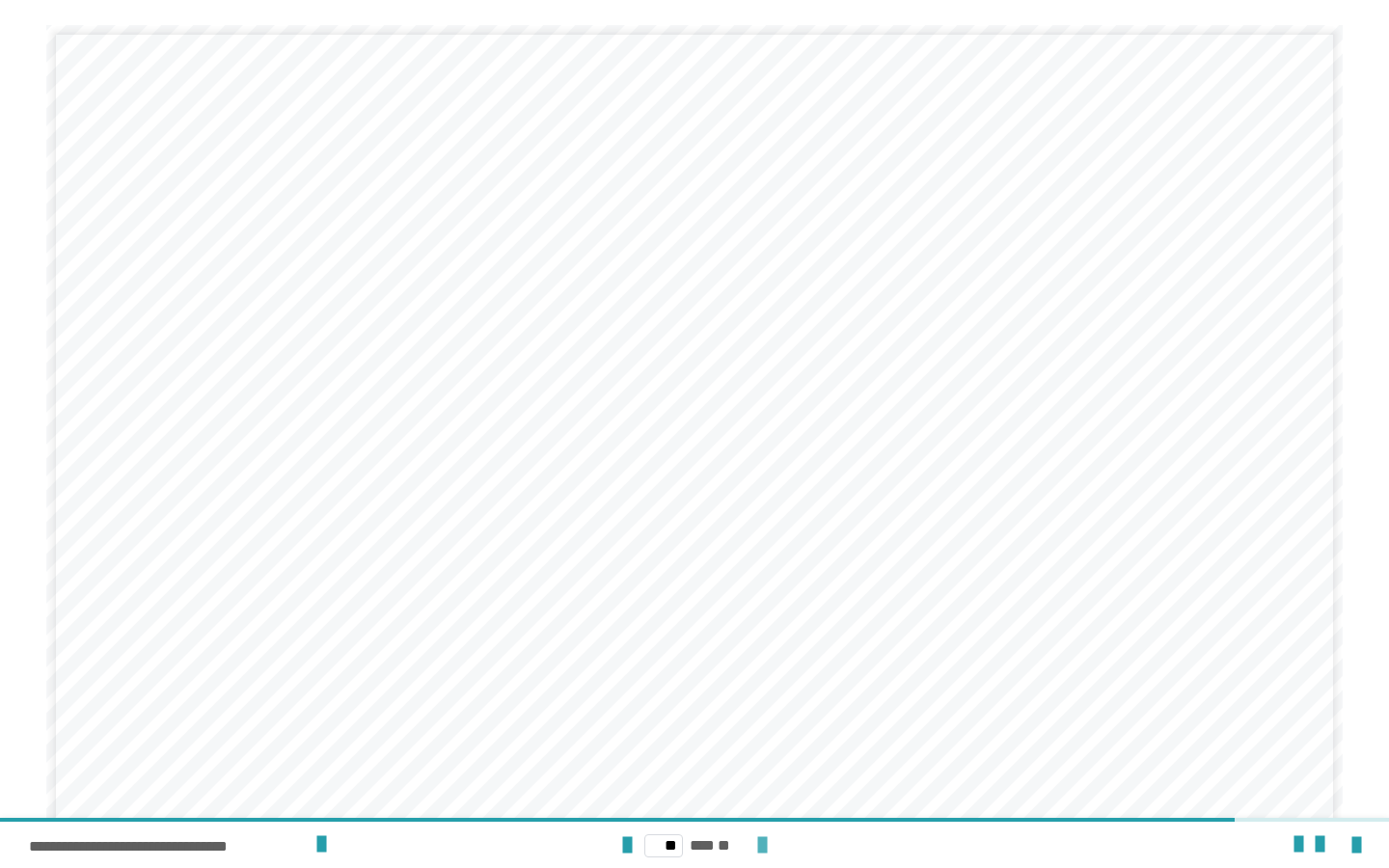 click at bounding box center [762, 846] 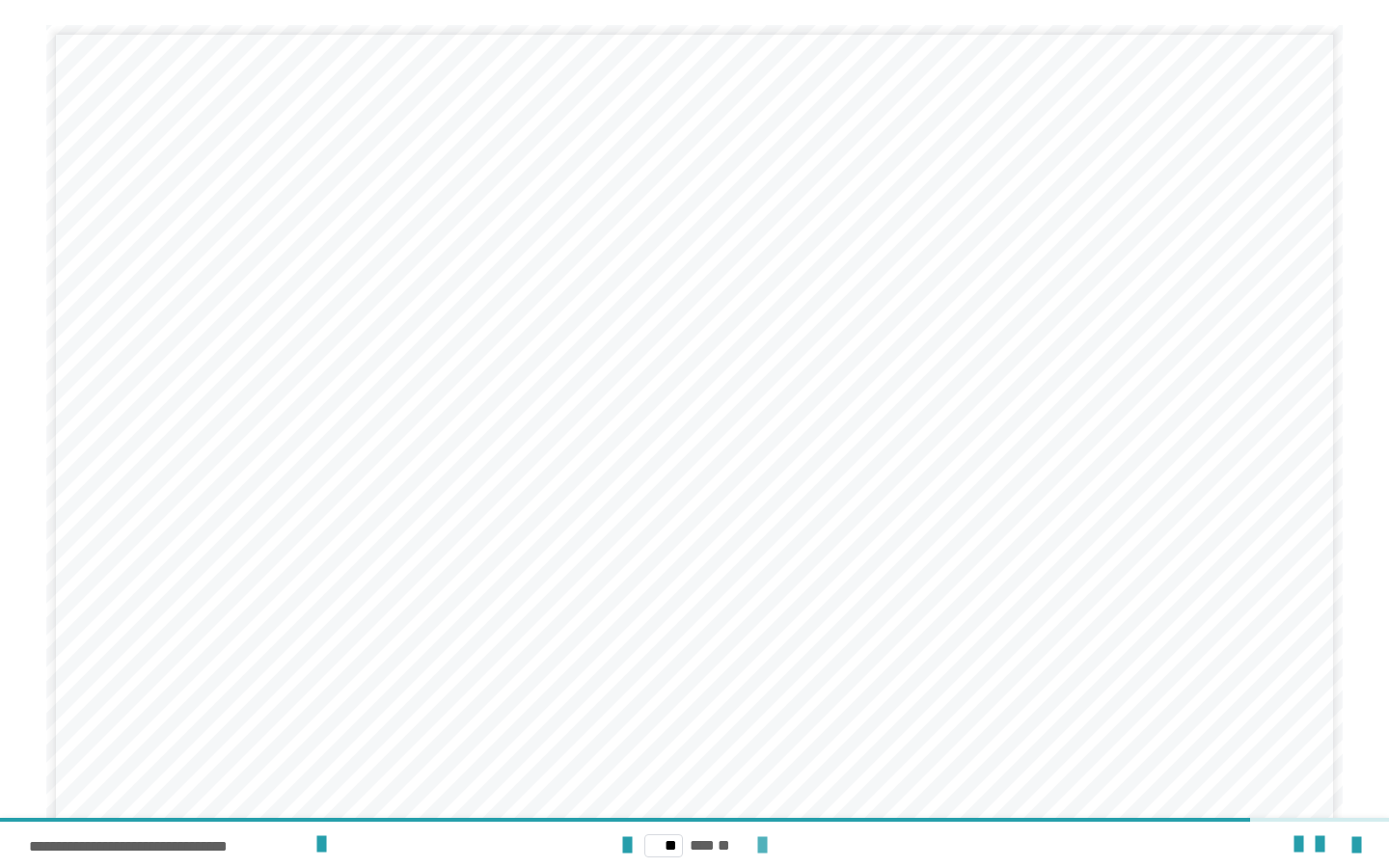 click at bounding box center [762, 846] 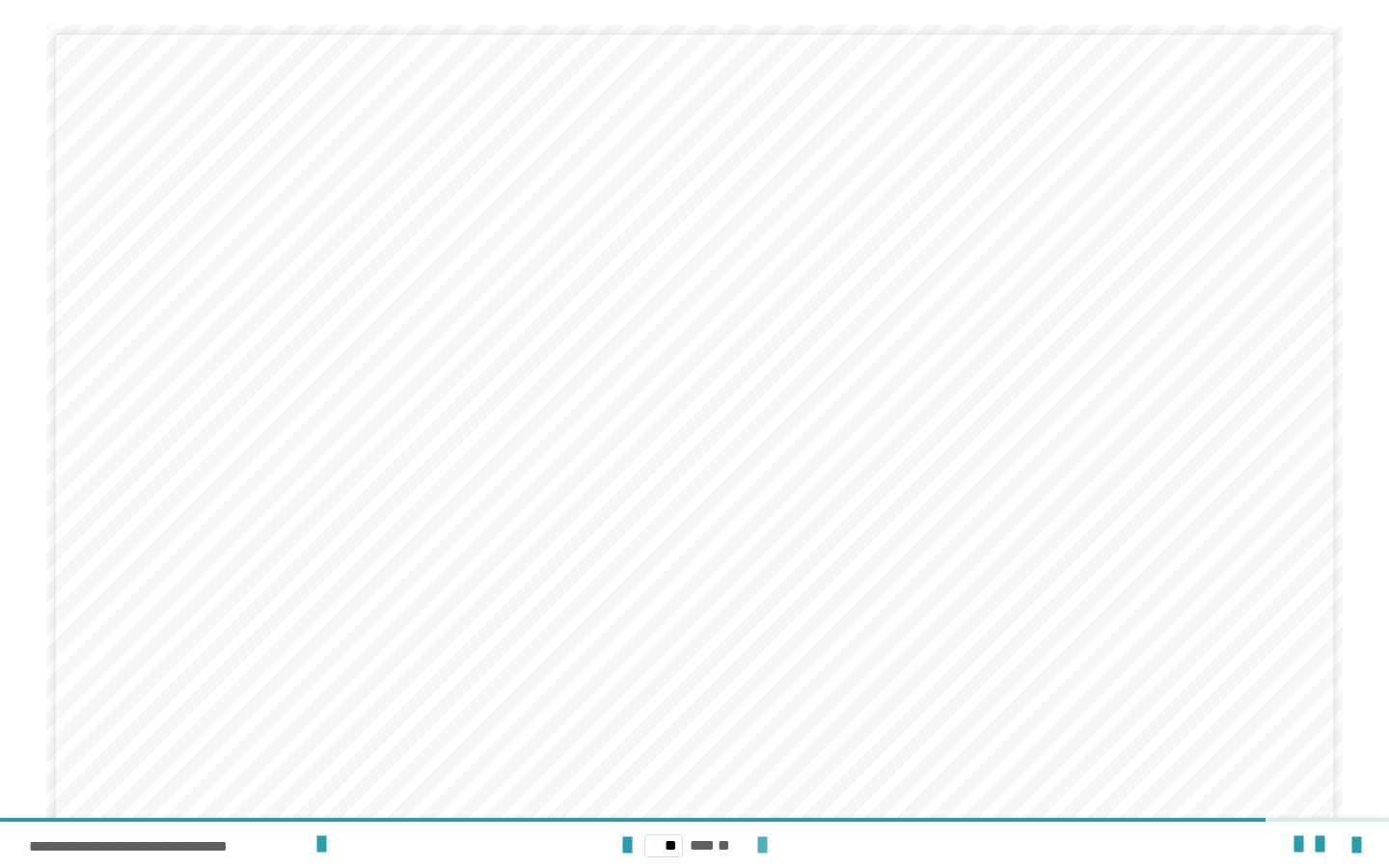 click at bounding box center [762, 846] 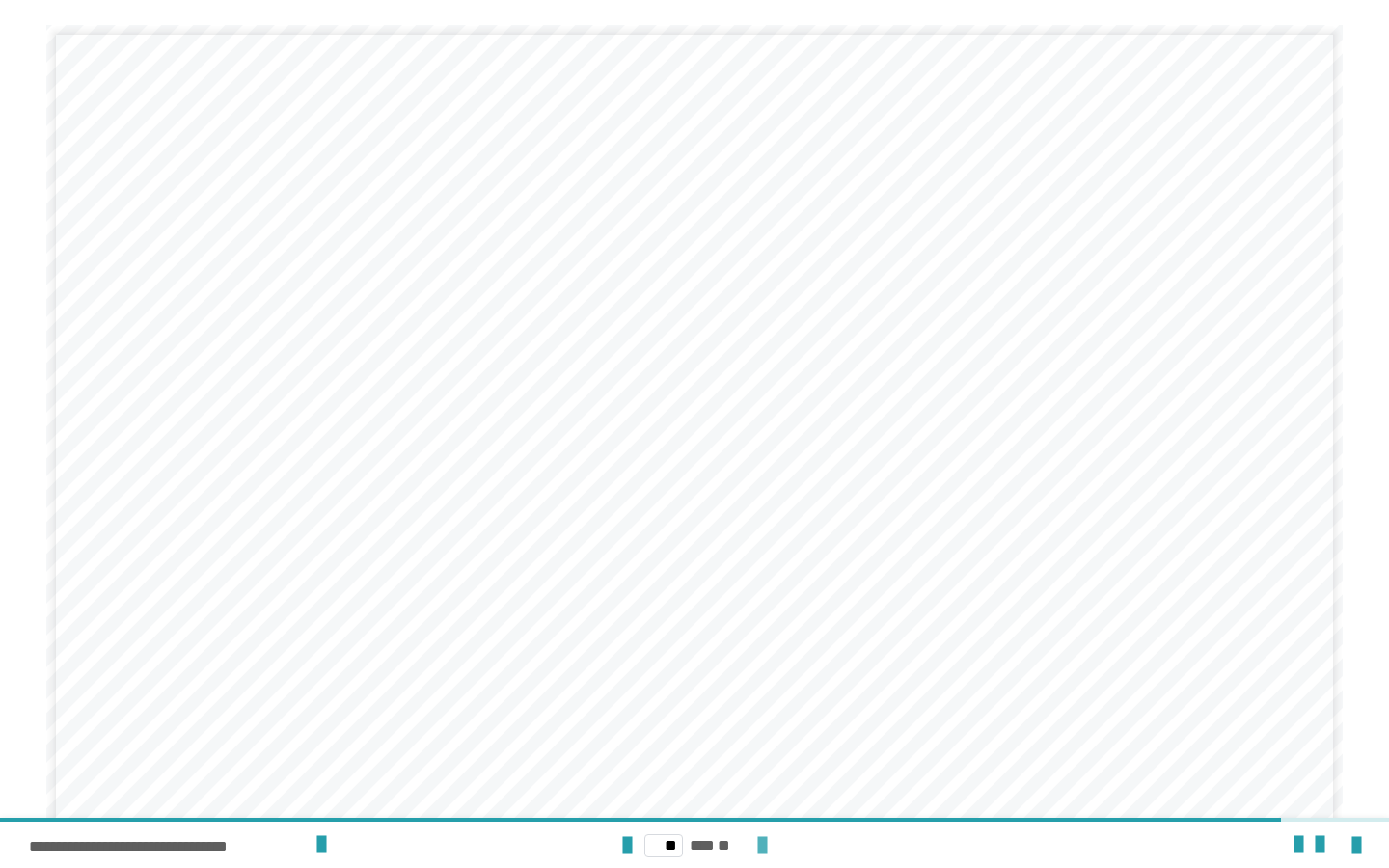 click at bounding box center [762, 846] 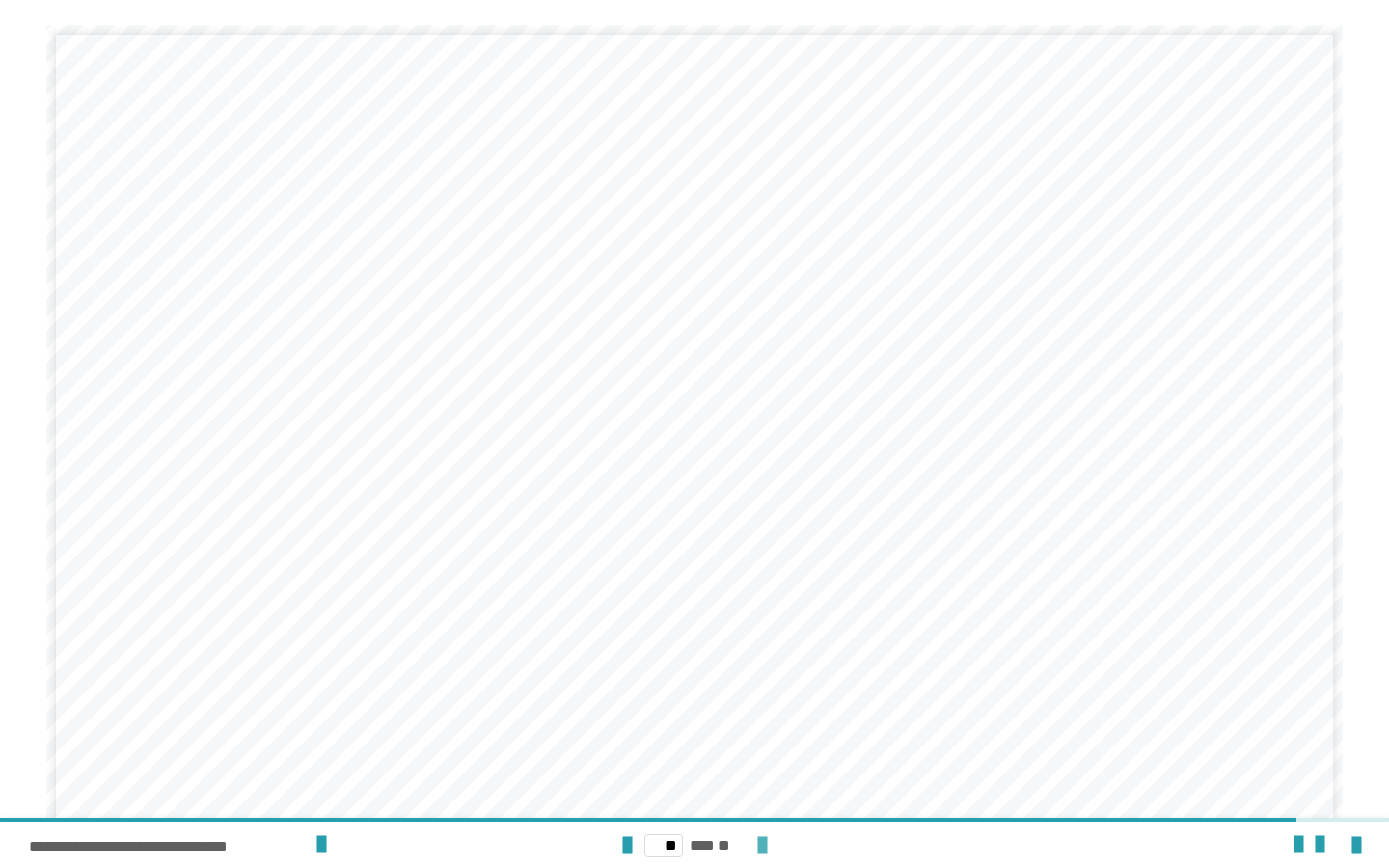 click at bounding box center (762, 846) 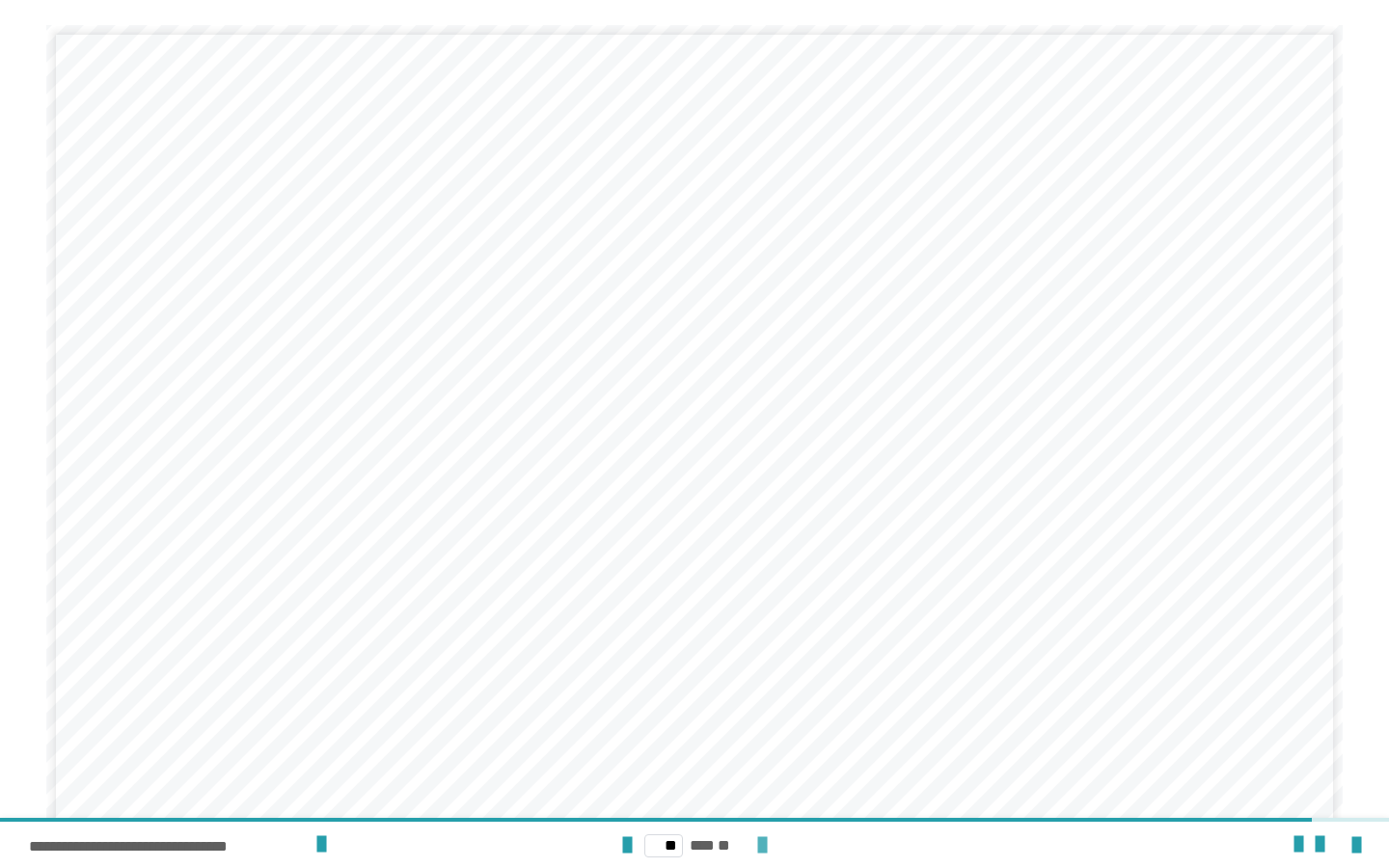 click at bounding box center (762, 846) 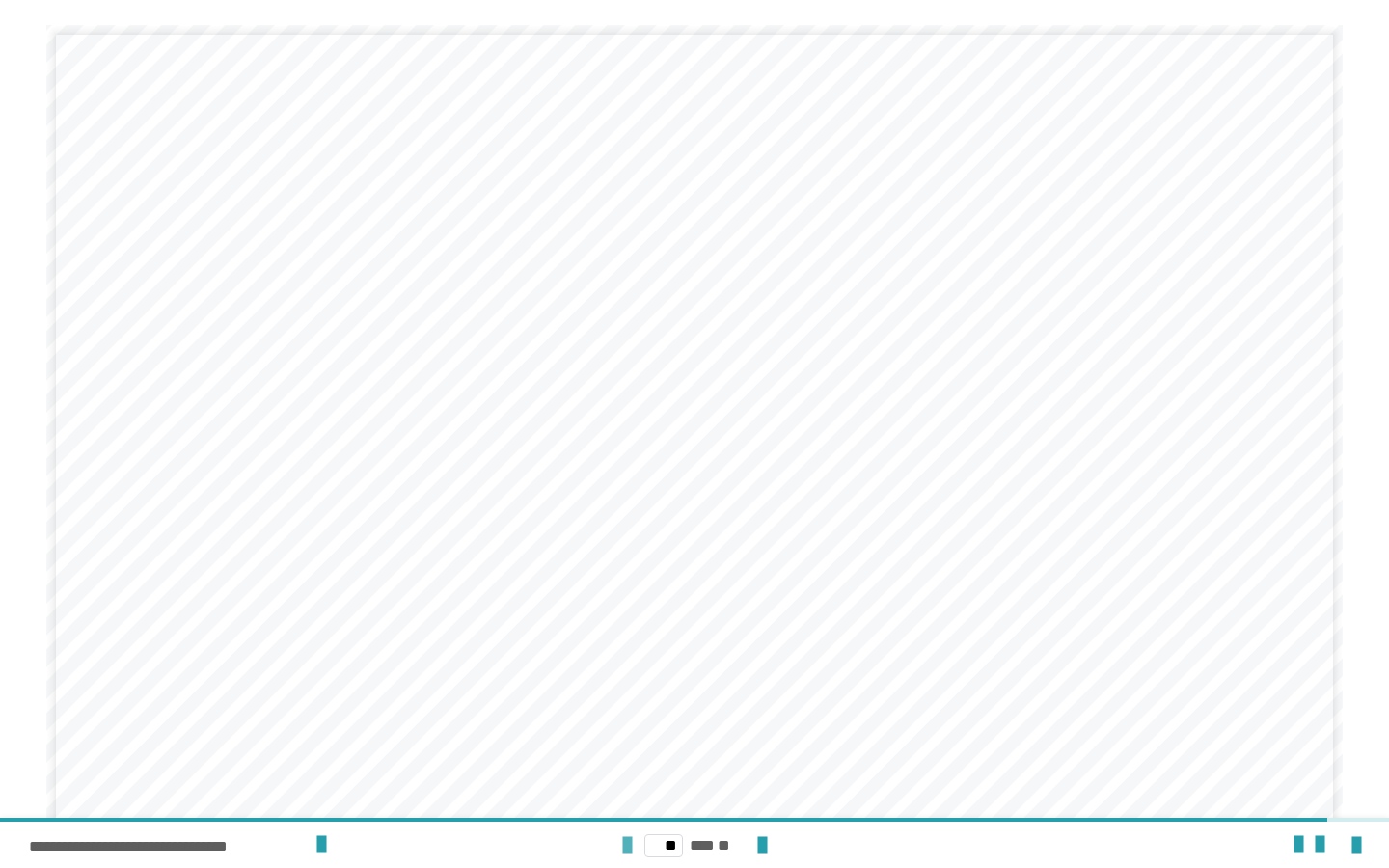 click at bounding box center (627, 846) 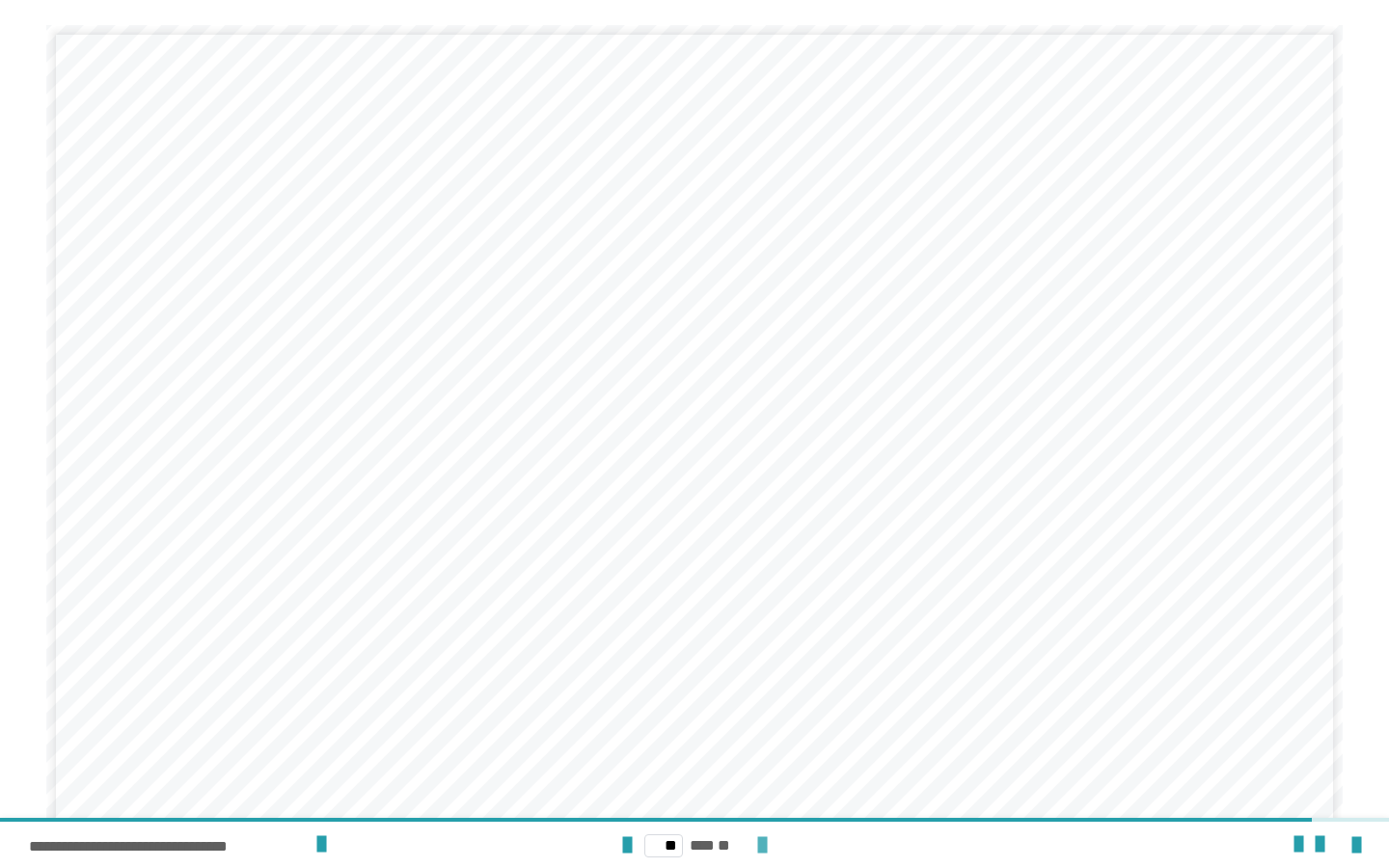 click at bounding box center (762, 846) 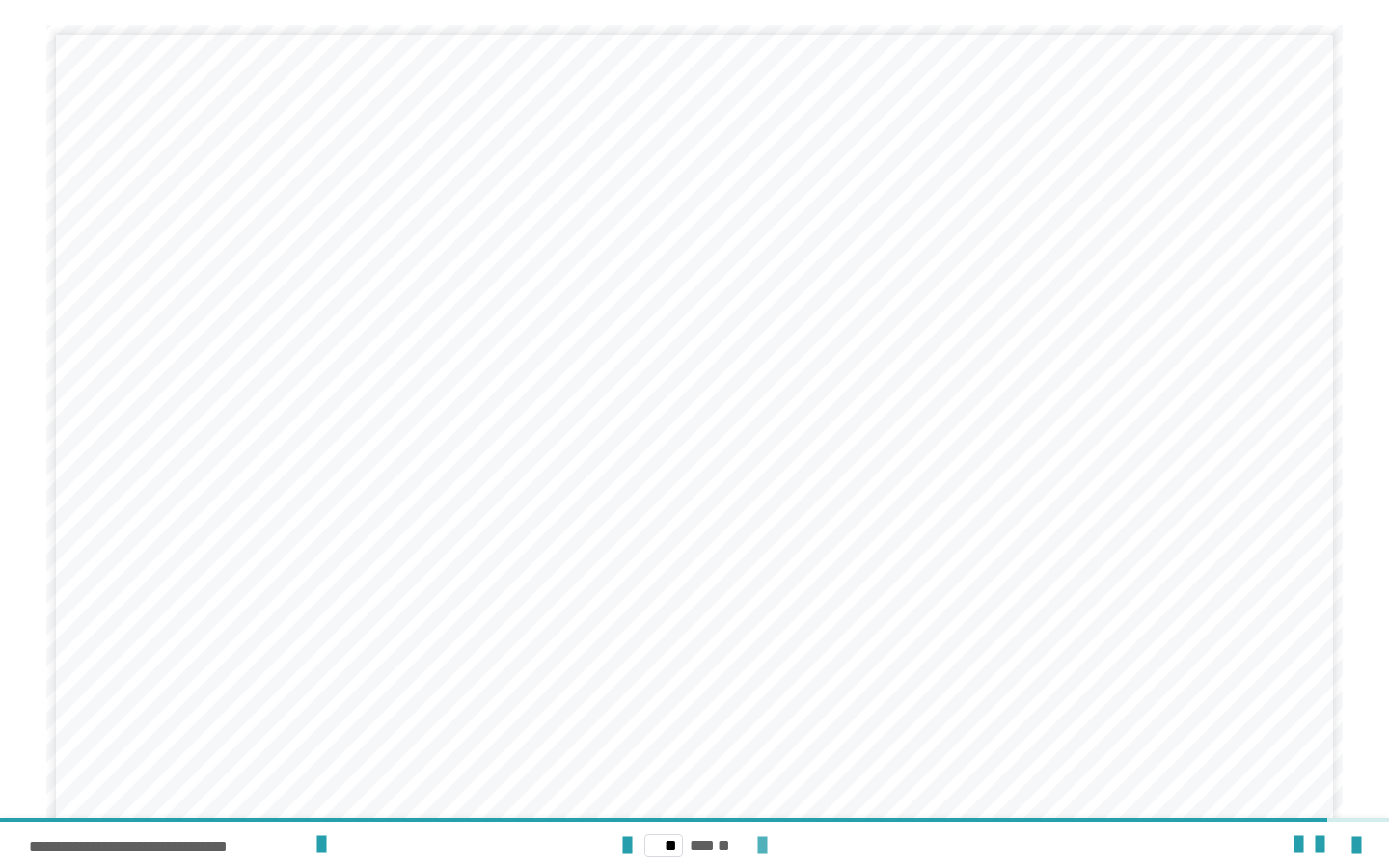 click at bounding box center [762, 846] 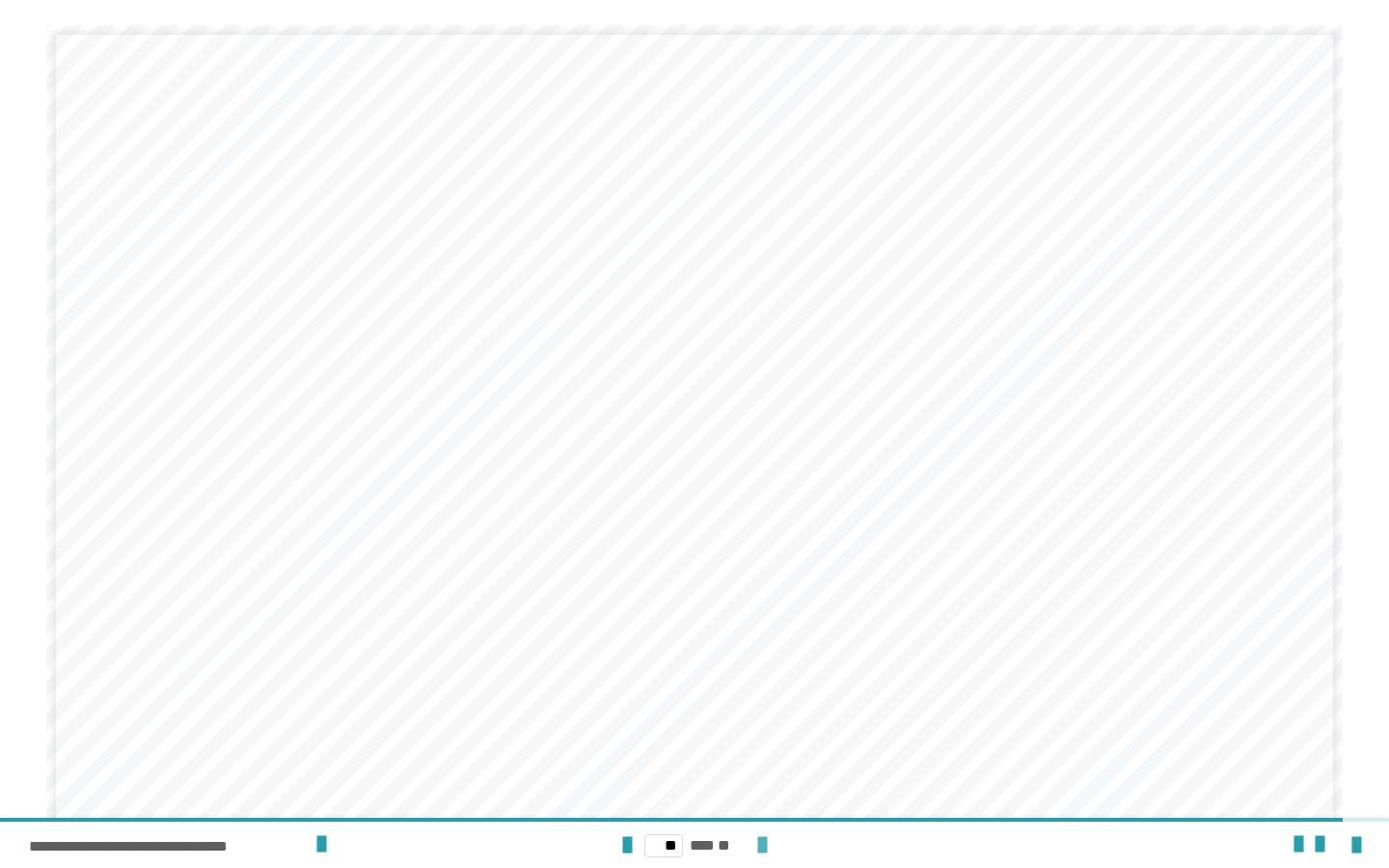 click at bounding box center (762, 846) 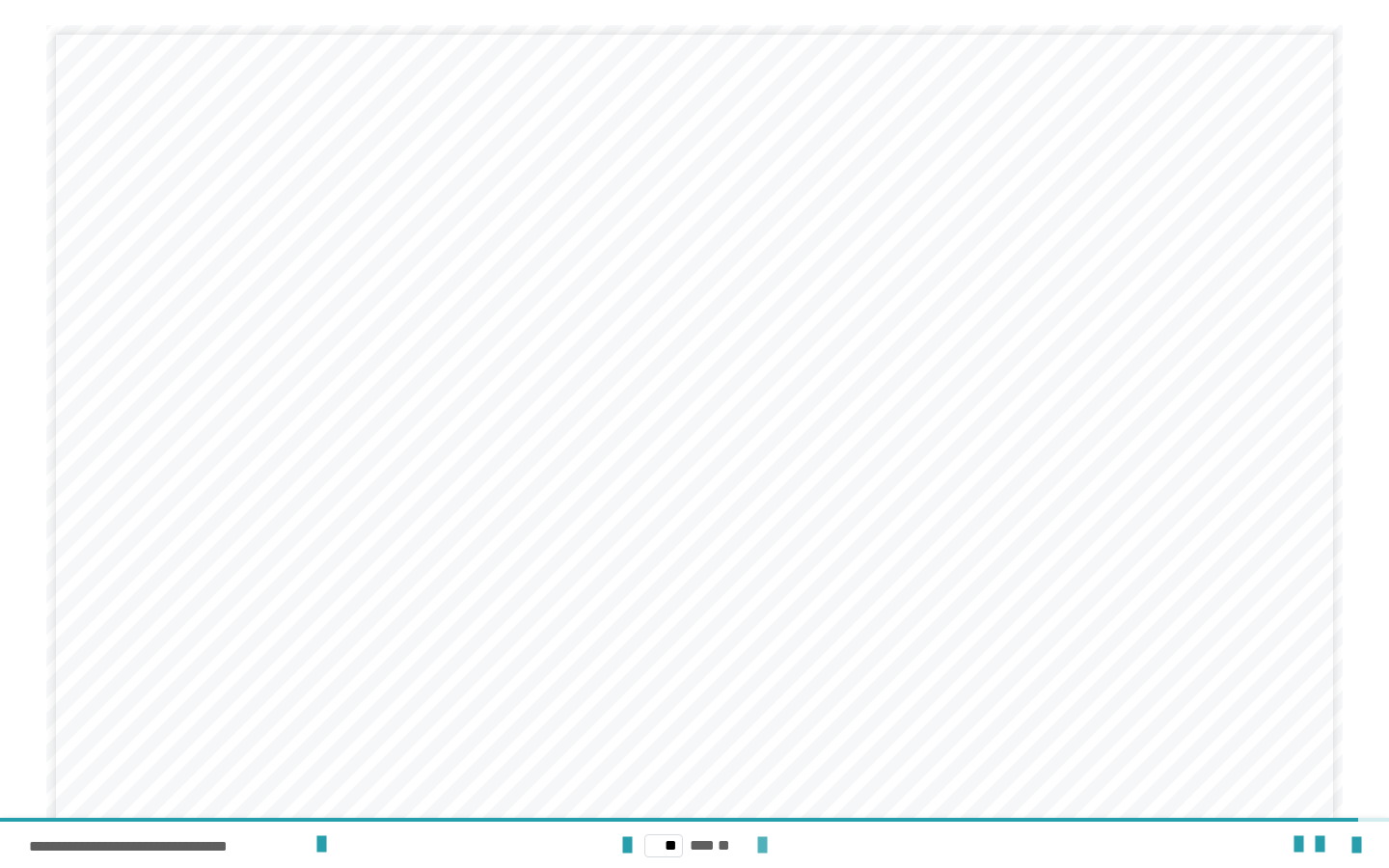 click at bounding box center [762, 846] 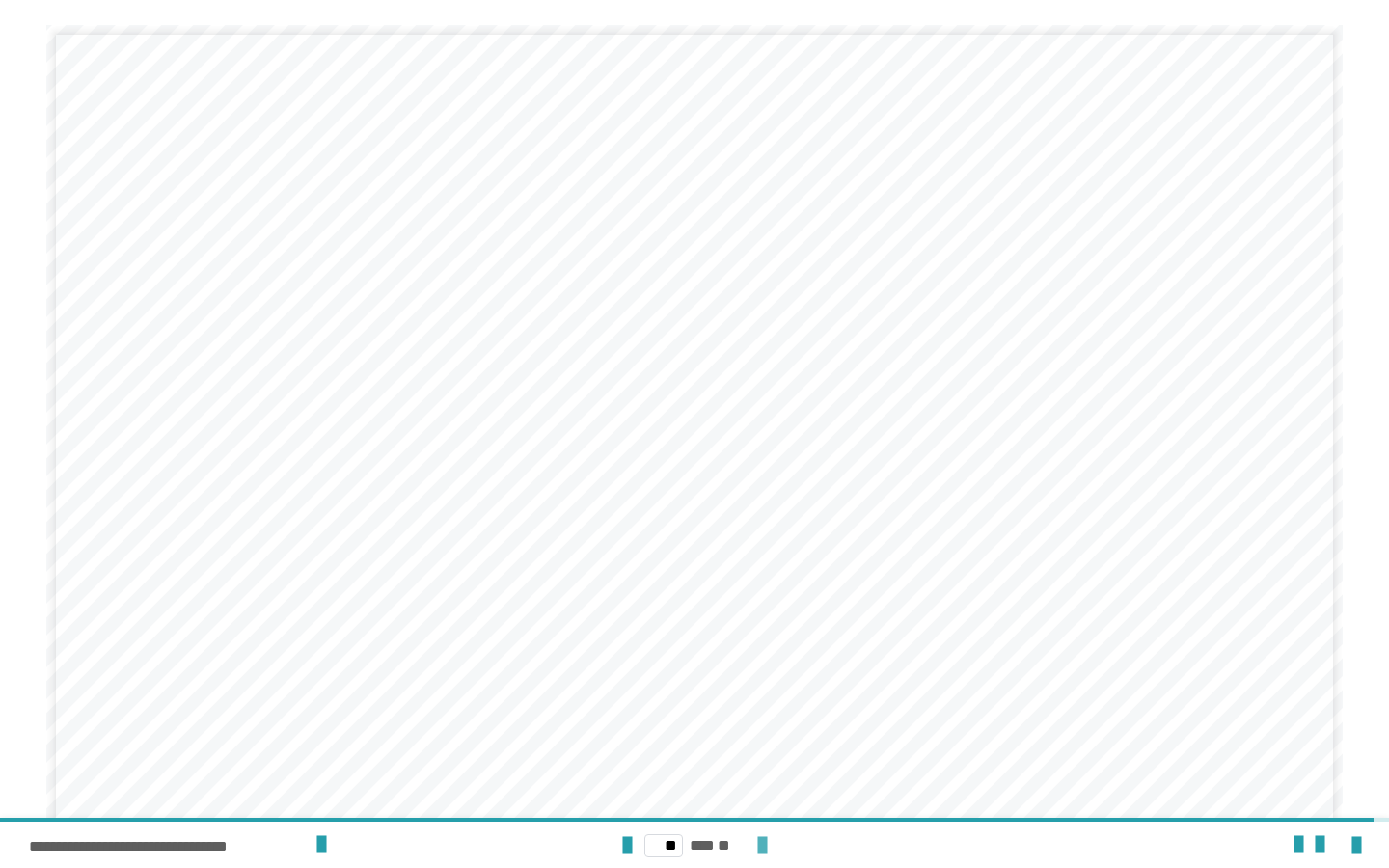 click at bounding box center (762, 846) 